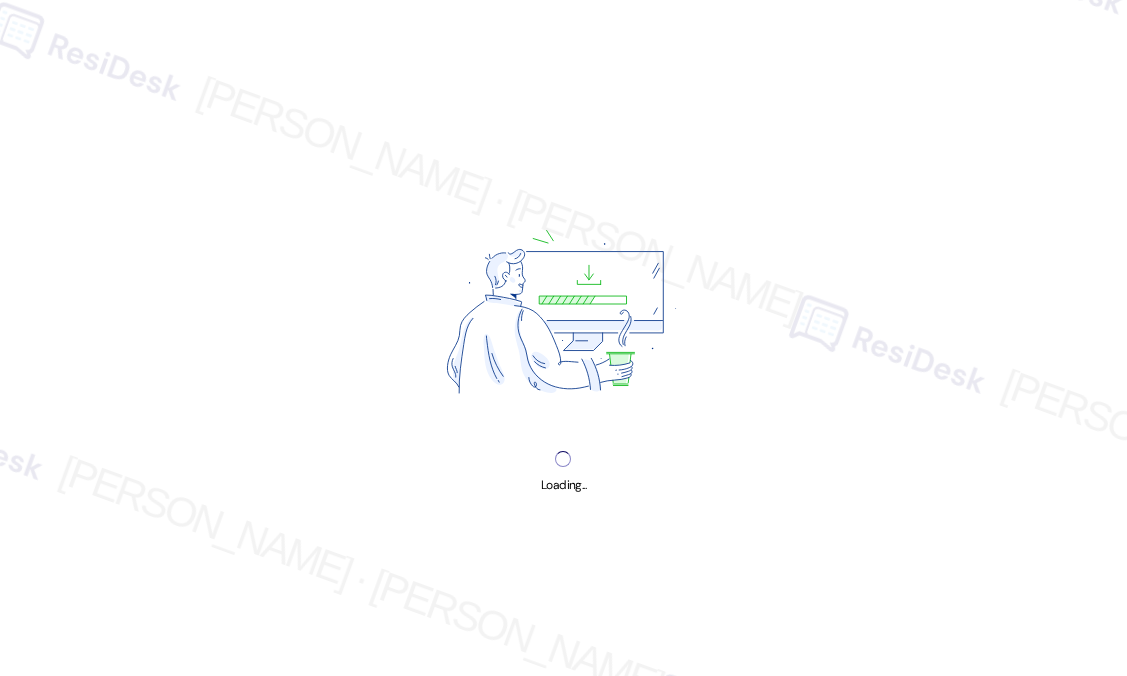 scroll, scrollTop: 0, scrollLeft: 0, axis: both 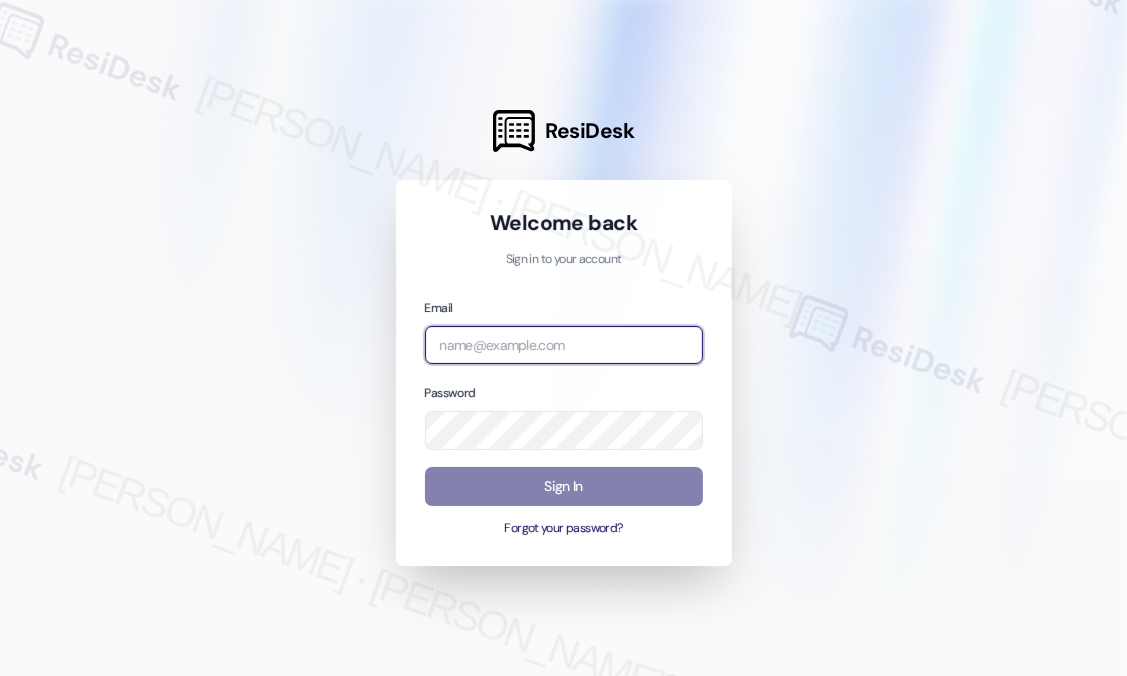 click at bounding box center [564, 345] 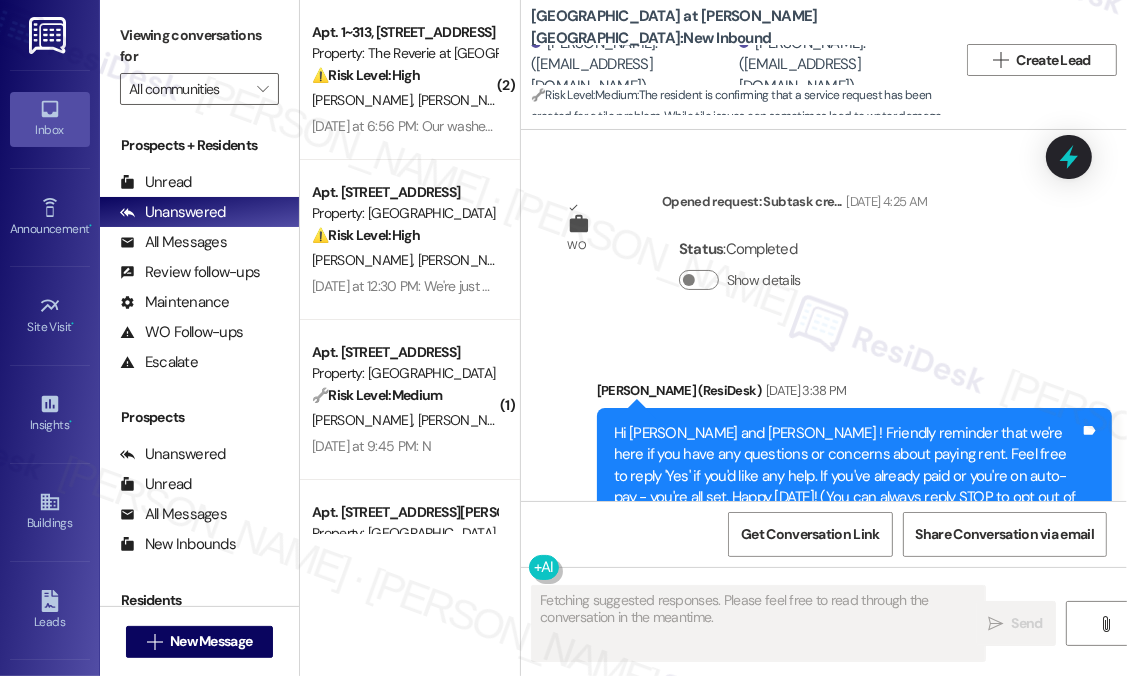 scroll, scrollTop: 24575, scrollLeft: 0, axis: vertical 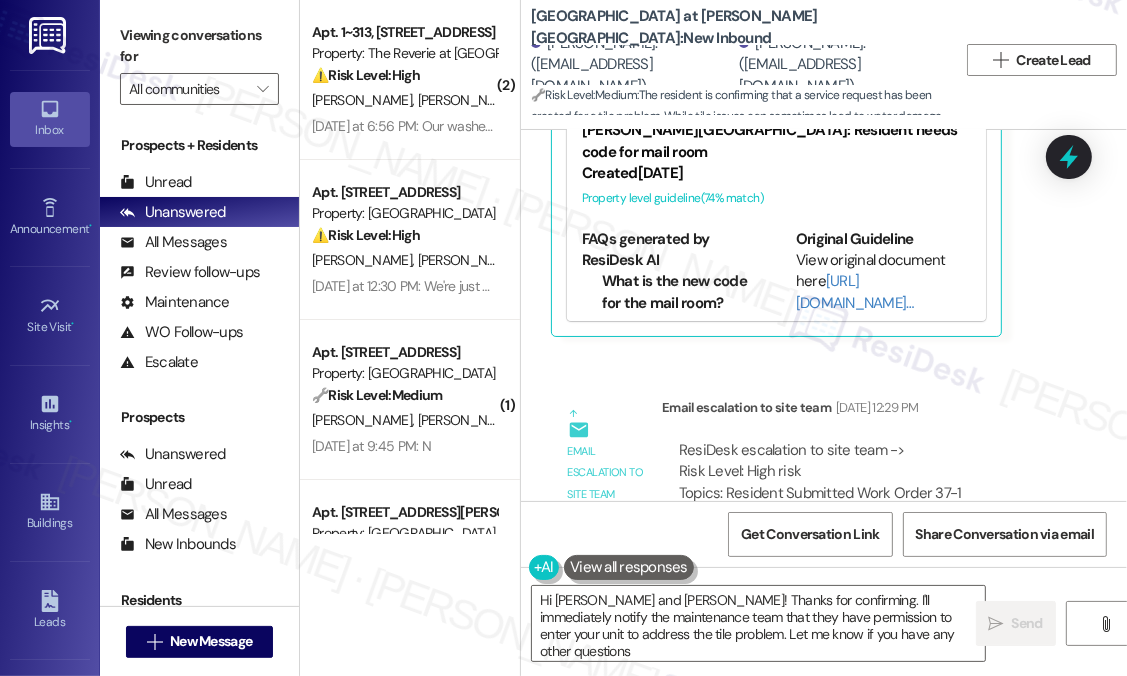 type on "Hi [PERSON_NAME] and [PERSON_NAME]! Thanks for confirming. I'll immediately notify the maintenance team that they have permission to enter your unit to address the tile problem. Let me know if you have any other questions!" 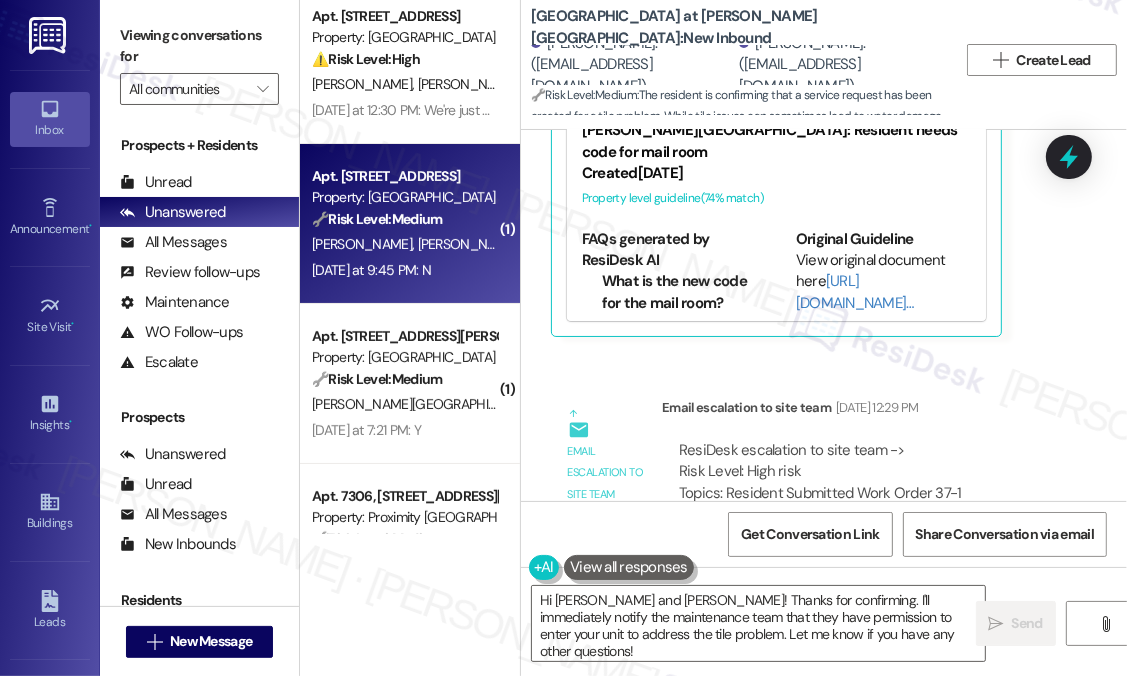 scroll, scrollTop: 400, scrollLeft: 0, axis: vertical 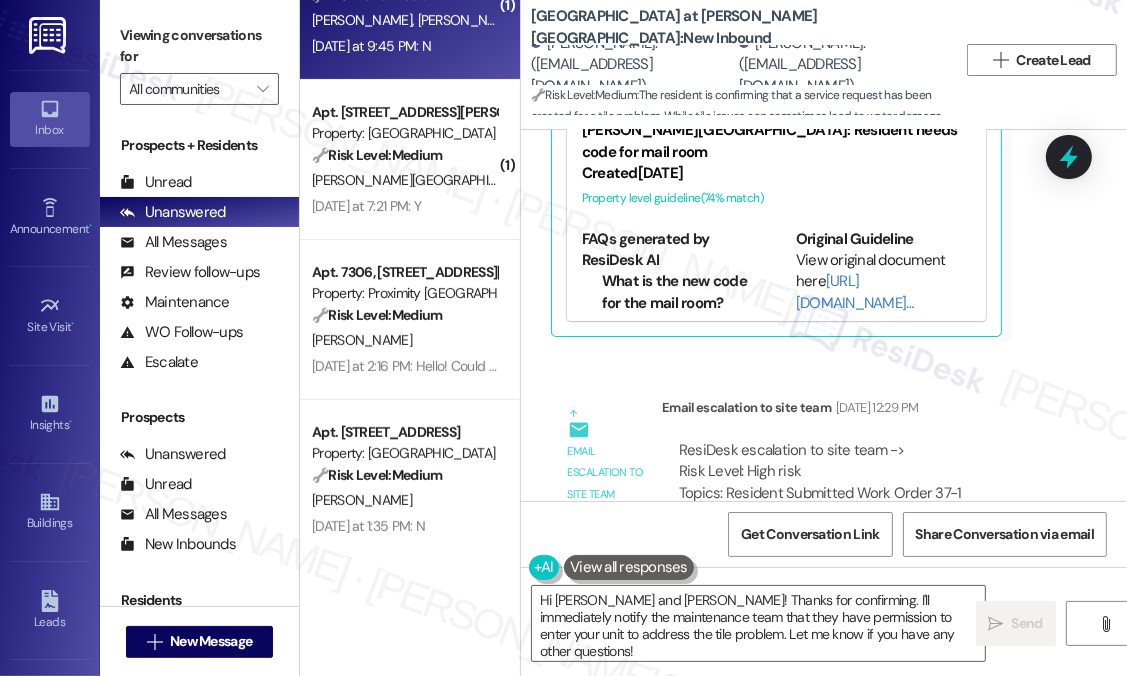 click on "[DATE] at 9:45 PM: N [DATE] at 9:45 PM: N" at bounding box center [404, 46] 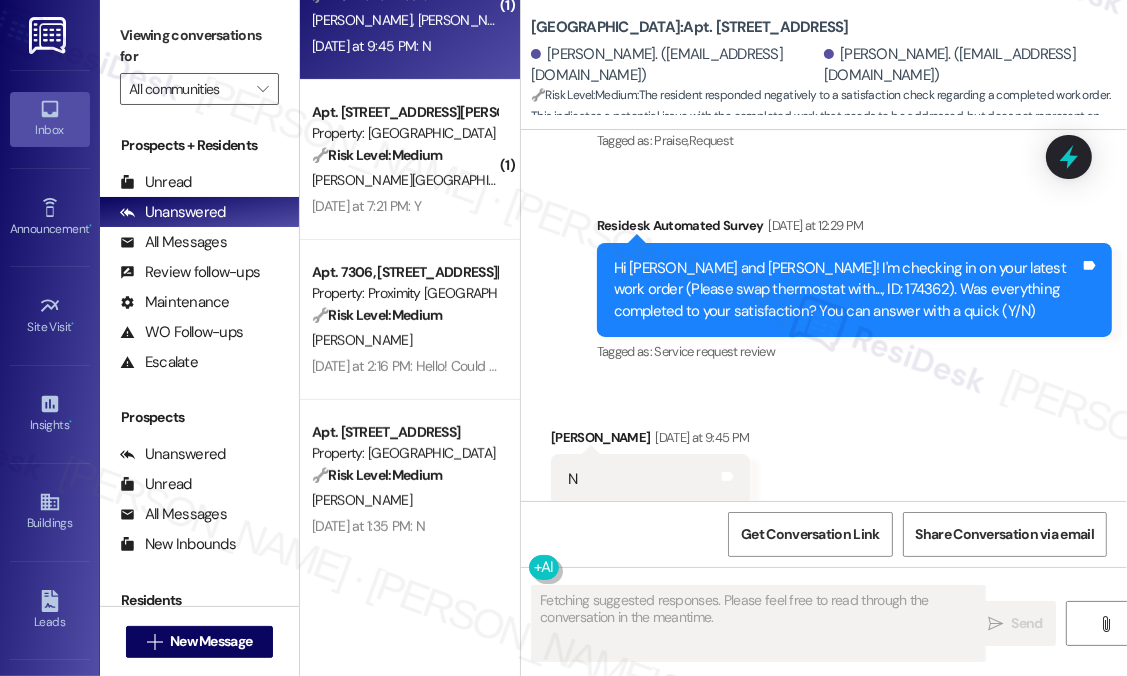 scroll, scrollTop: 5922, scrollLeft: 0, axis: vertical 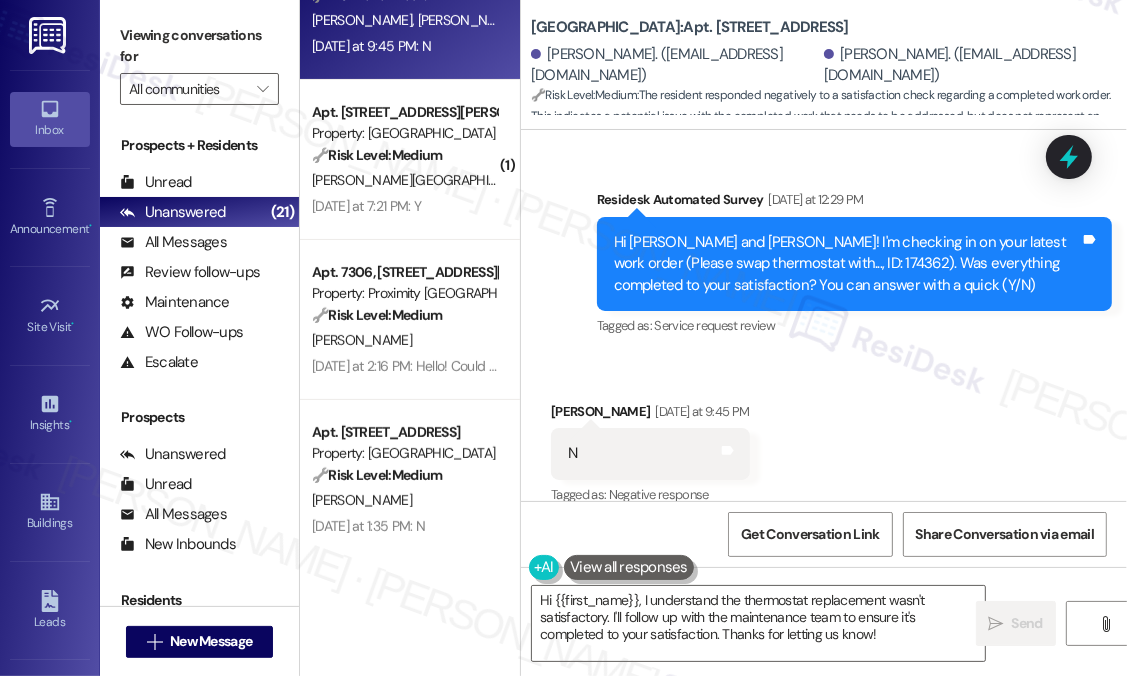 click on "Survey, sent via SMS Residesk Automated Survey [DATE] at 12:29 PM Hi [PERSON_NAME] and [PERSON_NAME]! I'm checking in on your latest work order (Please swap thermostat with..., ID: 174362). Was everything completed to your satisfaction? You can answer with a quick (Y/N) Tags and notes Tagged as:   Service request review Click to highlight conversations about Service request review" at bounding box center (854, 265) 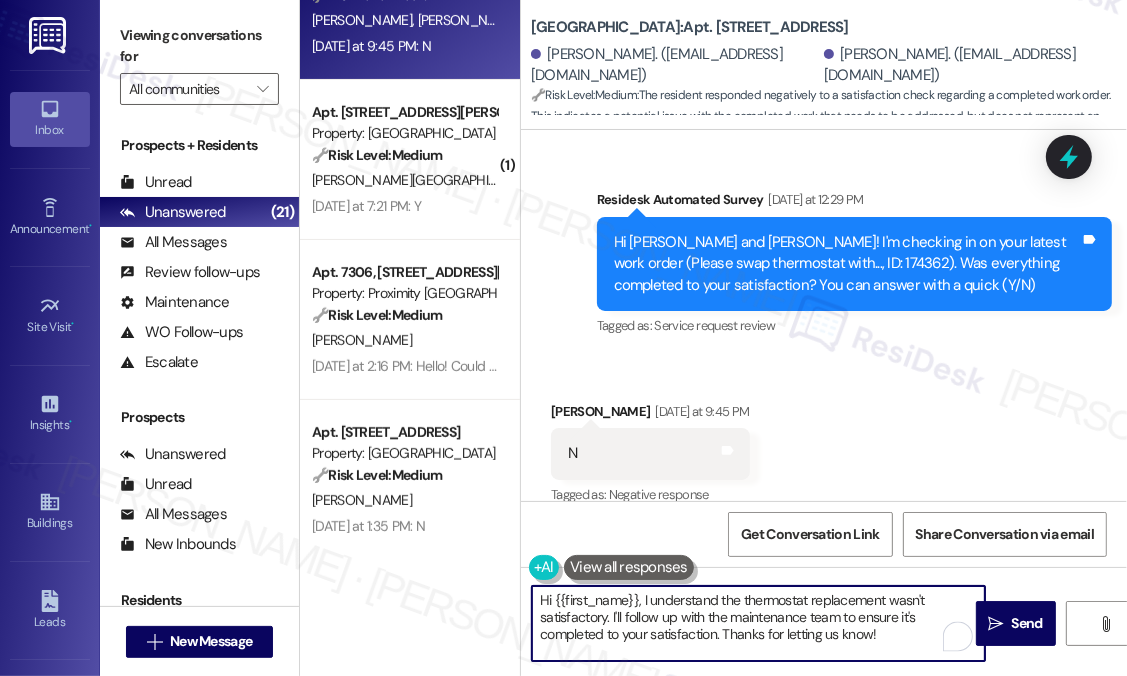 drag, startPoint x: 900, startPoint y: 632, endPoint x: 556, endPoint y: 595, distance: 345.9841 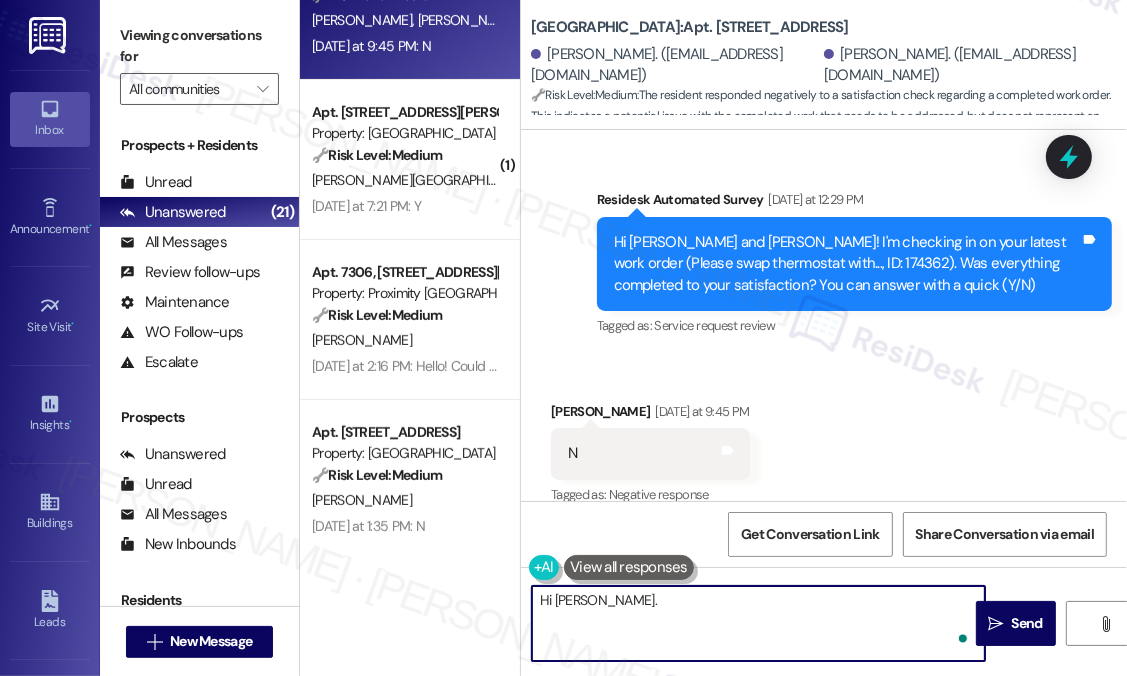 paste on "I'm sorry to hear that you are not satisfied with the maintenance repair done on your unit. Could you please provide more details on what went wrong or what issues remain? Your feedback is important to us, and we want to ensure that all concerns are addressed properly." 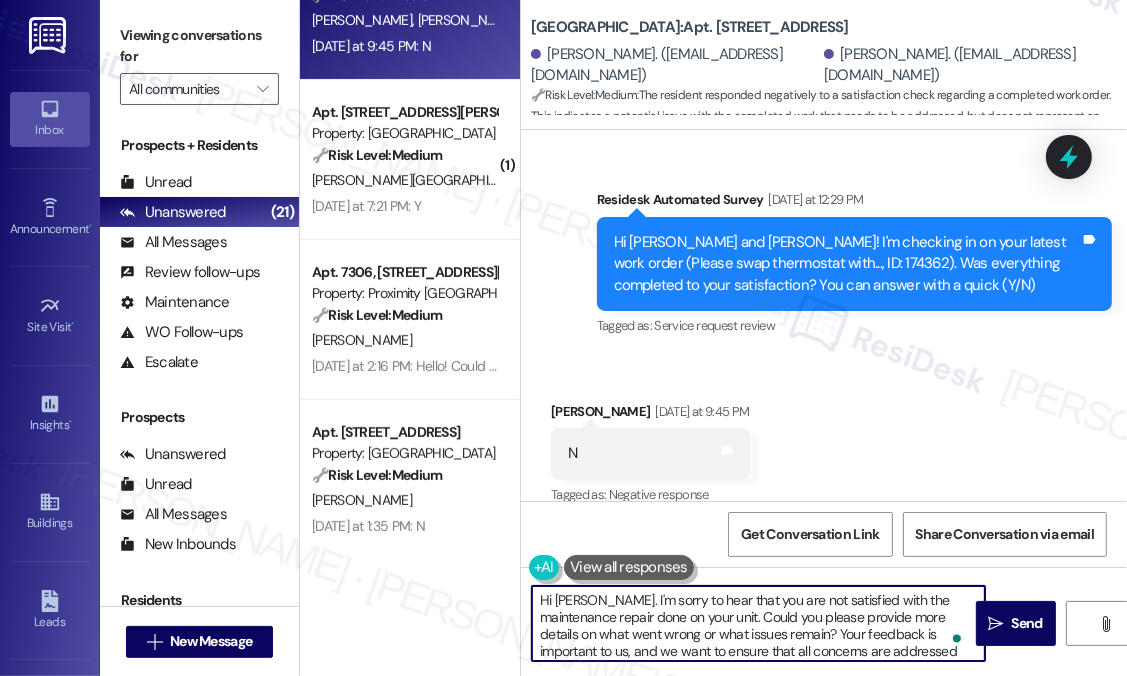 scroll, scrollTop: 16, scrollLeft: 0, axis: vertical 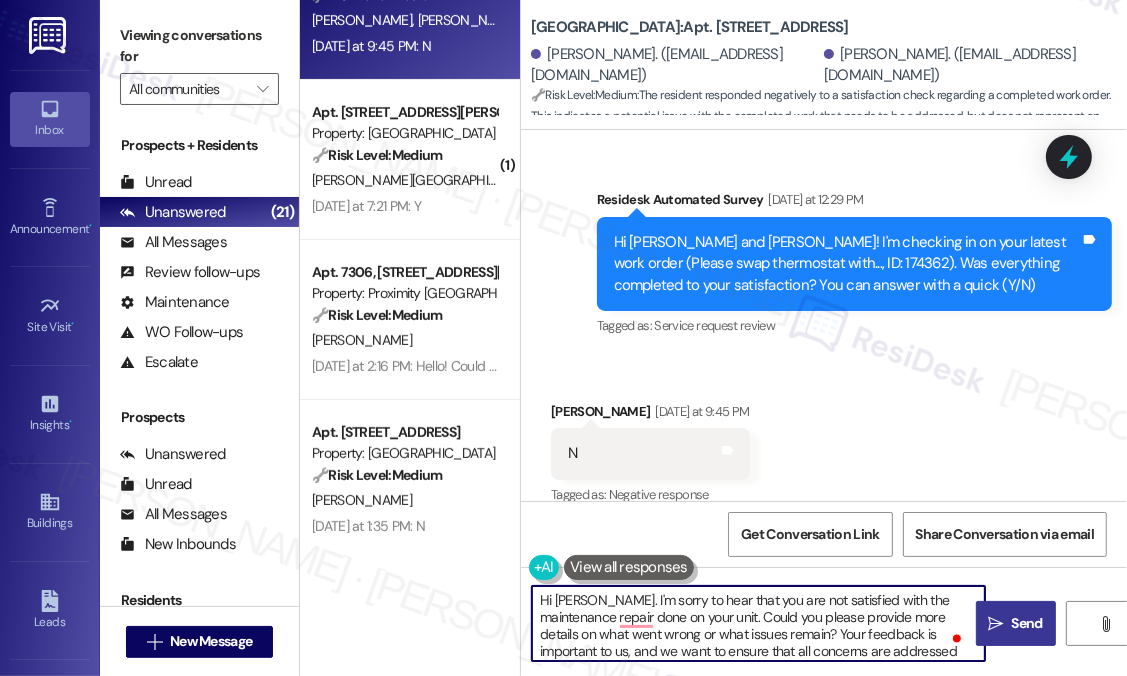 type on "Hi [PERSON_NAME]. I'm sorry to hear that you are not satisfied with the maintenance repair done on your unit. Could you please provide more details on what went wrong or what issues remain? Your feedback is important to us, and we want to ensure that all concerns are addressed properly." 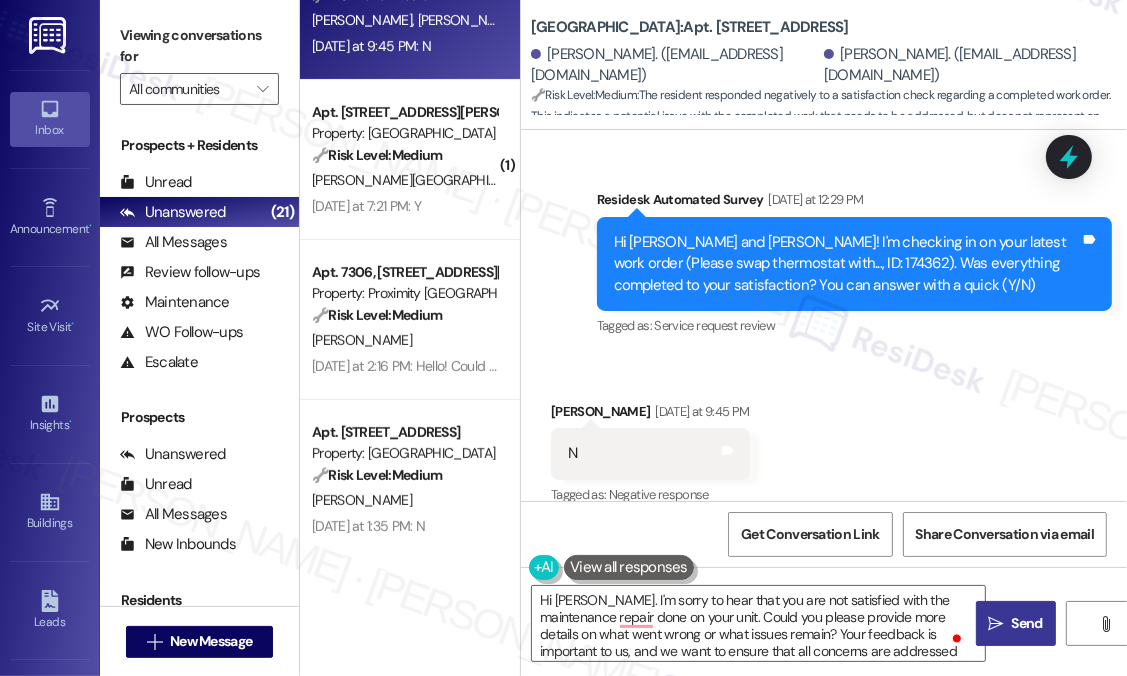 click on "Send" at bounding box center (1027, 623) 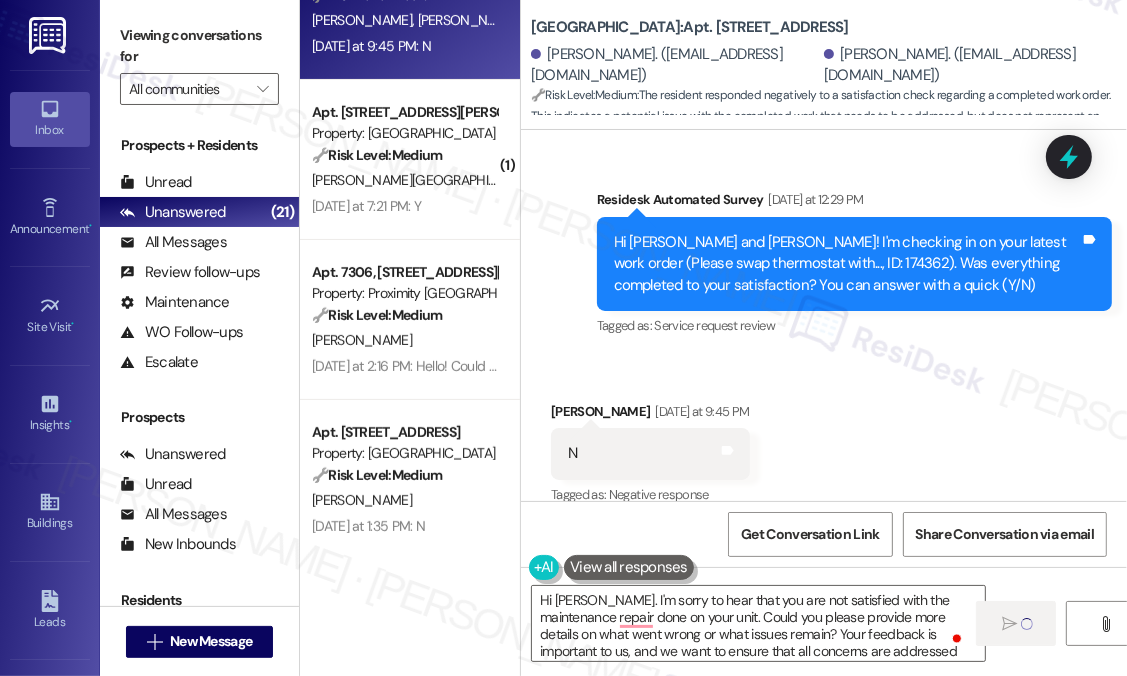 type 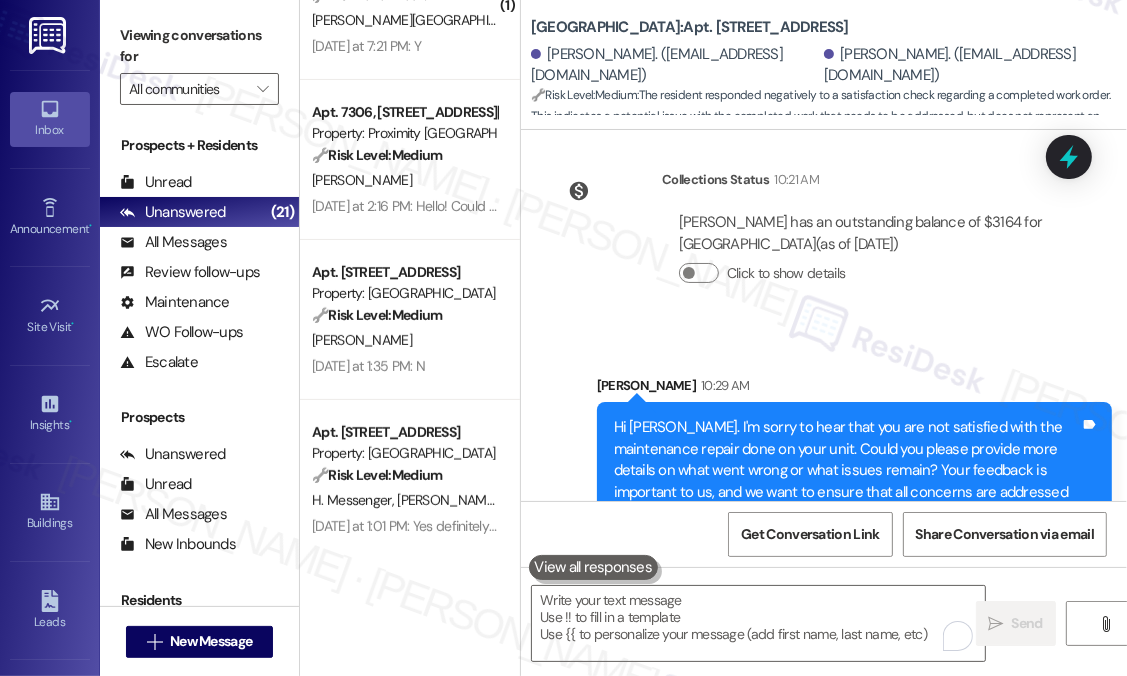 scroll, scrollTop: 6353, scrollLeft: 0, axis: vertical 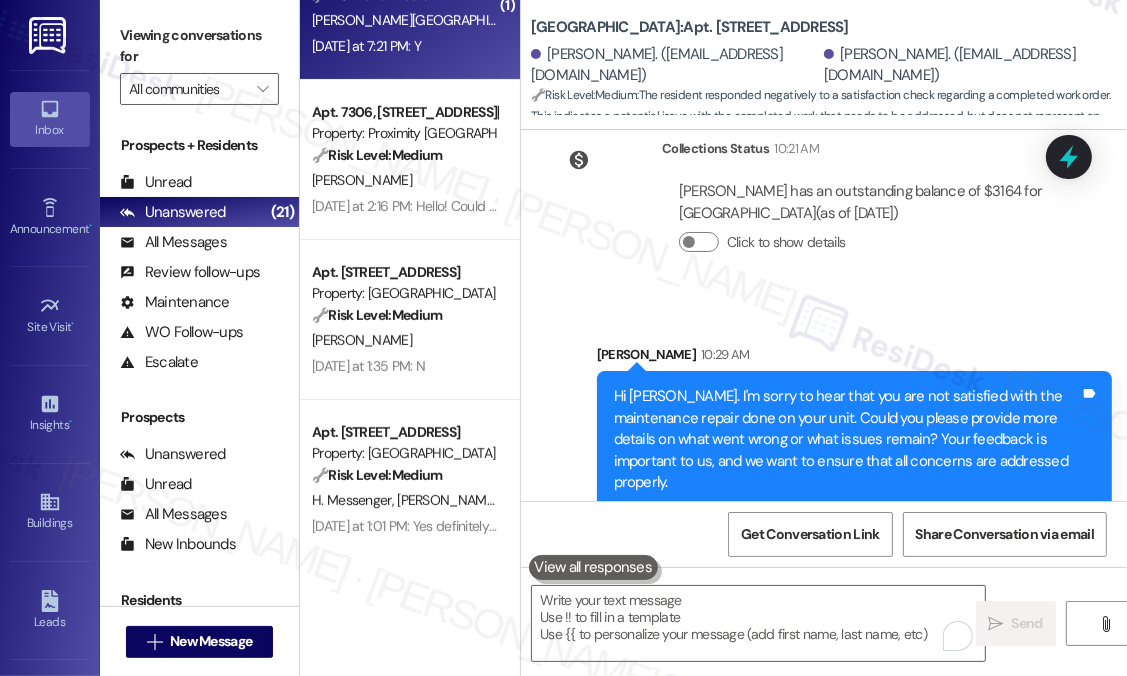 click on "[DATE] at 7:21 PM: Y
[DATE] at 7:21 PM: Y" at bounding box center (404, 46) 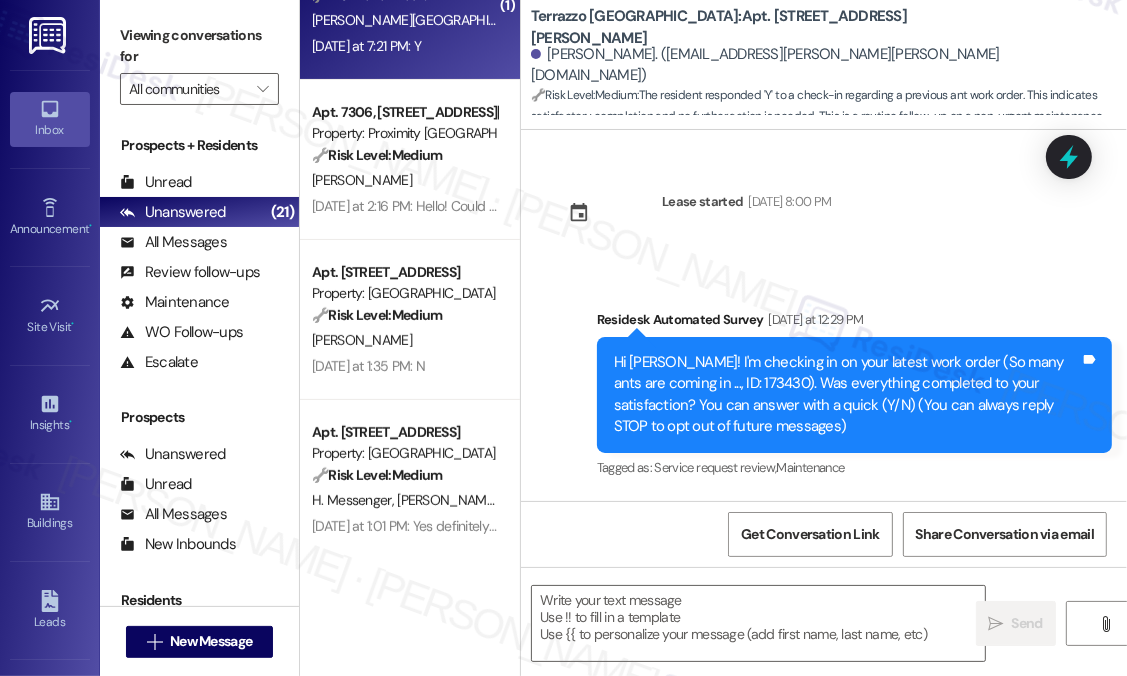 scroll, scrollTop: 164, scrollLeft: 0, axis: vertical 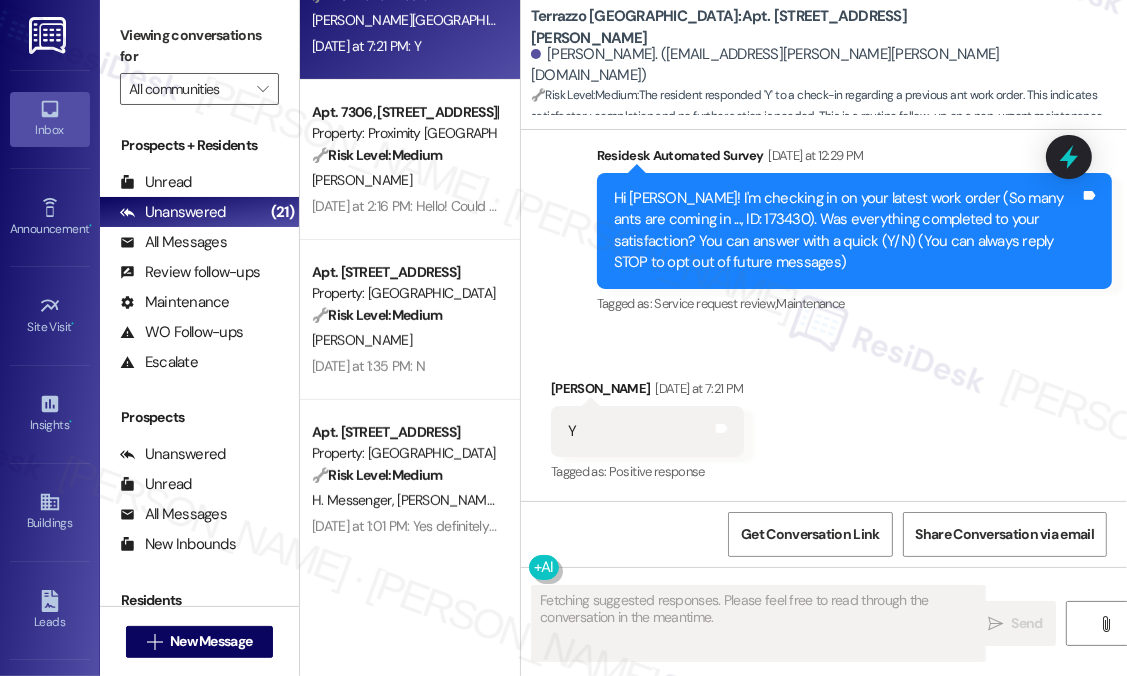 click on "Received via SMS [PERSON_NAME] [DATE] at 7:21 PM Y
Tags and notes Tagged as:   Positive response Click to highlight conversations about Positive response" at bounding box center [824, 417] 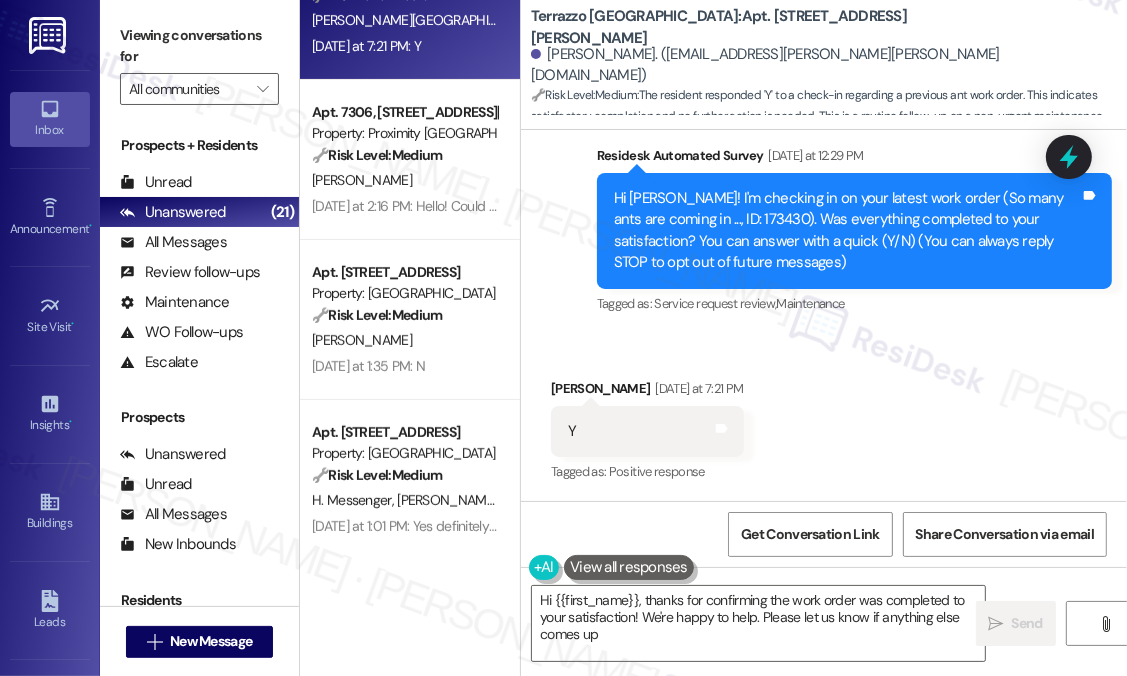 type on "Hi {{first_name}}, thanks for confirming the work order was completed to your satisfaction! We're happy to help. Please let us know if anything else comes up!" 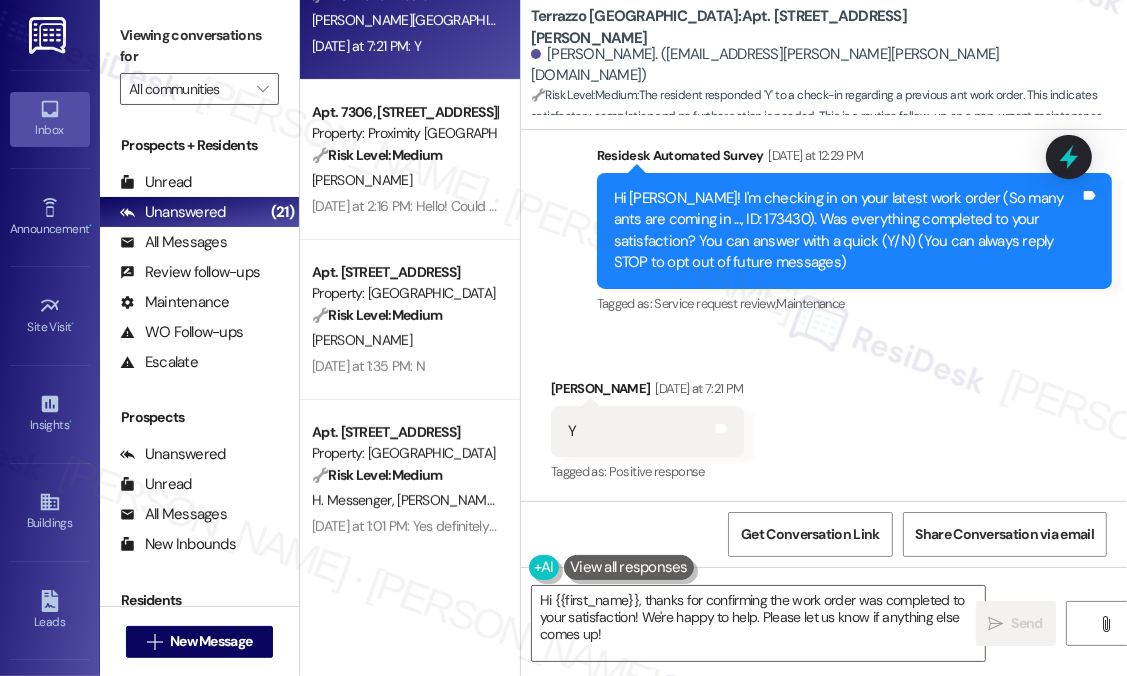 scroll, scrollTop: 165, scrollLeft: 0, axis: vertical 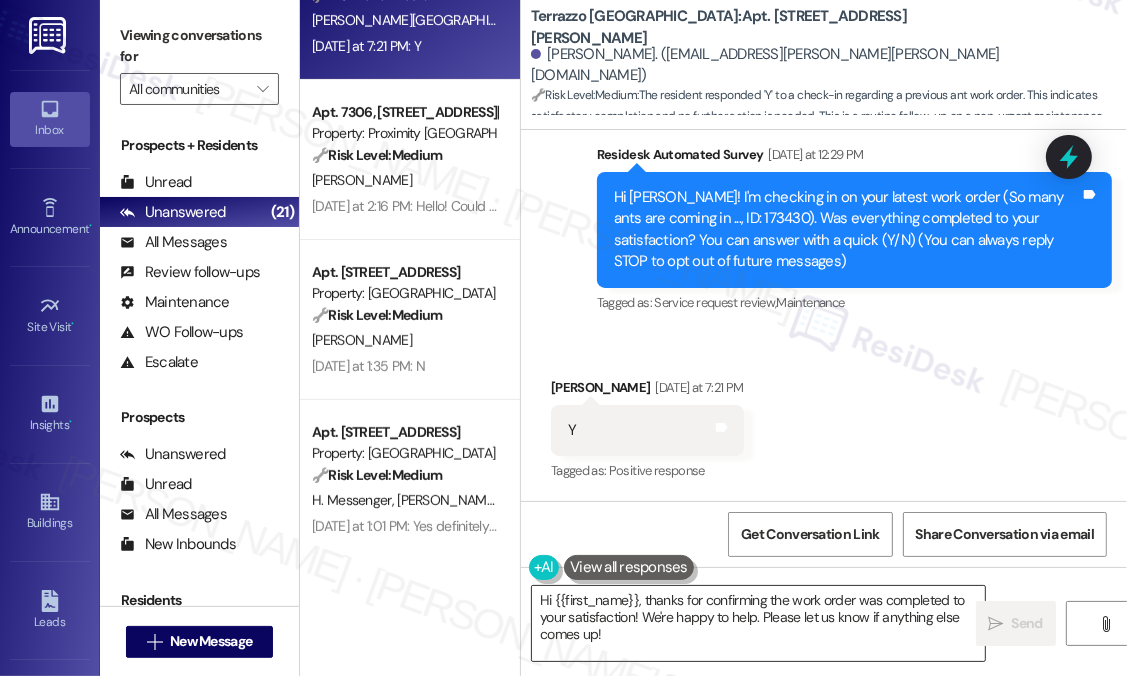 click on "Hi {{first_name}}, thanks for confirming the work order was completed to your satisfaction! We're happy to help. Please let us know if anything else comes up!" at bounding box center (758, 623) 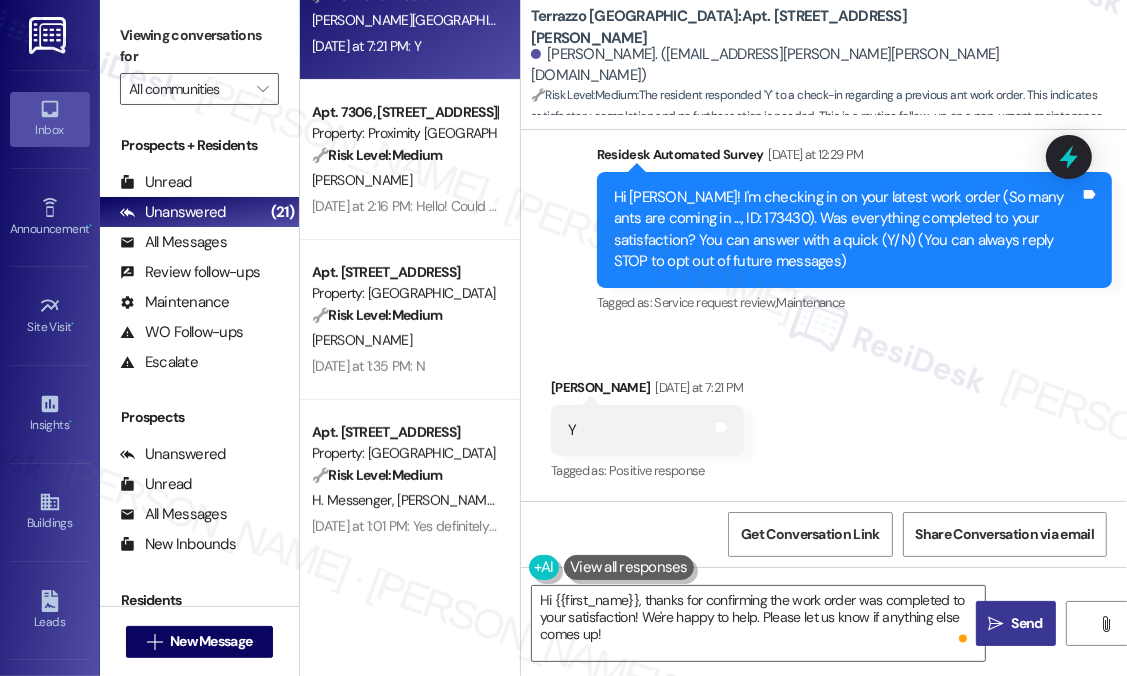 click on "Send" at bounding box center [1027, 623] 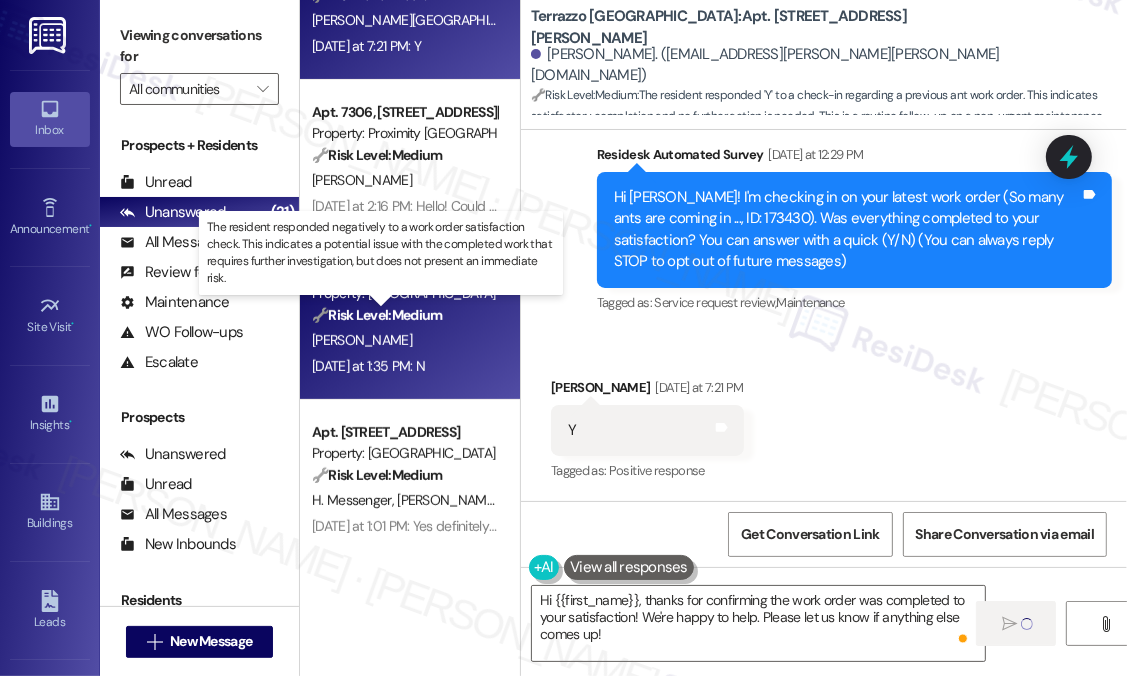 click on "🔧  Risk Level:  Medium" at bounding box center (377, 315) 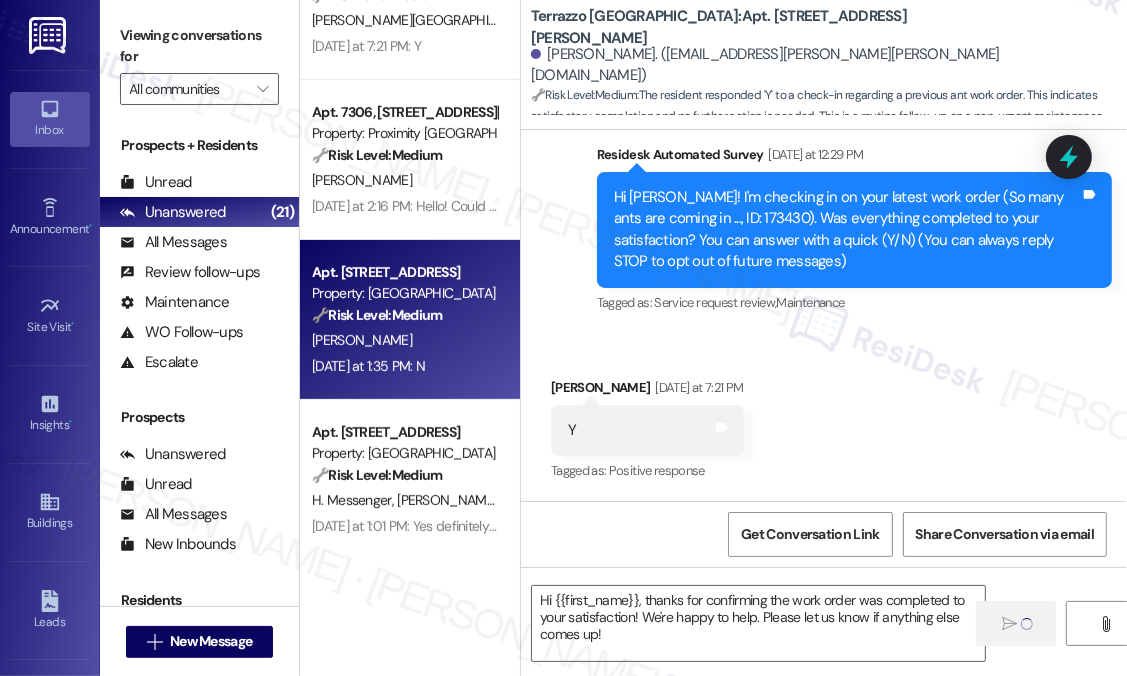 type on "Fetching suggested responses. Please feel free to read through the conversation in the meantime." 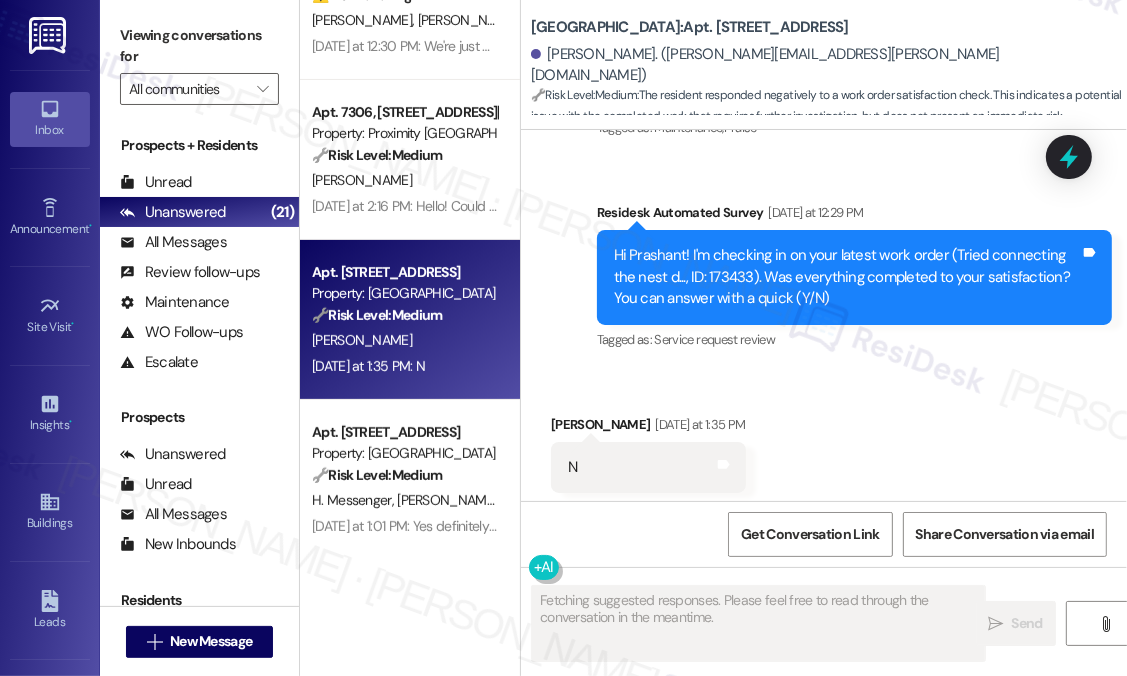 scroll, scrollTop: 756, scrollLeft: 0, axis: vertical 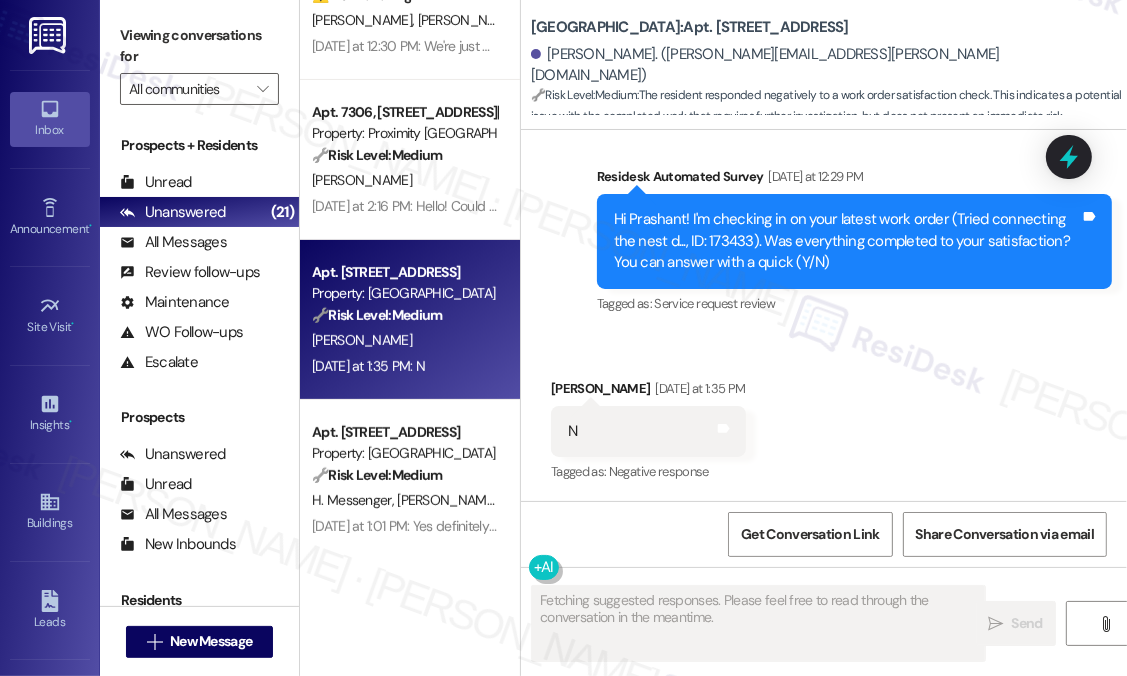 click on "Received via SMS [PERSON_NAME] [DATE] at 1:35 PM N Tags and notes Tagged as:   Negative response Click to highlight conversations about Negative response" at bounding box center [824, 417] 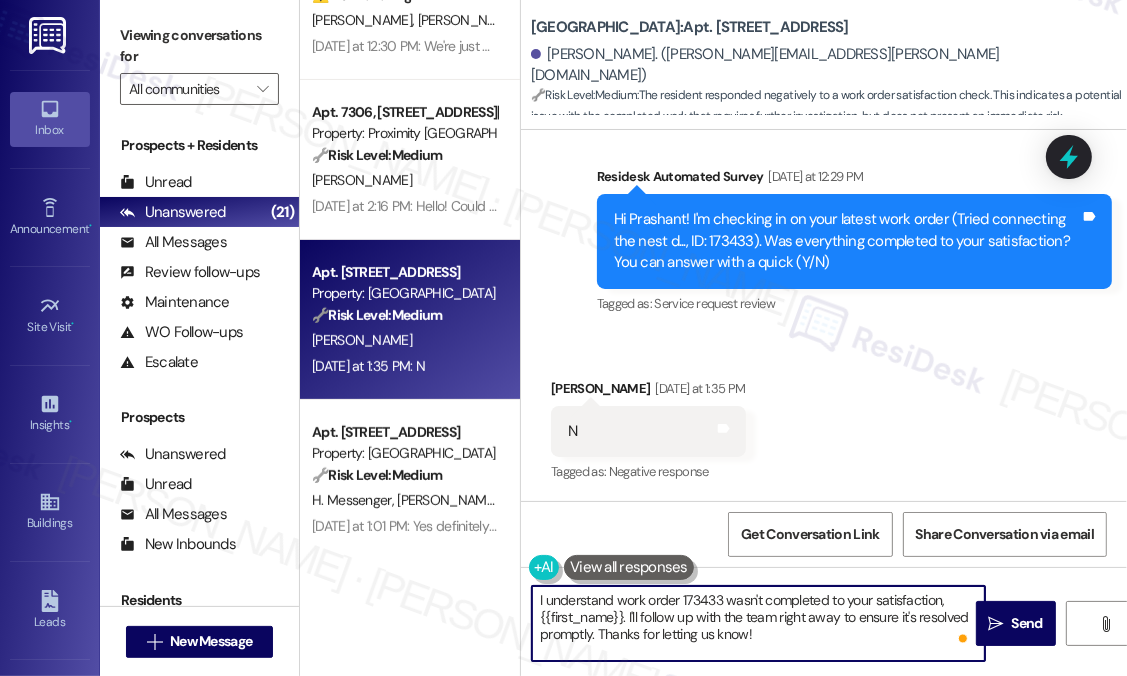 drag, startPoint x: 788, startPoint y: 639, endPoint x: 629, endPoint y: 611, distance: 161.44658 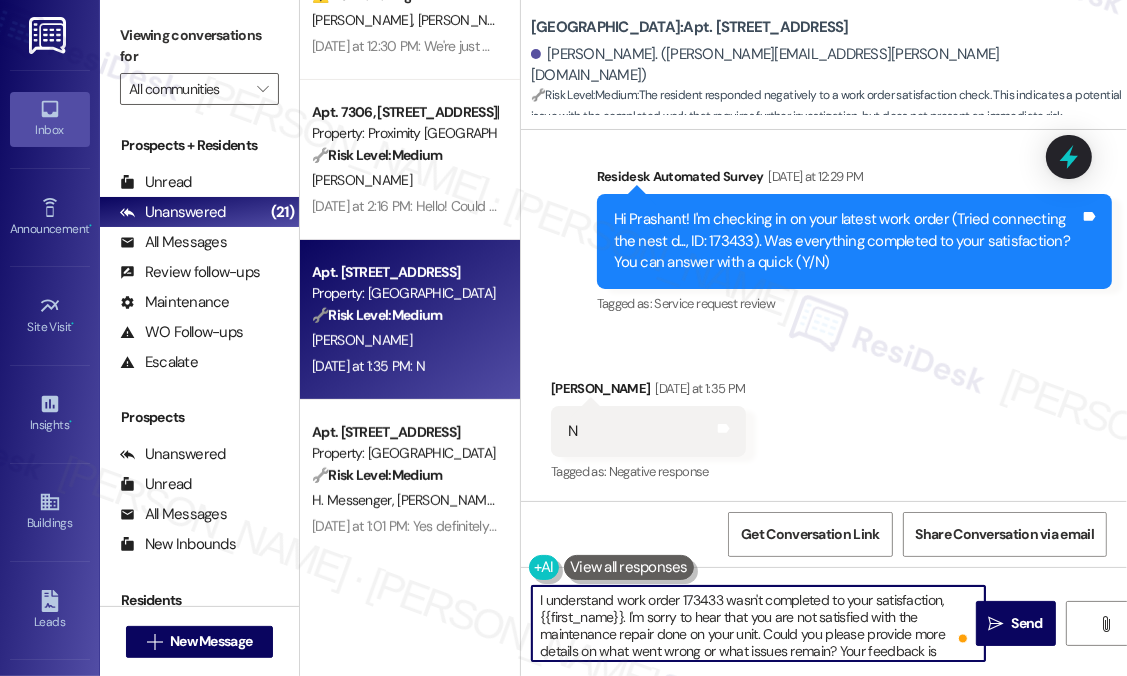 scroll, scrollTop: 33, scrollLeft: 0, axis: vertical 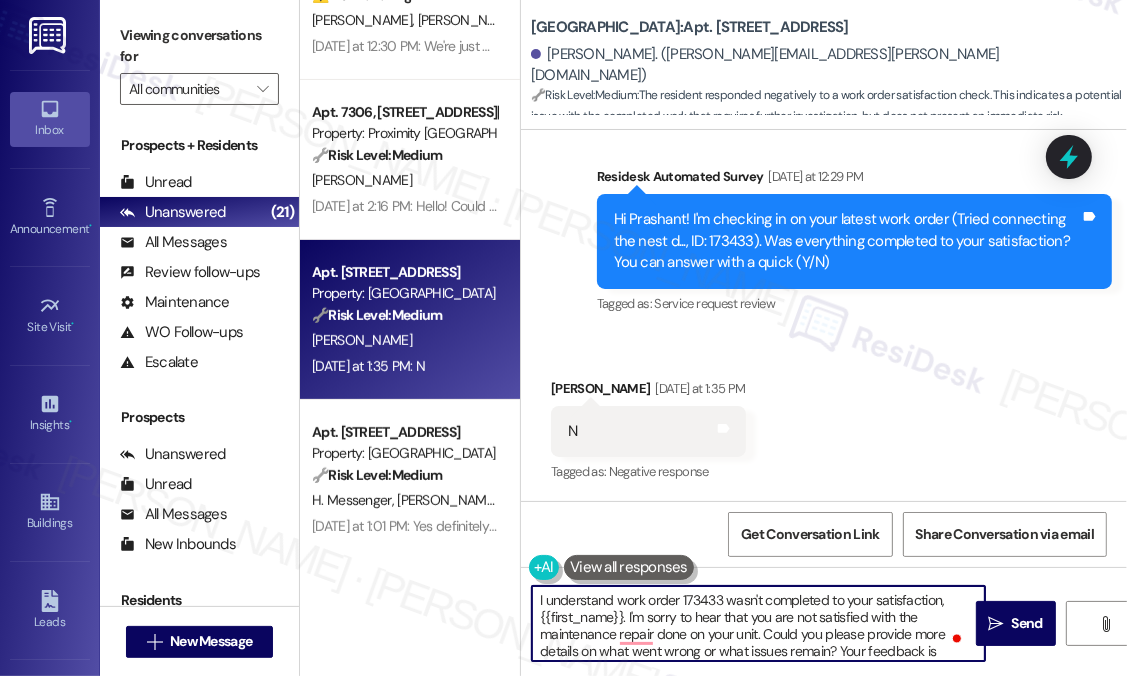 drag, startPoint x: 764, startPoint y: 632, endPoint x: 644, endPoint y: 639, distance: 120.203995 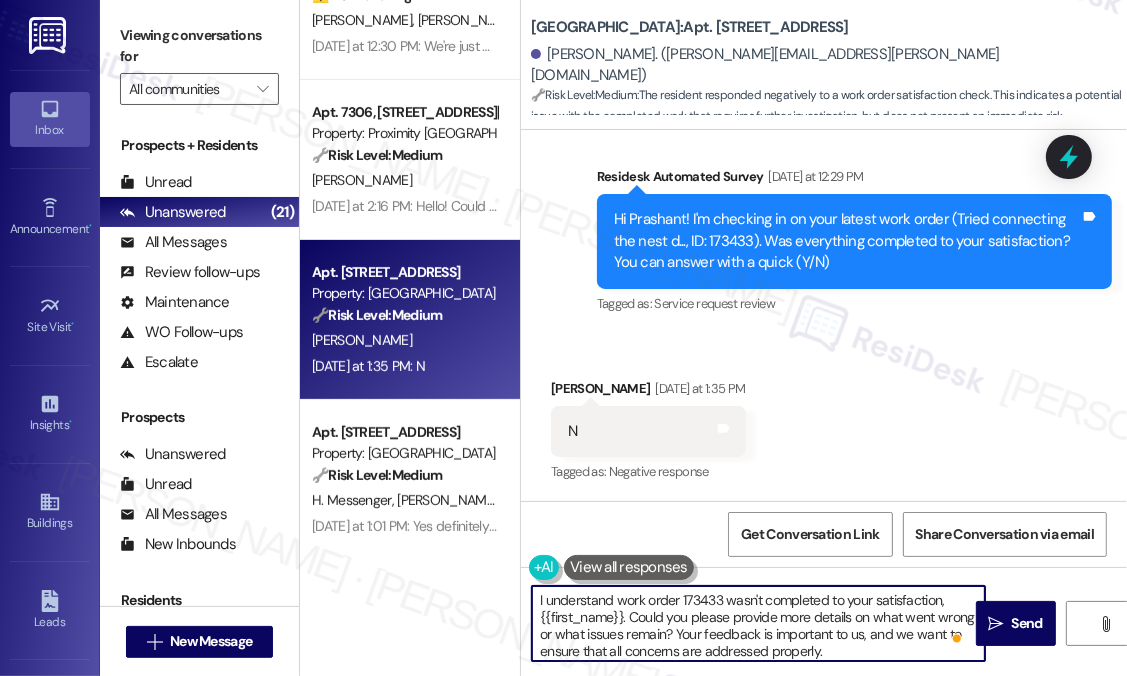 scroll, scrollTop: 757, scrollLeft: 0, axis: vertical 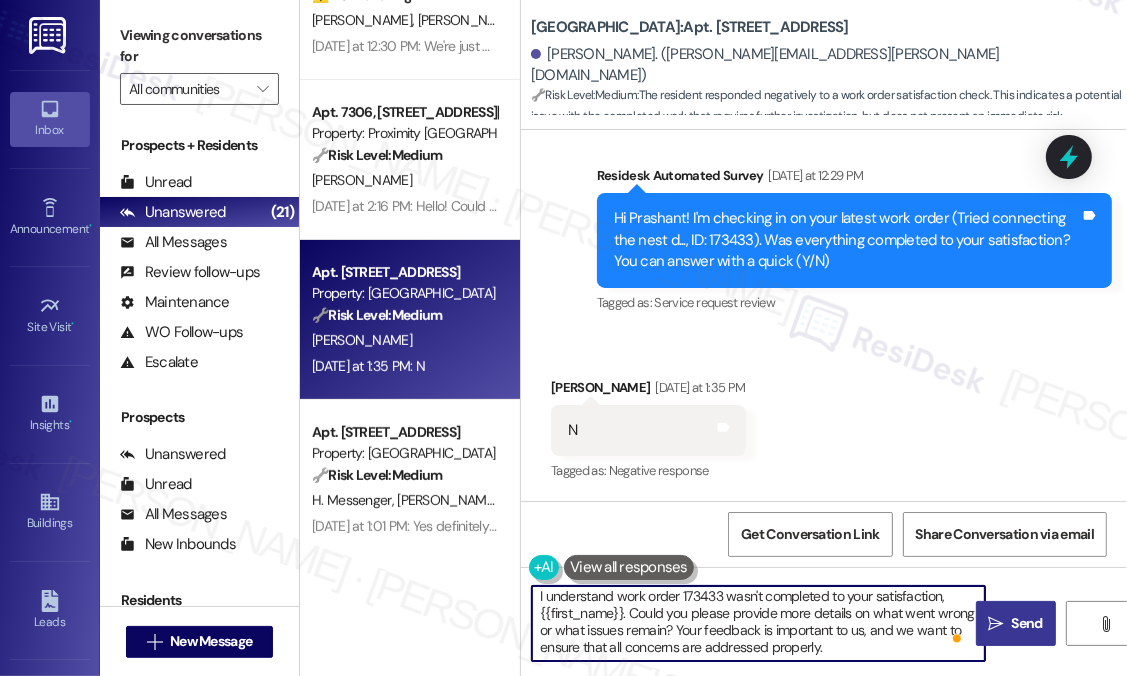 type on "I understand work order 173433 wasn't completed to your satisfaction, {{first_name}}. Could you please provide more details on what went wrong or what issues remain? Your feedback is important to us, and we want to ensure that all concerns are addressed properly." 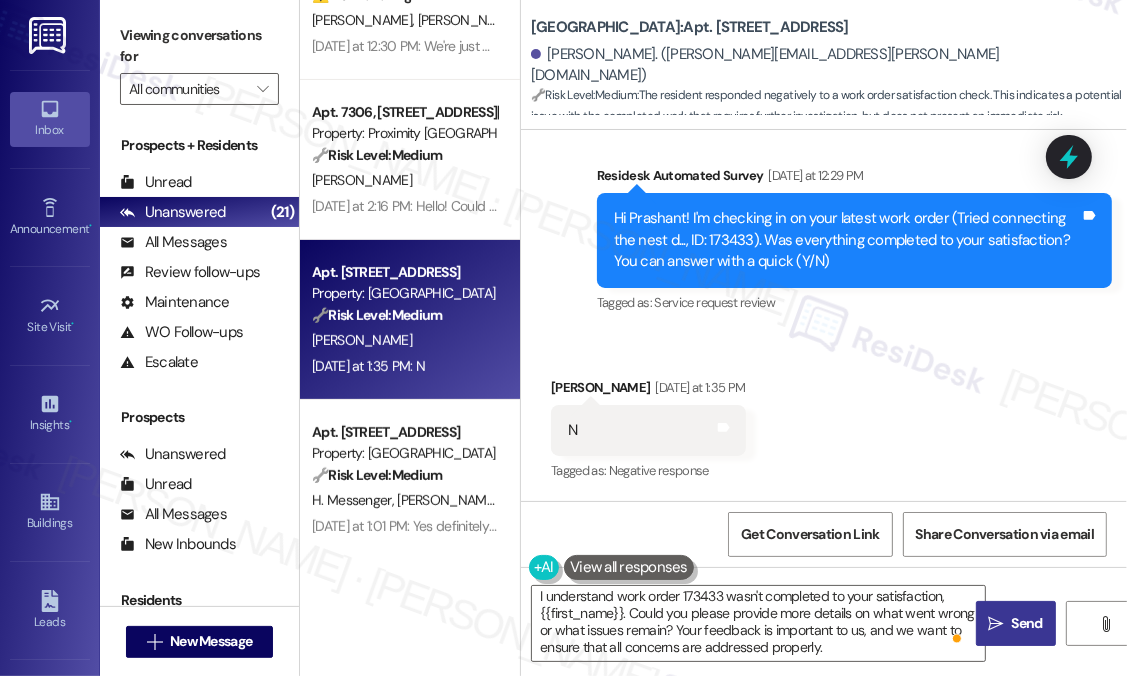 click on "Send" at bounding box center (1027, 623) 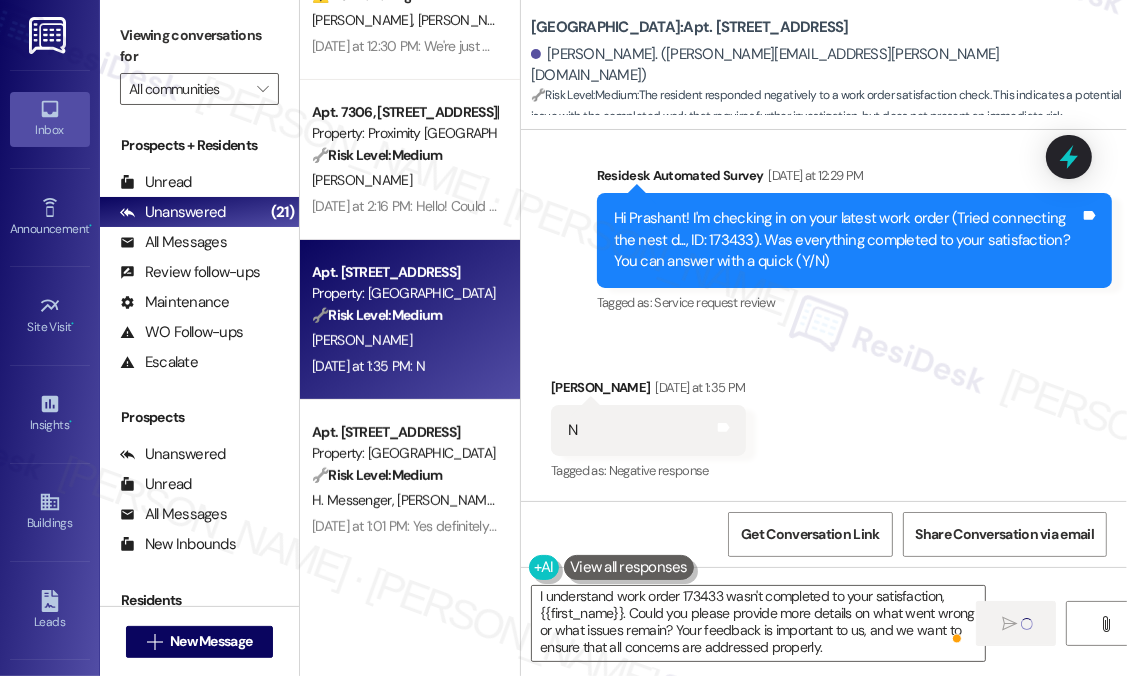 type 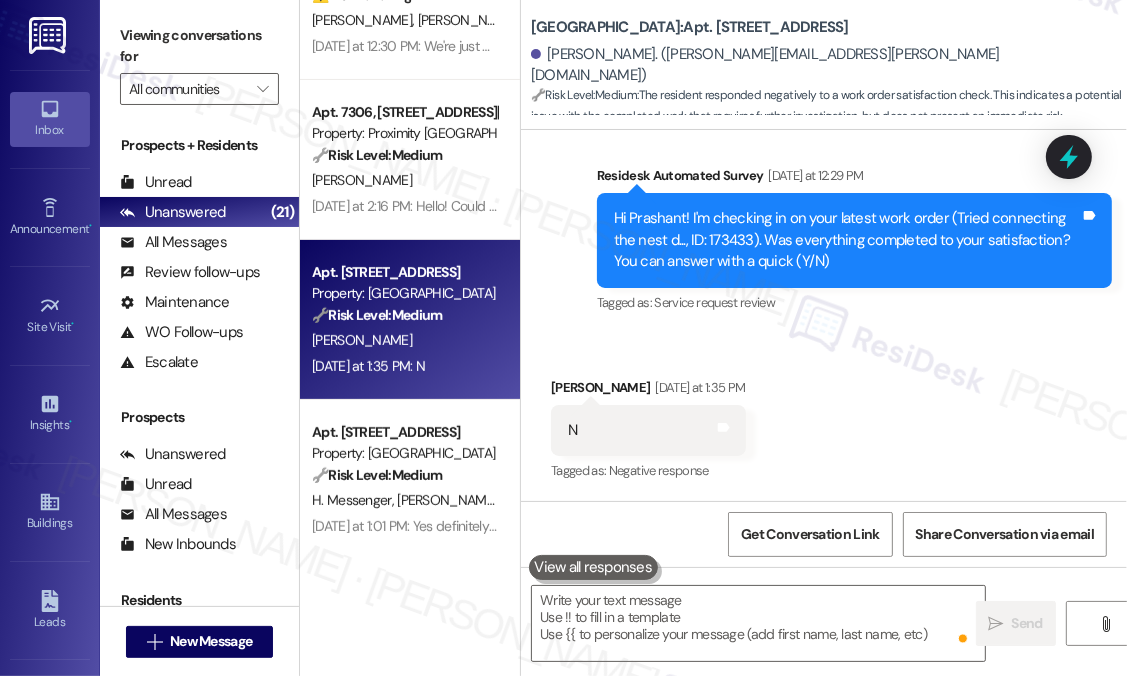 scroll, scrollTop: 0, scrollLeft: 0, axis: both 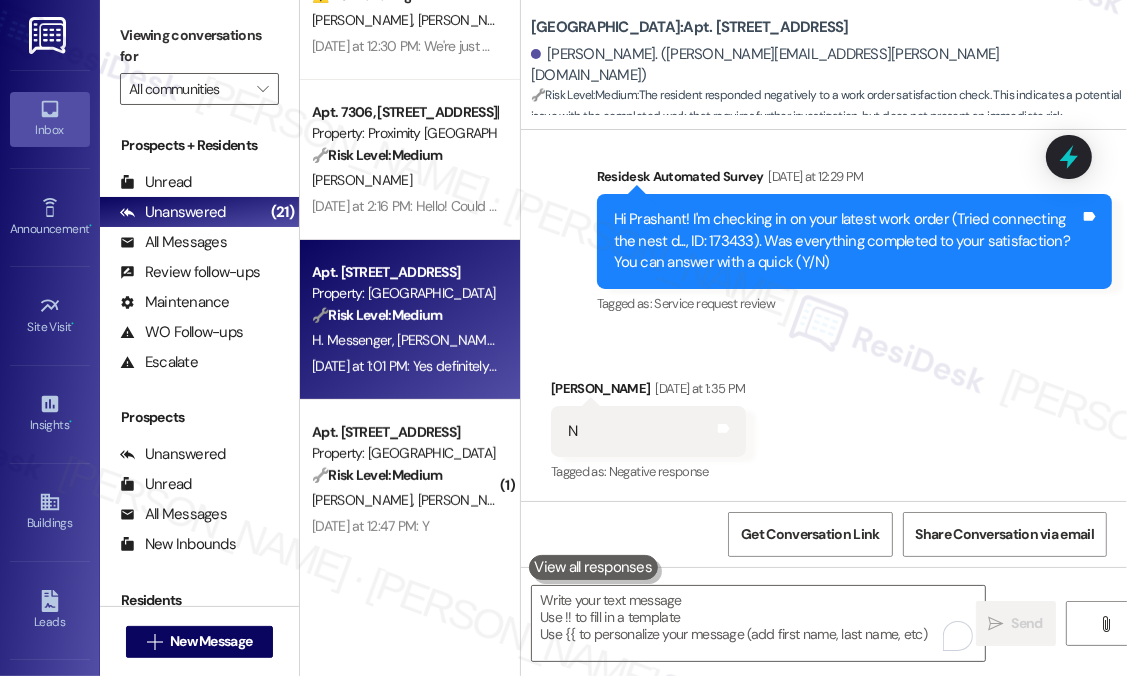 click on "H. Messenger [PERSON_NAME]" at bounding box center [404, 340] 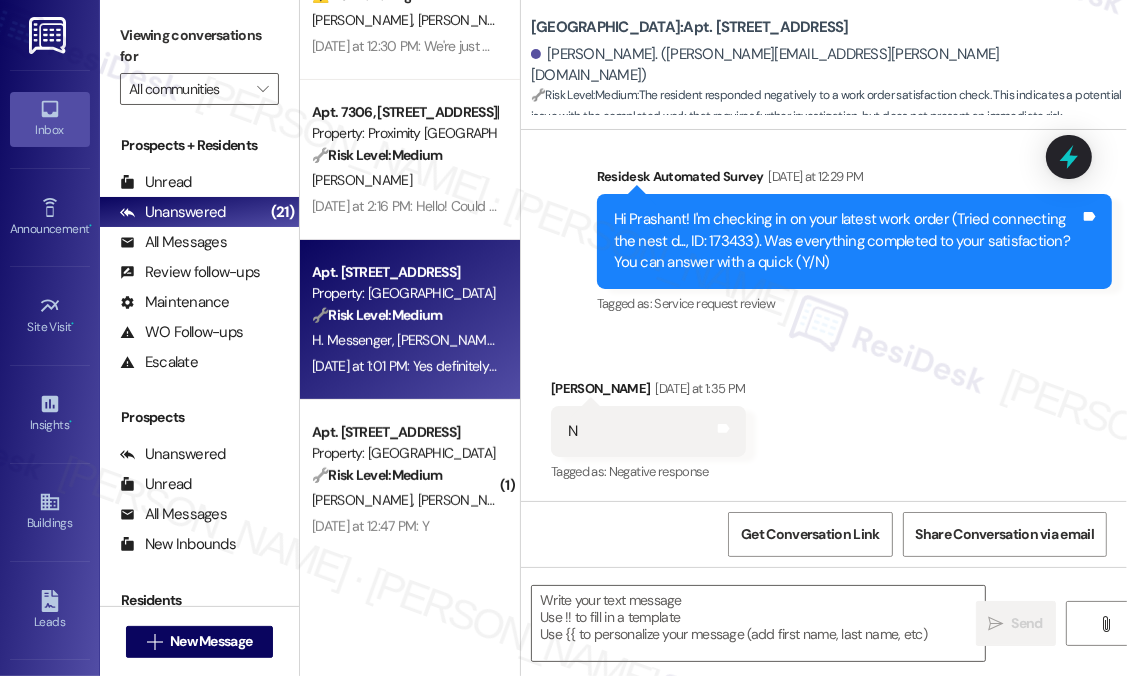 type on "Fetching suggested responses. Please feel free to read through the conversation in the meantime." 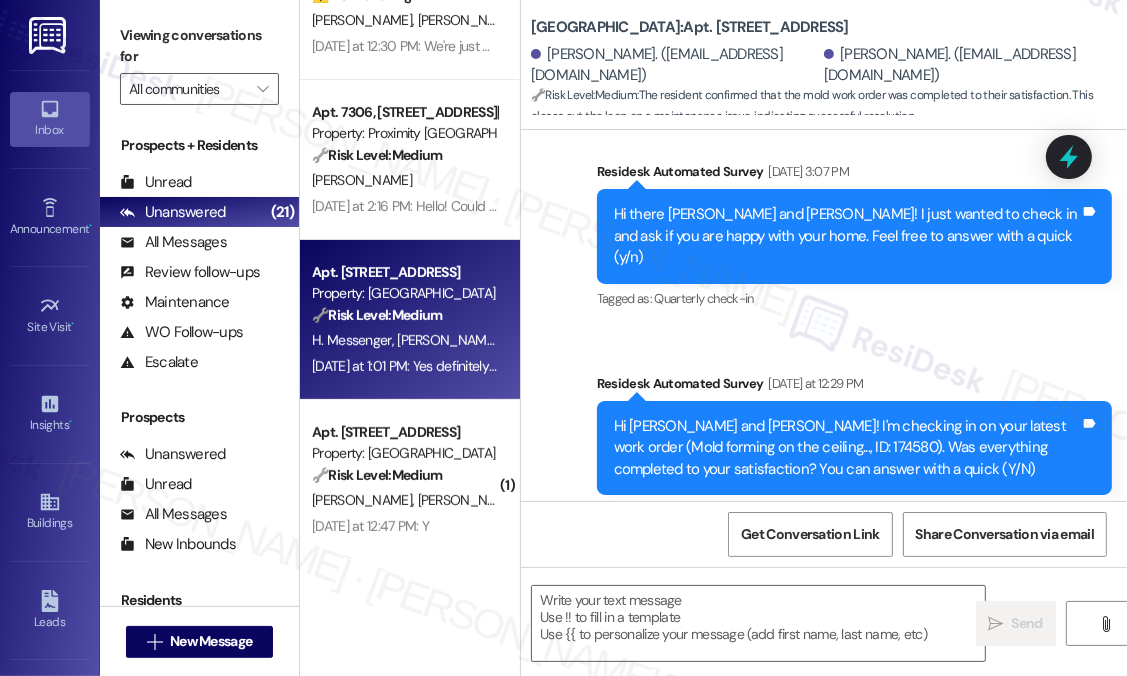 type on "Fetching suggested responses. Please feel free to read through the conversation in the meantime." 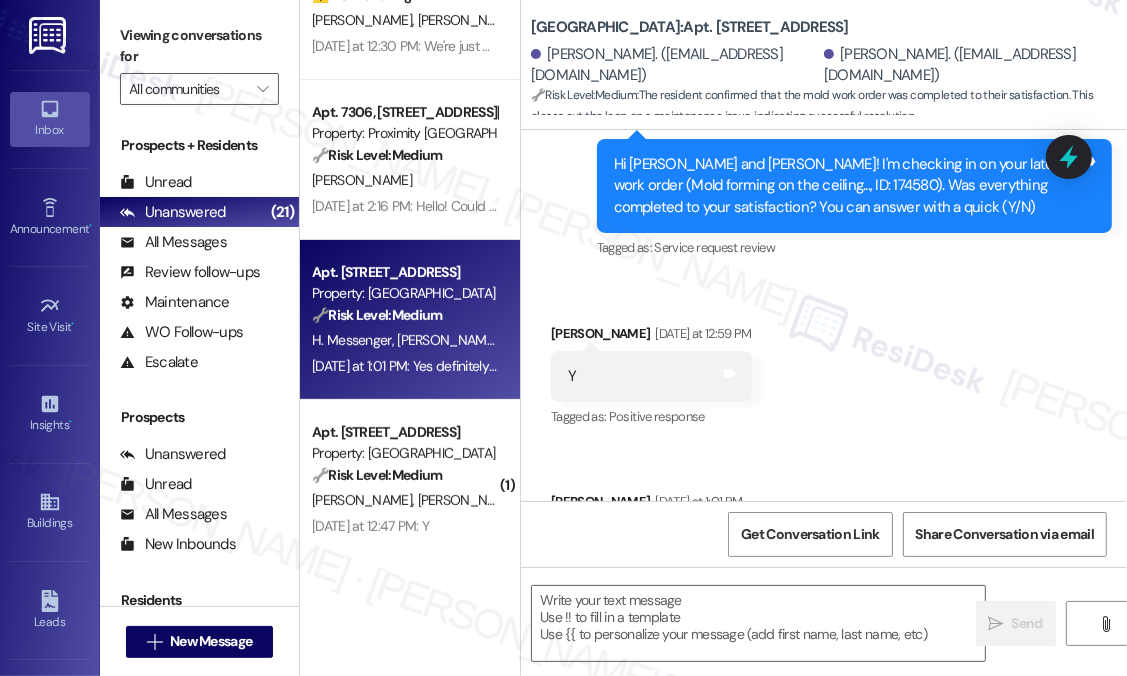 scroll, scrollTop: 536, scrollLeft: 0, axis: vertical 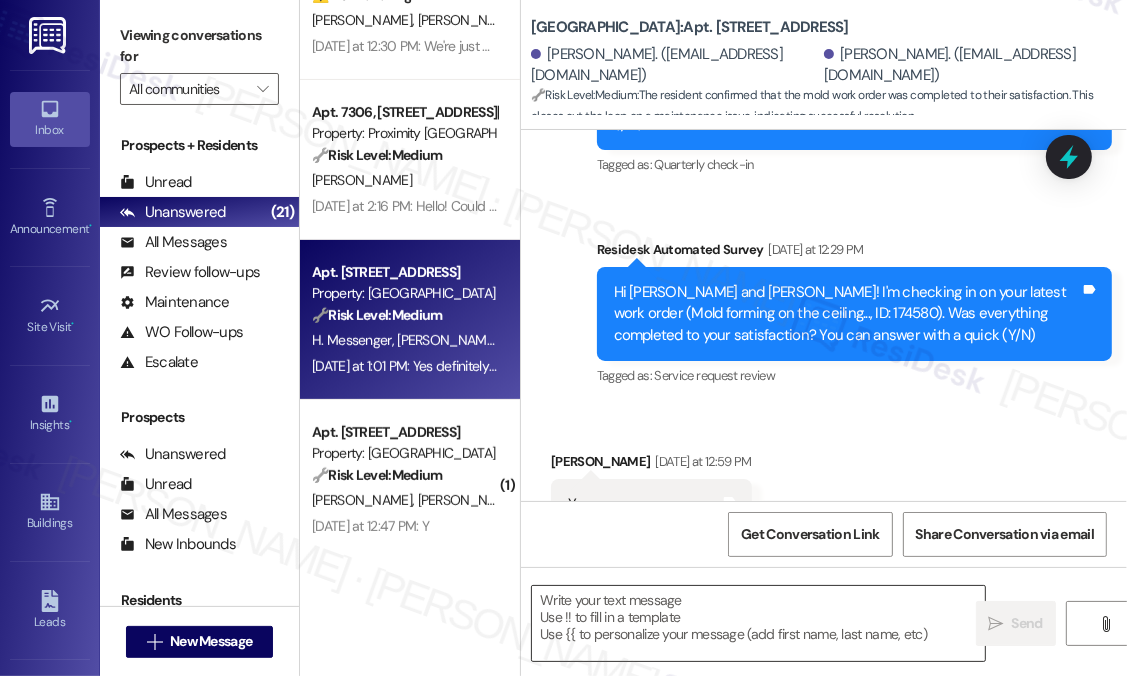 click at bounding box center [758, 623] 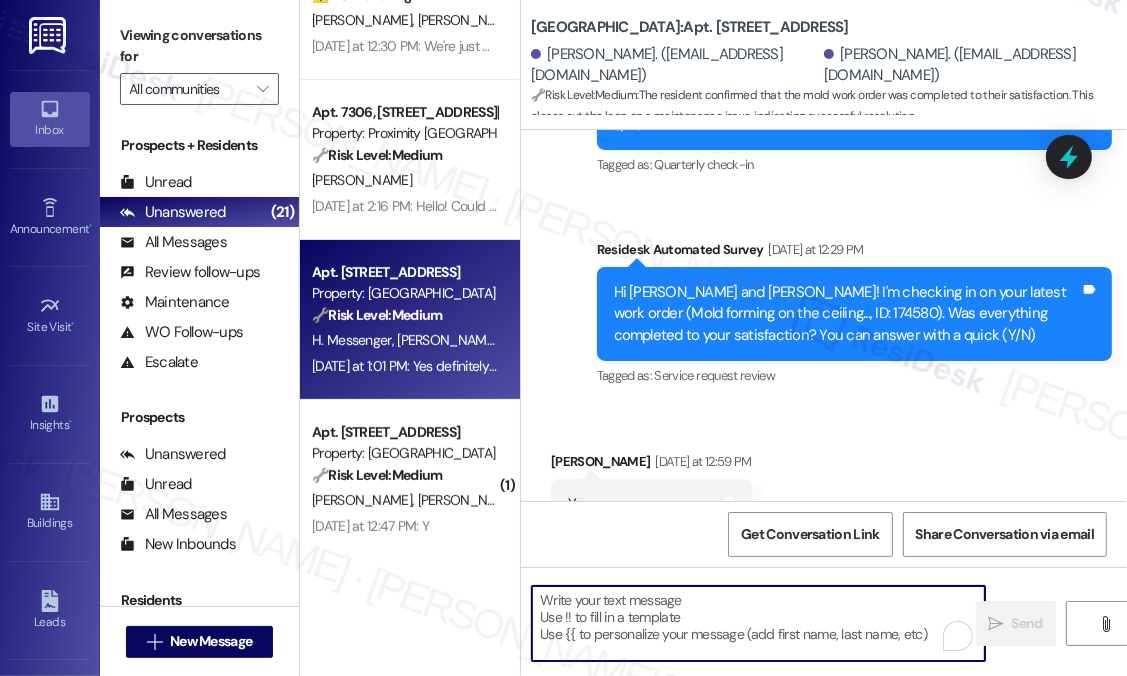 paste on "That’s wonderful to hear! We’re so glad that you’re satisfied with the recent work order completed by our maintenance team. If you ever need anything or have any concerns, please don’t hesitate to reach out." 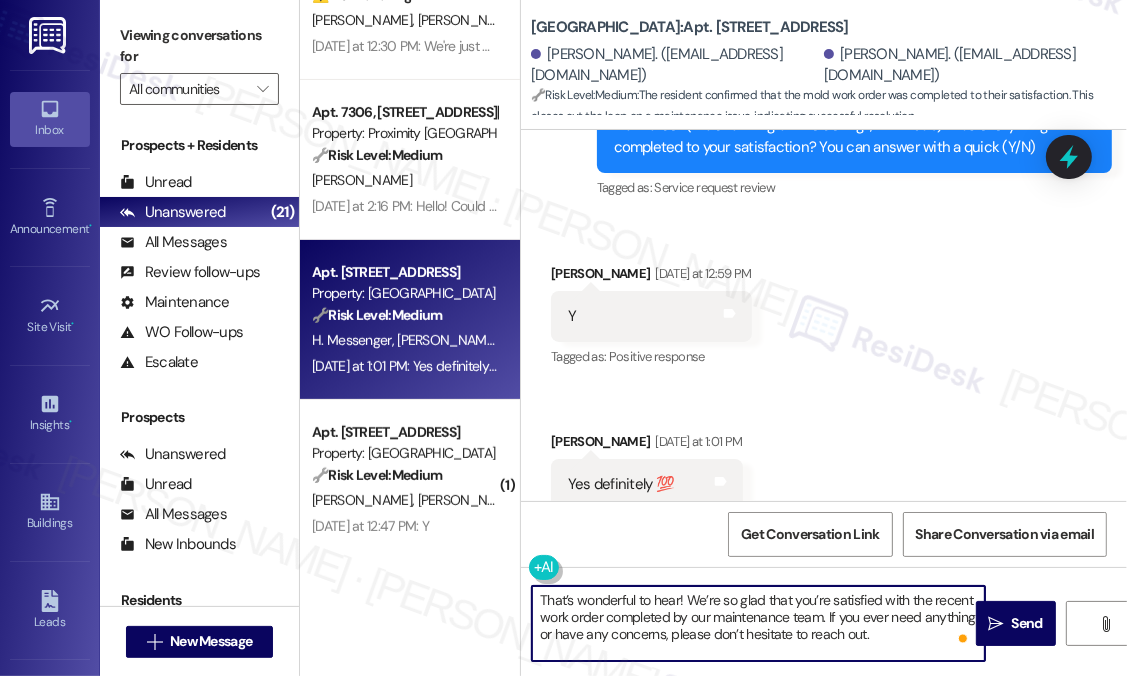 scroll, scrollTop: 736, scrollLeft: 0, axis: vertical 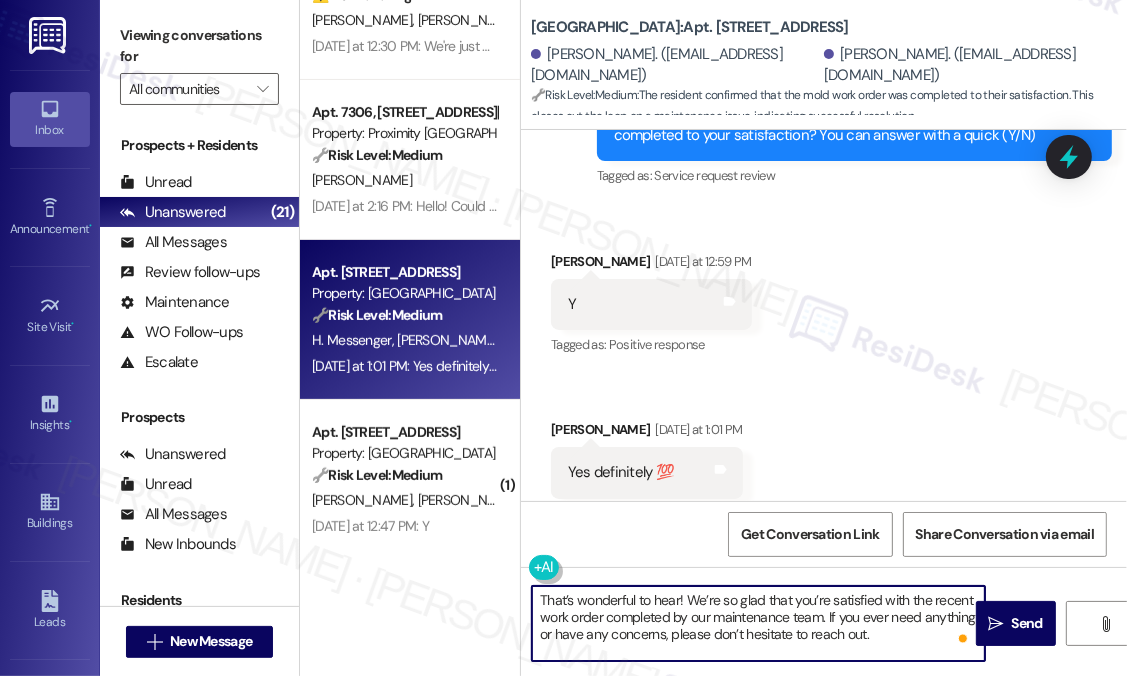 click on "That’s wonderful to hear! We’re so glad that you’re satisfied with the recent work order completed by our maintenance team. If you ever need anything or have any concerns, please don’t hesitate to reach out." at bounding box center (758, 623) 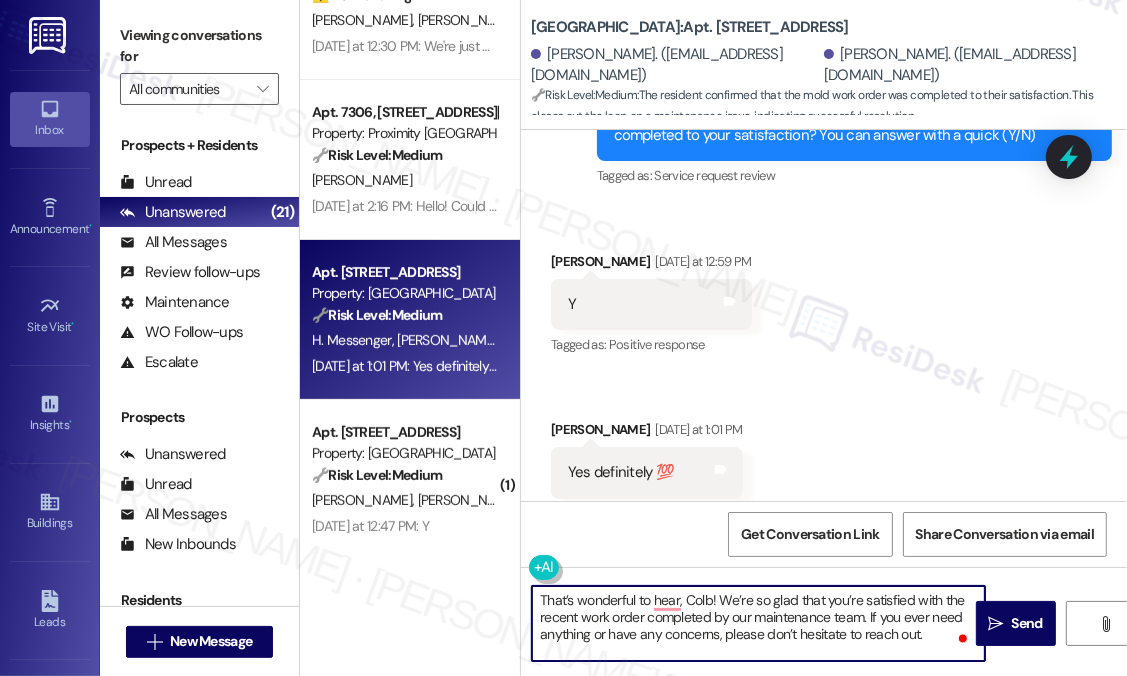 type on "That’s wonderful to hear, [PERSON_NAME]! We’re so glad that you’re satisfied with the recent work order completed by our maintenance team. If you ever need anything or have any concerns, please don’t hesitate to reach out." 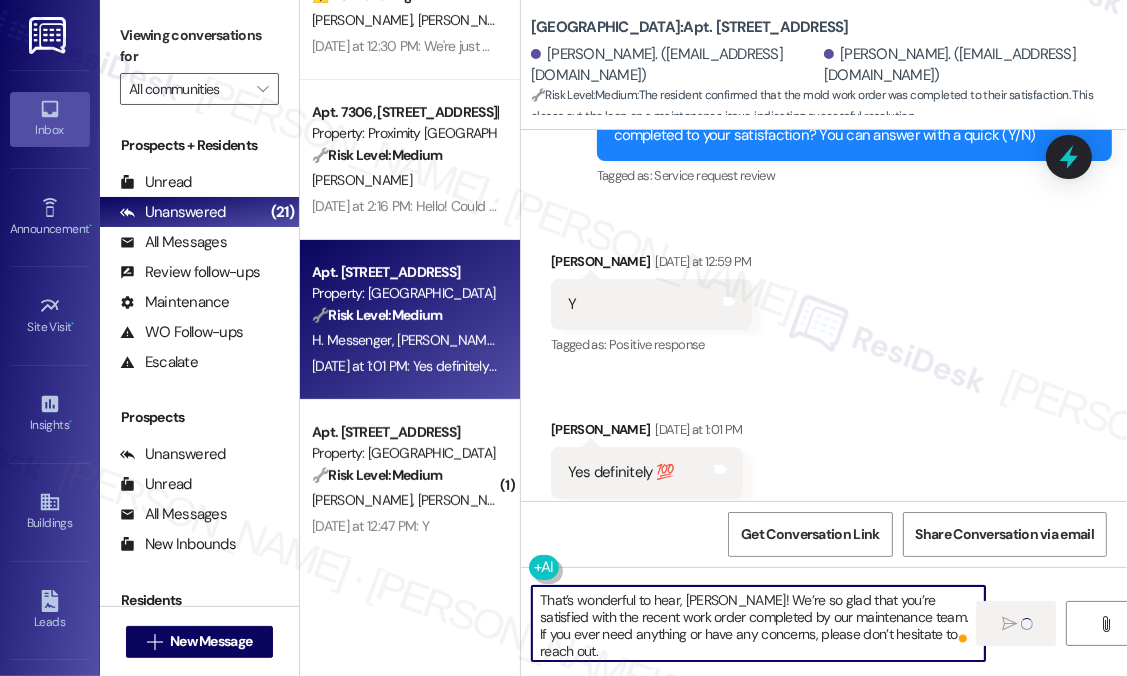type 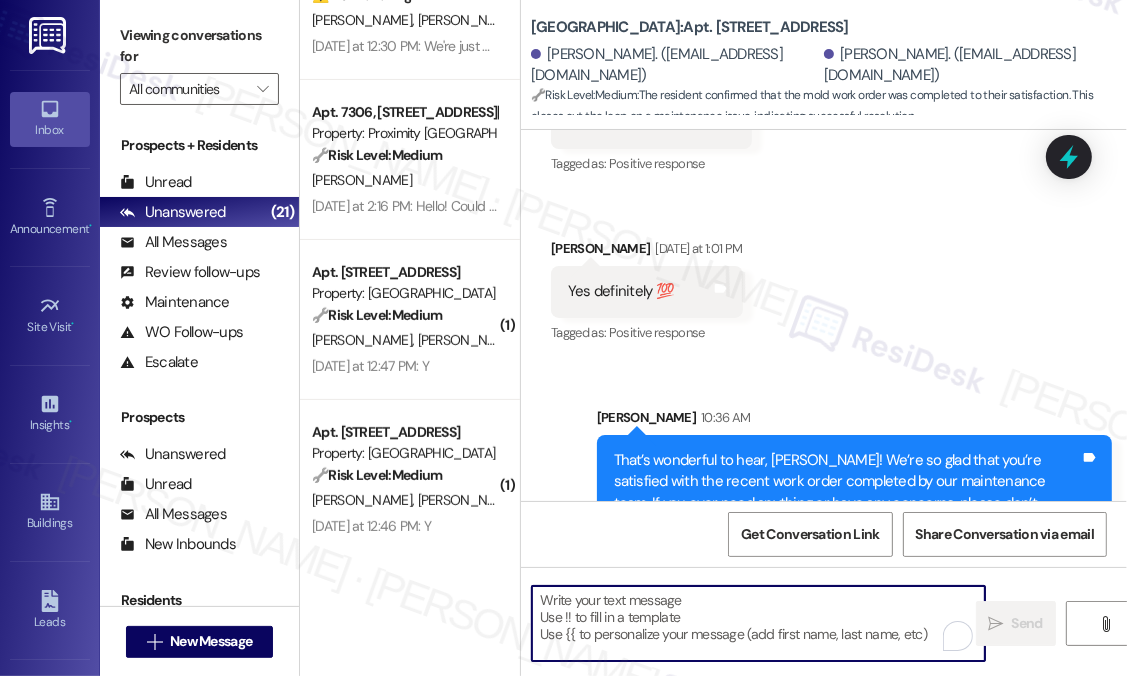scroll, scrollTop: 918, scrollLeft: 0, axis: vertical 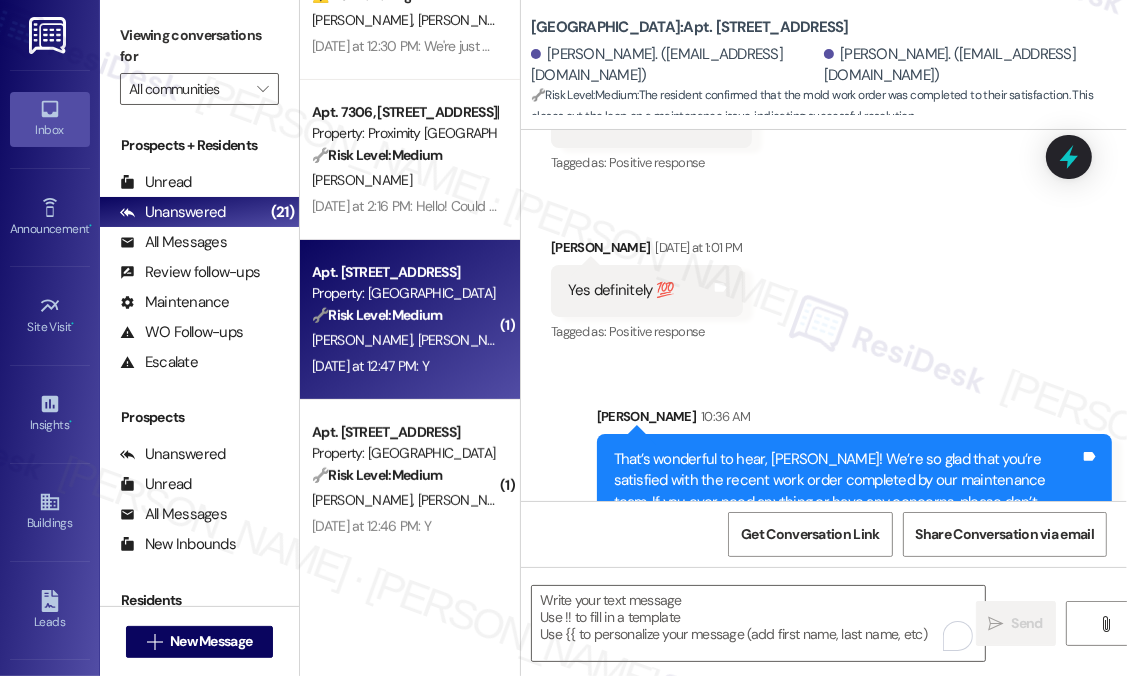 click on "Apt. [STREET_ADDRESS]" at bounding box center [404, 272] 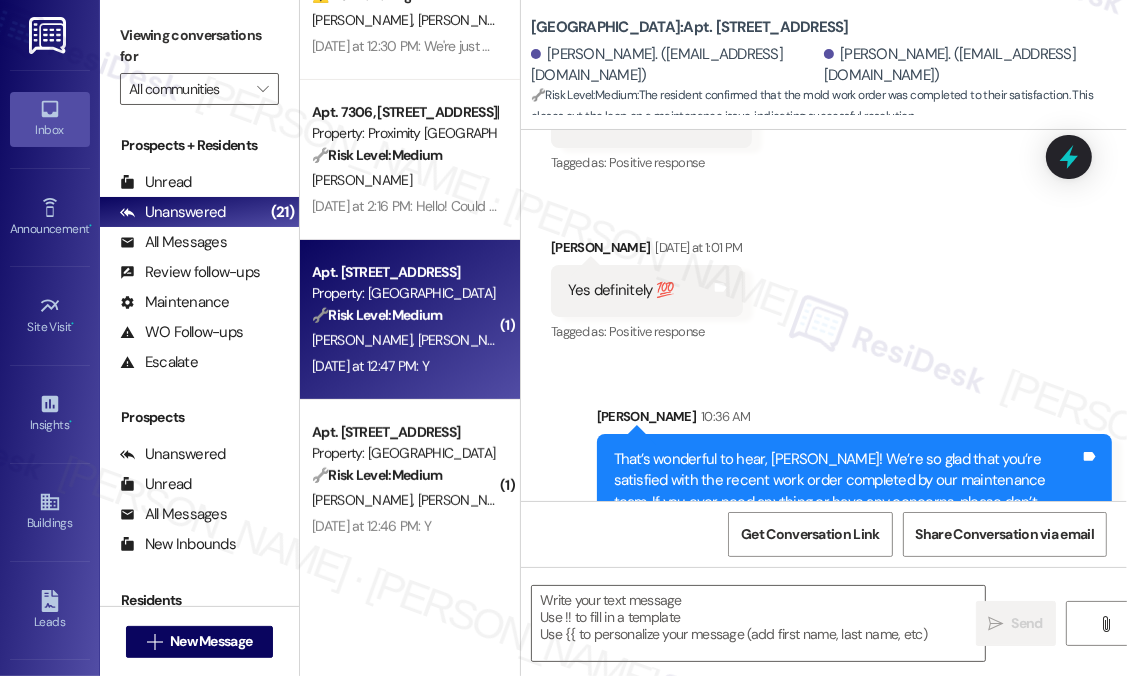 type on "Fetching suggested responses. Please feel free to read through the conversation in the meantime." 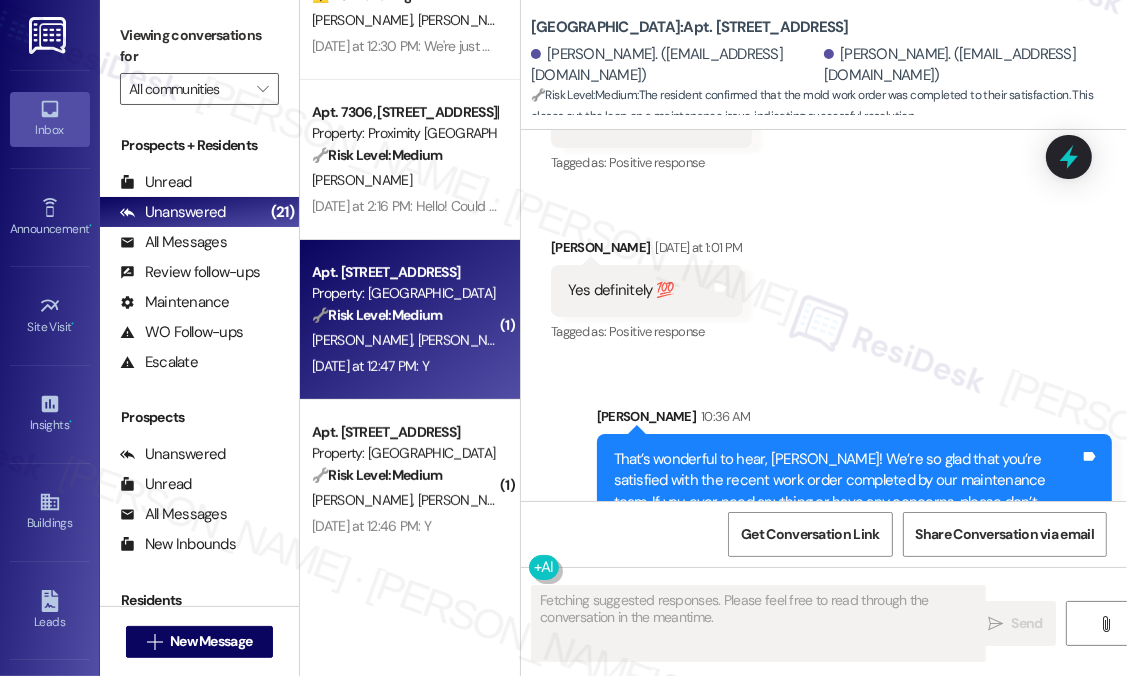 scroll, scrollTop: 164, scrollLeft: 0, axis: vertical 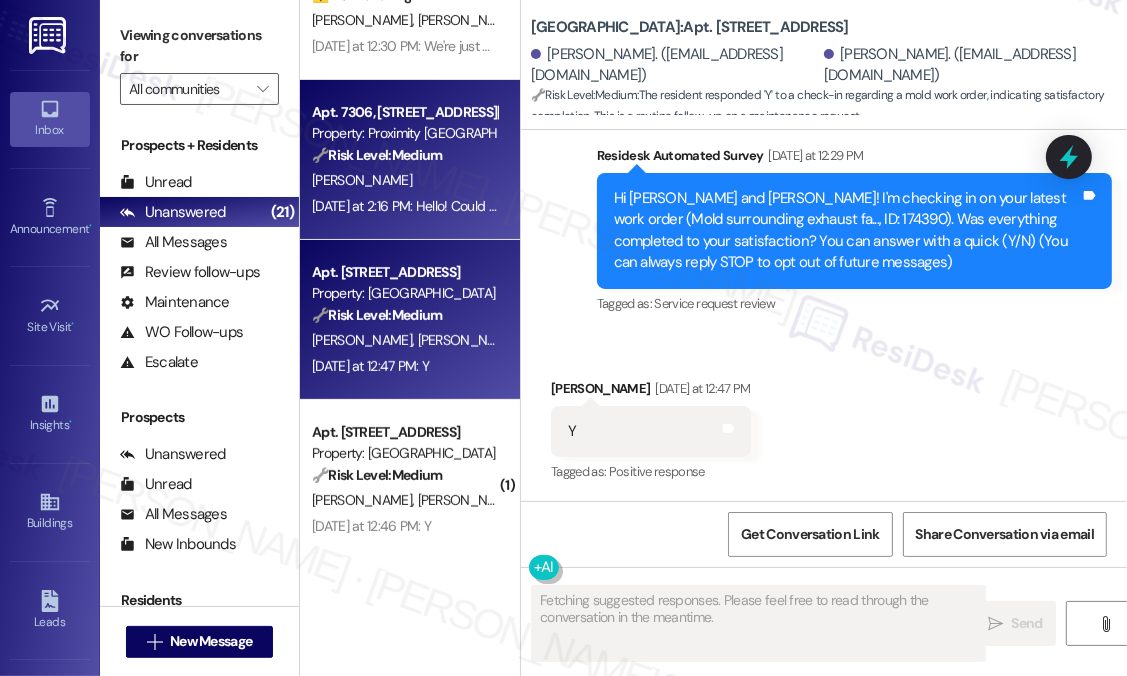 click on "[PERSON_NAME]" at bounding box center (404, 180) 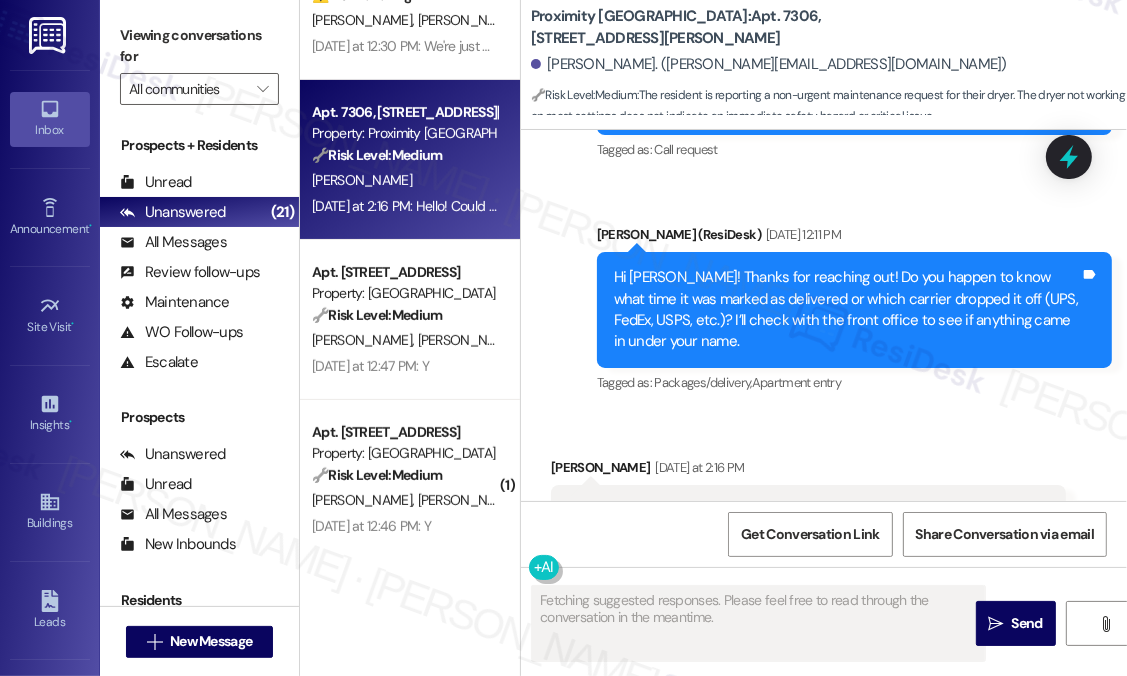 scroll, scrollTop: 2205, scrollLeft: 0, axis: vertical 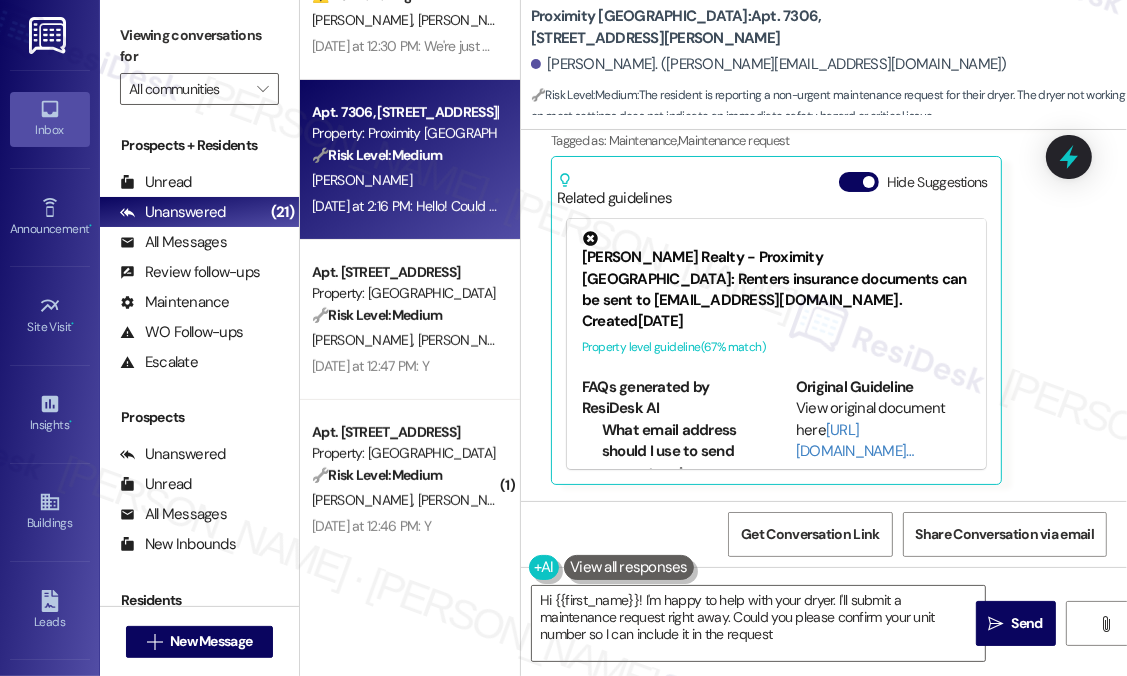 type on "Hi {{first_name}}! I'm happy to help with your dryer. I'll submit a maintenance request right away. Could you please confirm your unit number so I can include it in the request?" 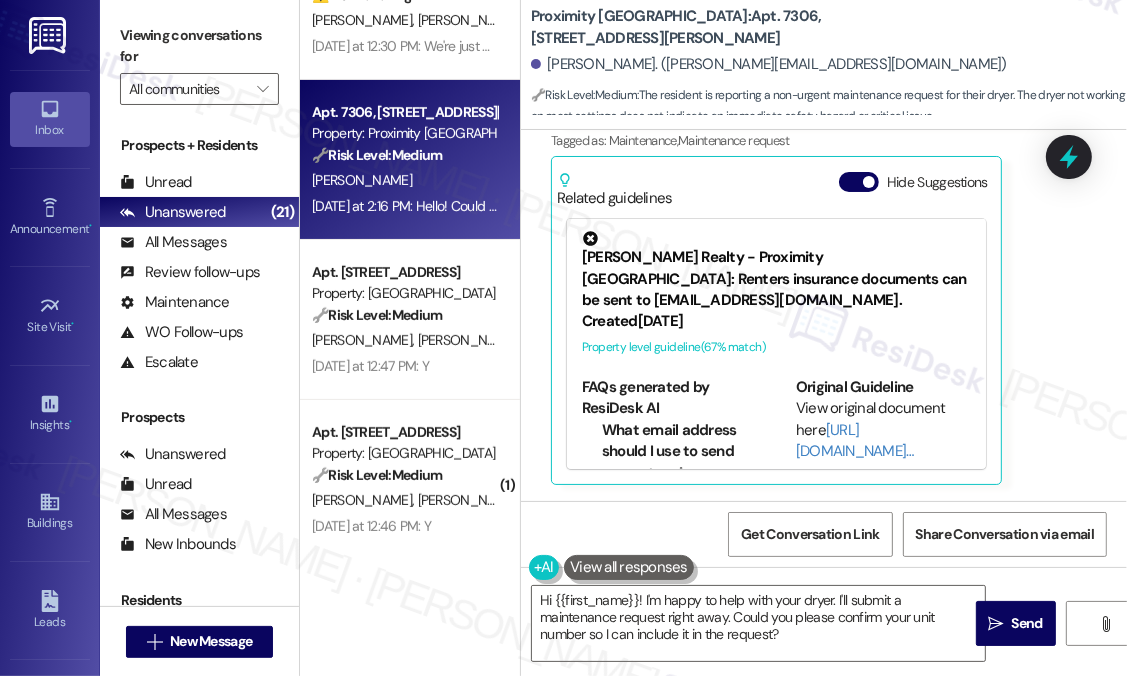 scroll, scrollTop: 300, scrollLeft: 0, axis: vertical 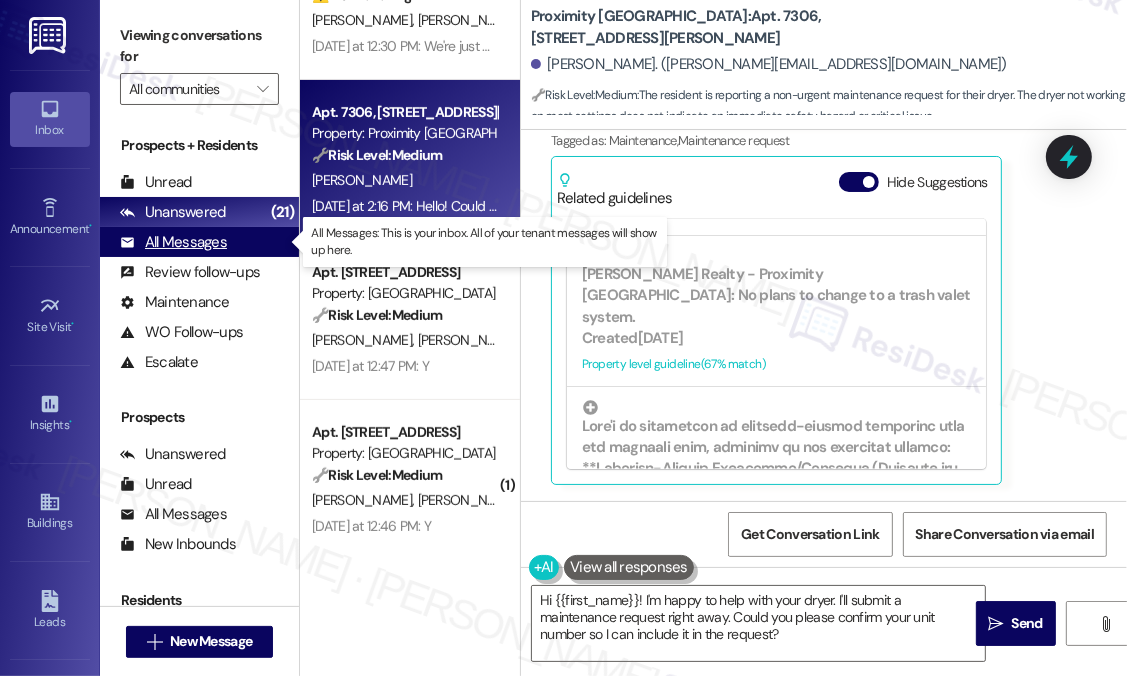 click on "All Messages" at bounding box center (173, 242) 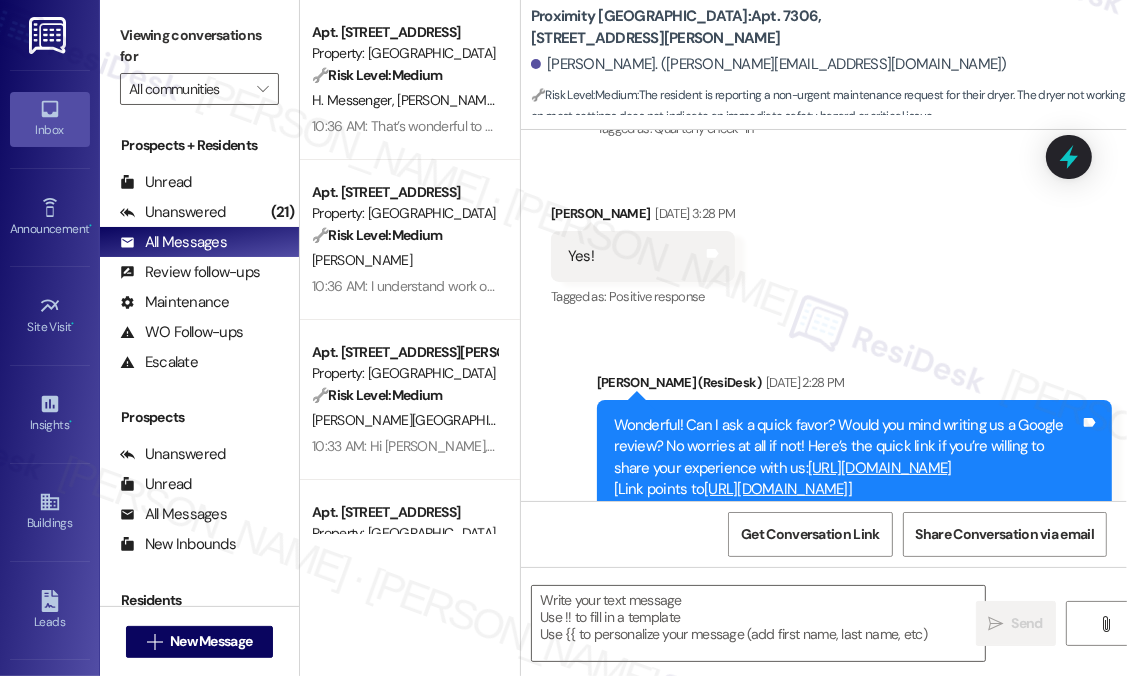 type on "Fetching suggested responses. Please feel free to read through the conversation in the meantime." 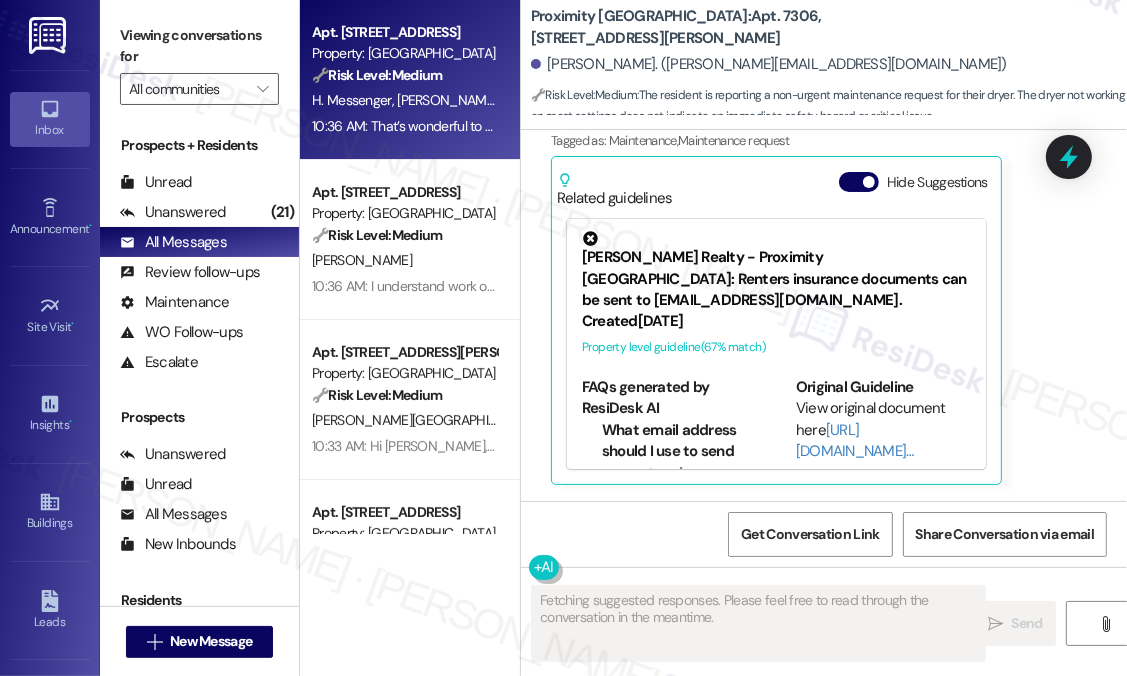 scroll, scrollTop: 2205, scrollLeft: 0, axis: vertical 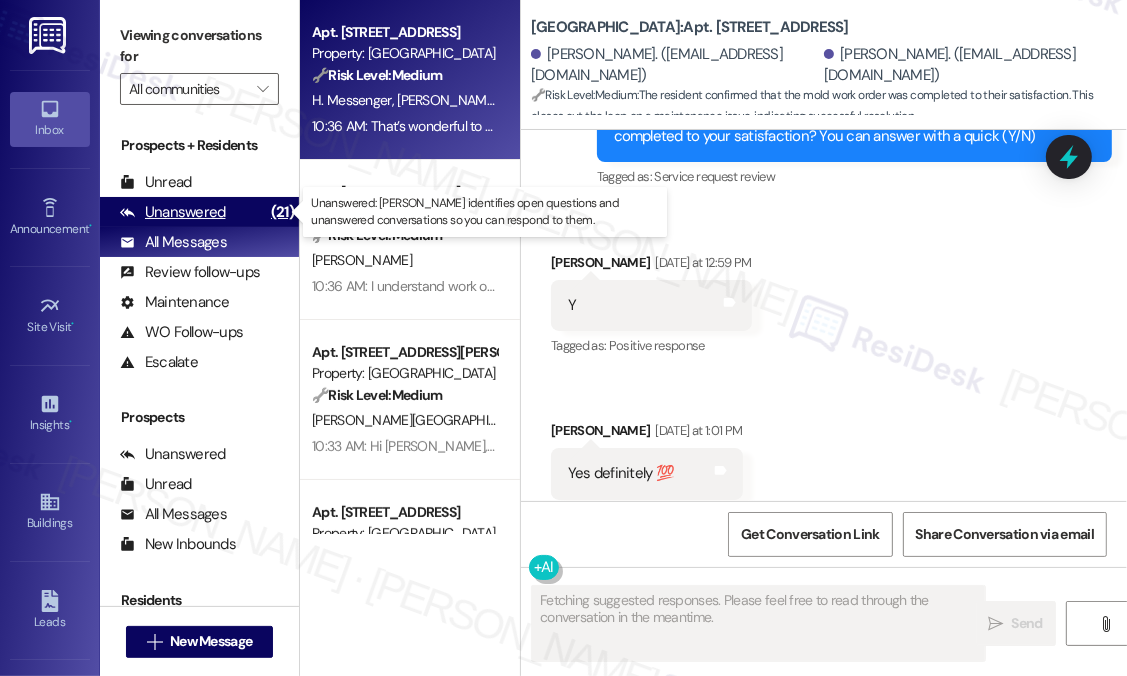 click on "Unanswered" at bounding box center (173, 212) 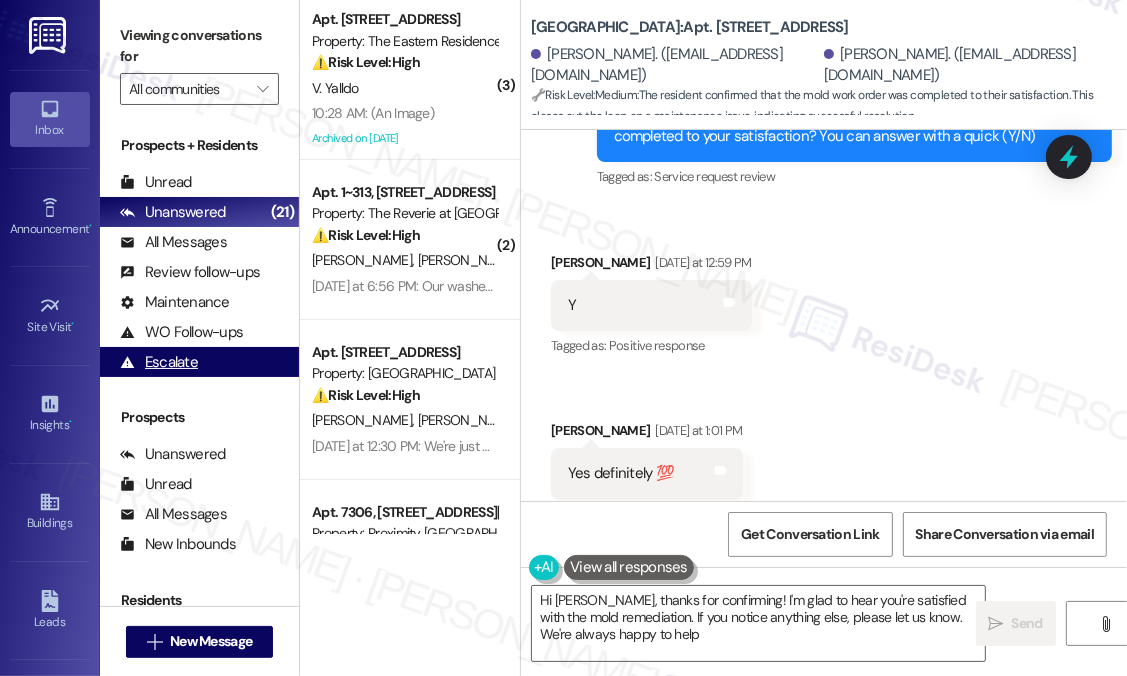 type on "Hi [PERSON_NAME], thanks for confirming! I'm glad to hear you're satisfied with the mold remediation. If you notice anything else, please let us know. We're always happy to help!" 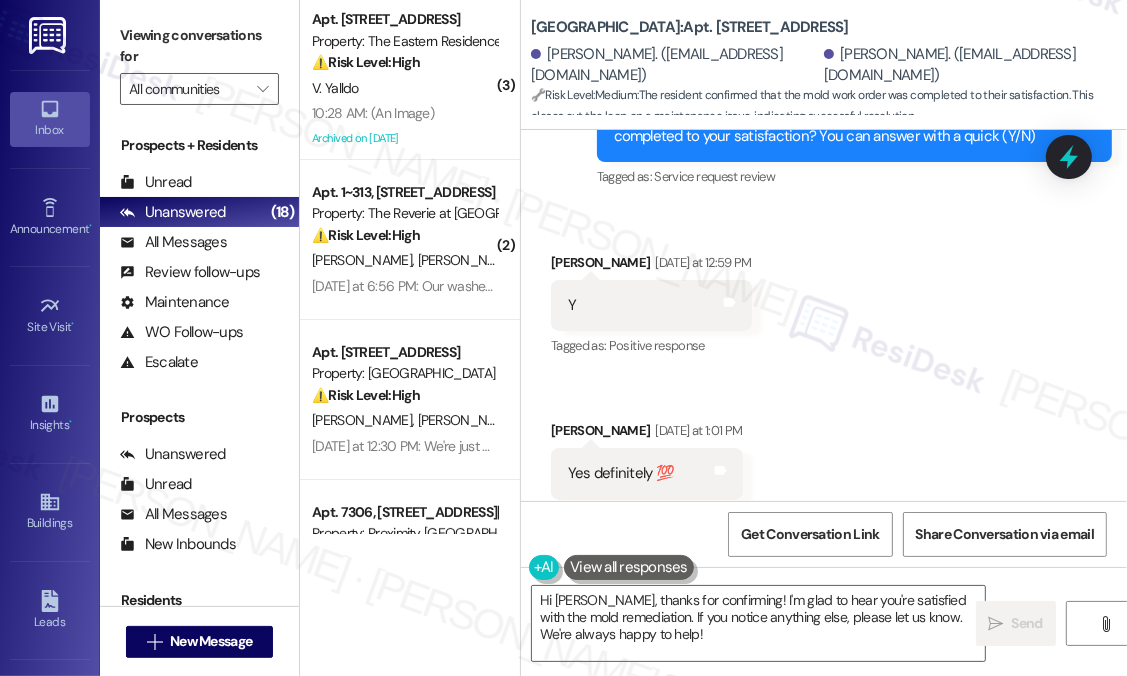 click on "Received via SMS [PERSON_NAME] [DATE] at 12:59 PM Y  Tags and notes Tagged as:   Positive response Click to highlight conversations about Positive response Received via SMS [PERSON_NAME] [DATE] at 1:01 PM Yes definitely 💯 Tags and notes Tagged as:   Positive response Click to highlight conversations about Positive response" at bounding box center [824, 376] 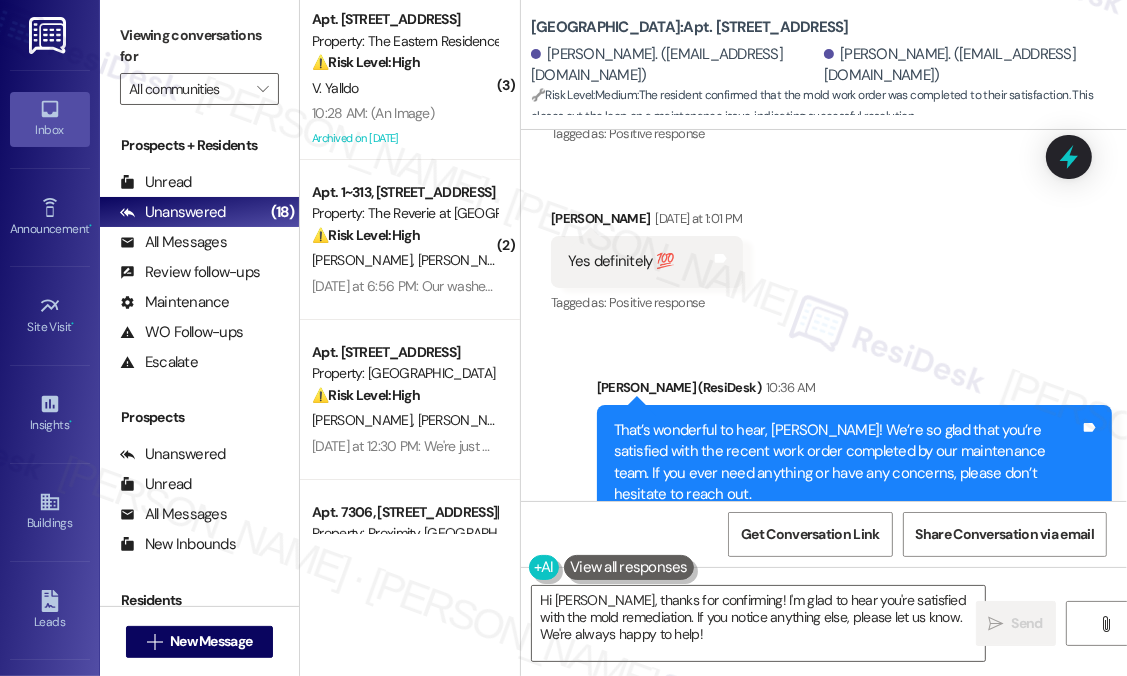 scroll, scrollTop: 948, scrollLeft: 0, axis: vertical 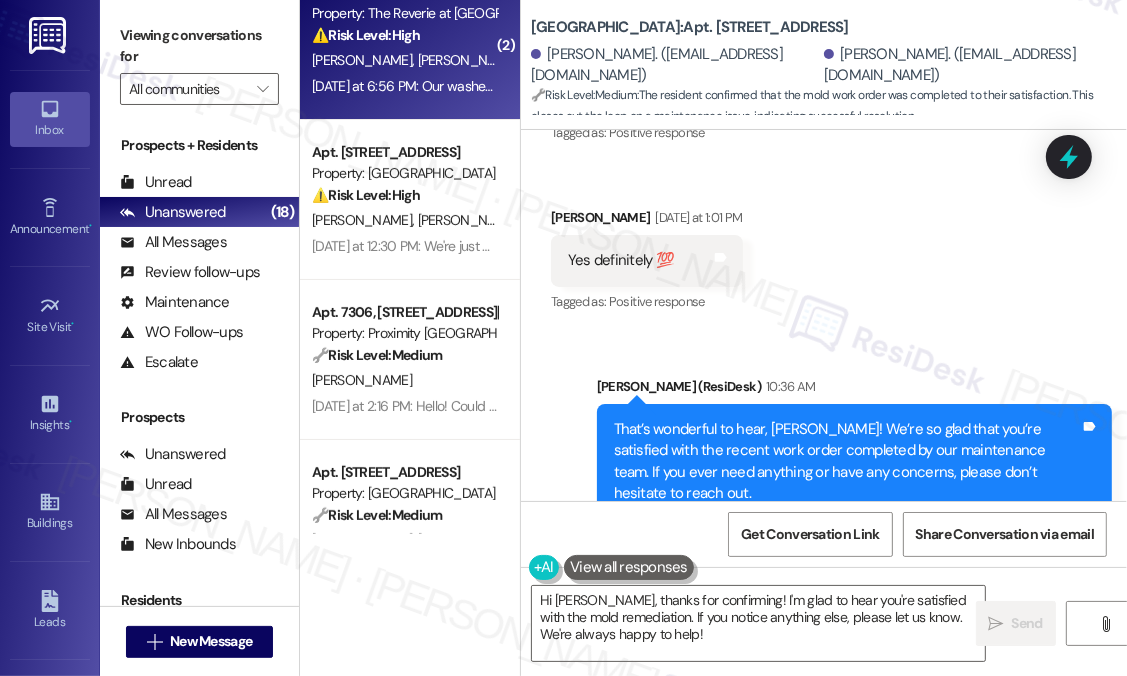 click on "[DATE] at 6:56 PM: Our washer is still not working. But the dryer is working great!  [DATE] at 6:56 PM: Our washer is still not working. But the dryer is working great!" at bounding box center [541, 86] 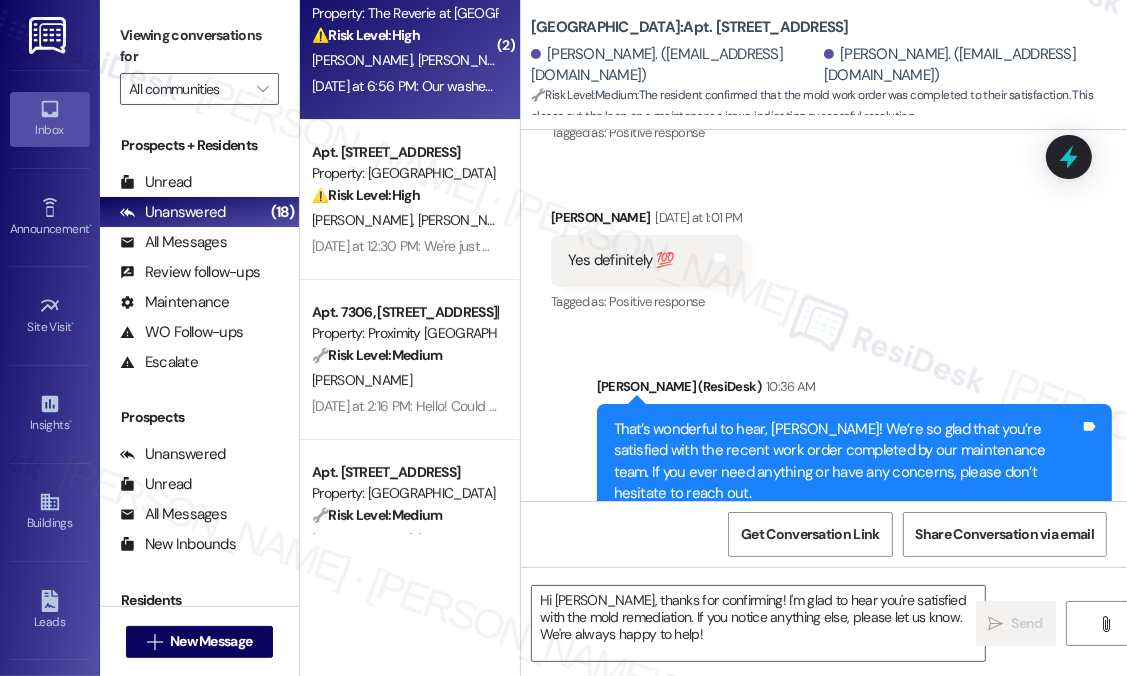 type on "Fetching suggested responses. Please feel free to read through the conversation in the meantime." 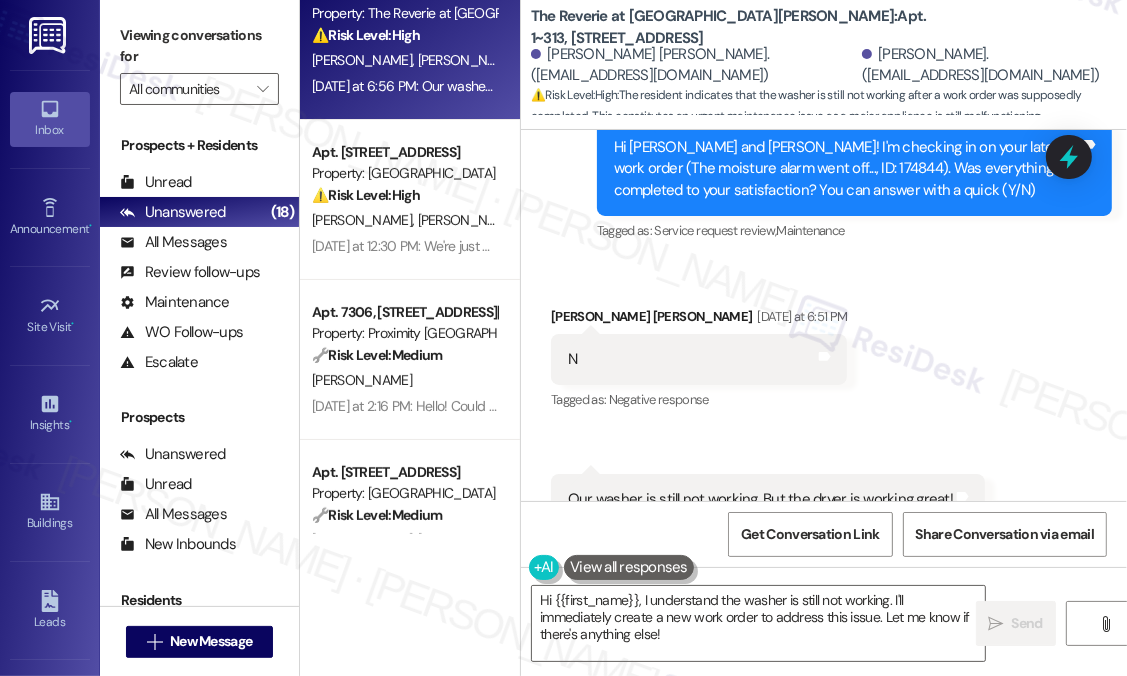 scroll, scrollTop: 1017, scrollLeft: 0, axis: vertical 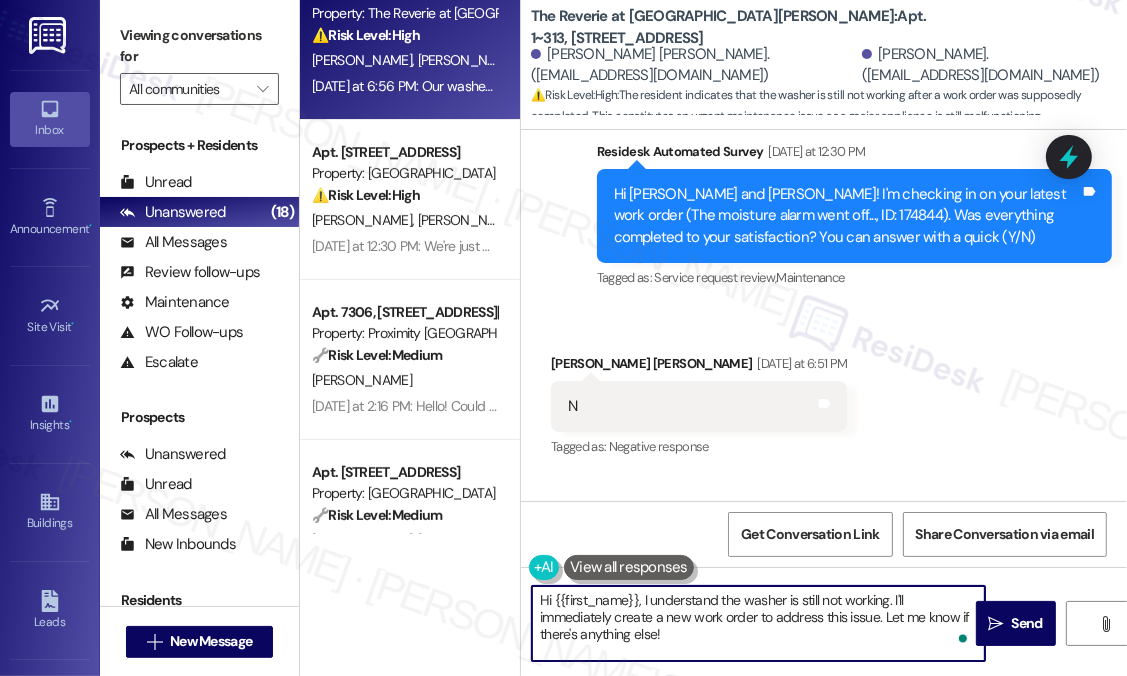 drag, startPoint x: 707, startPoint y: 647, endPoint x: 540, endPoint y: 604, distance: 172.4471 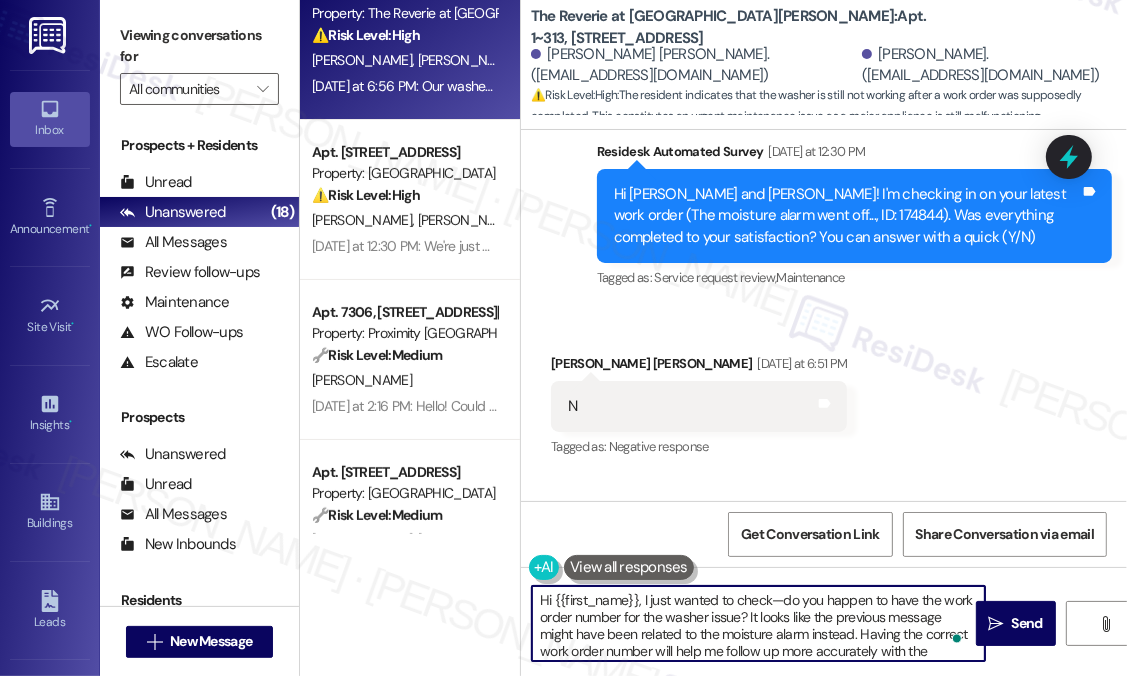 scroll, scrollTop: 16, scrollLeft: 0, axis: vertical 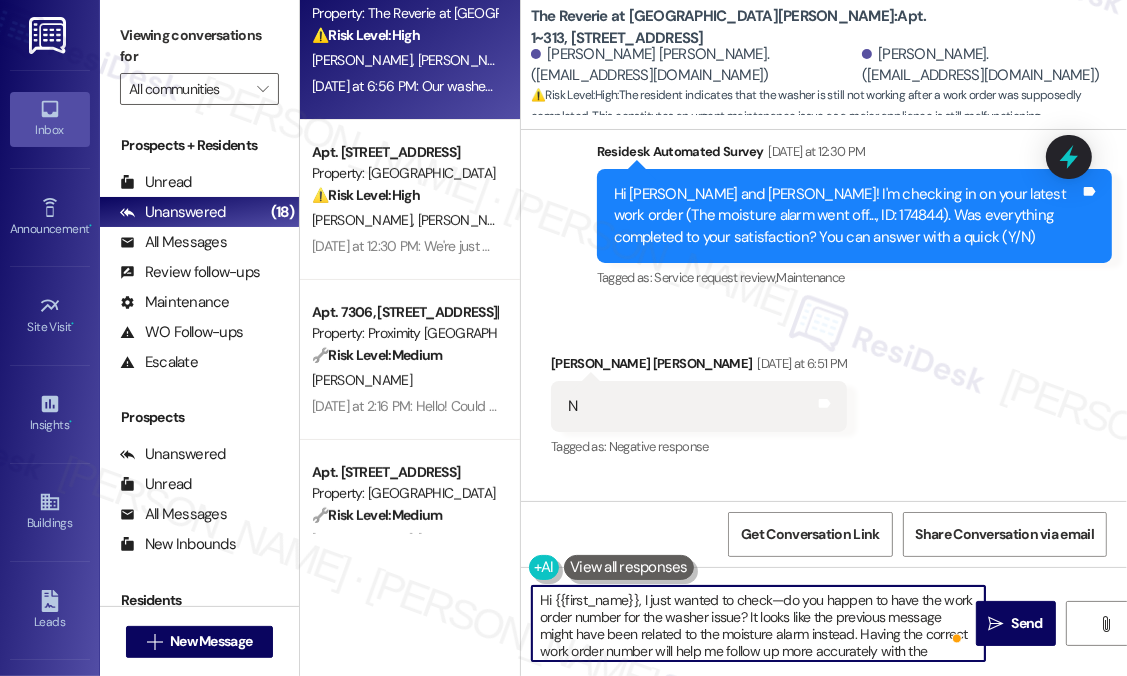 click on "Hi {{first_name}}, I just wanted to check—do you happen to have the work order number for the washer issue? It looks like the previous message might have been related to the moisture alarm instead. Having the correct work order number will help me follow up more accurately with the maintenance team." at bounding box center [758, 623] 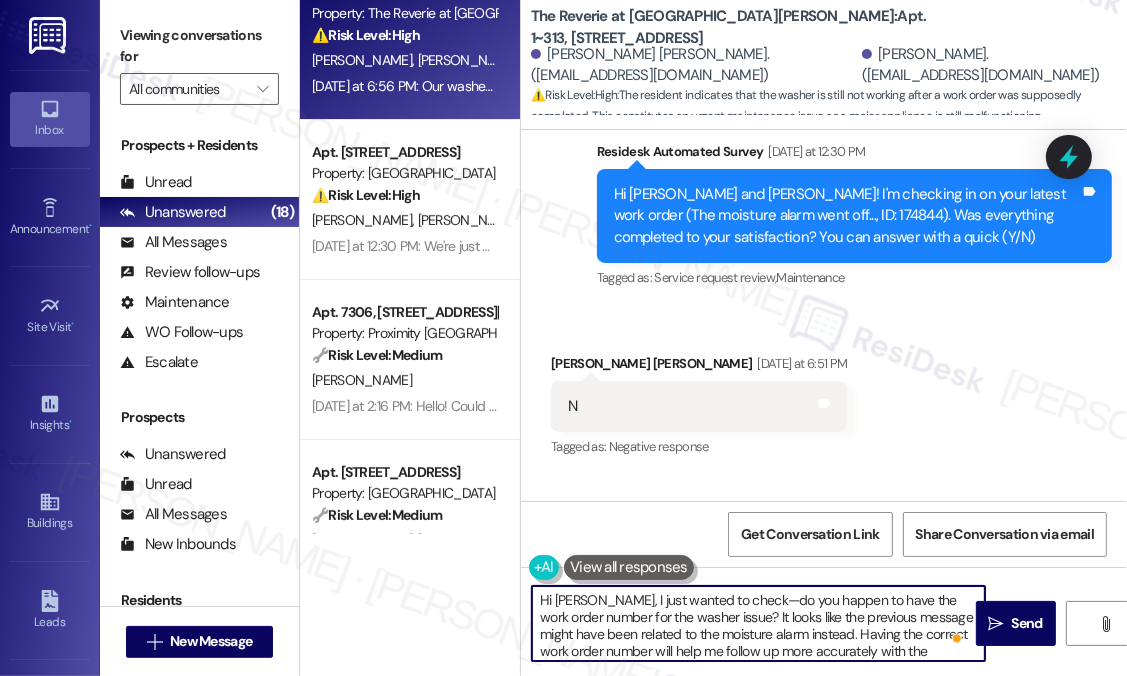 scroll, scrollTop: 17, scrollLeft: 0, axis: vertical 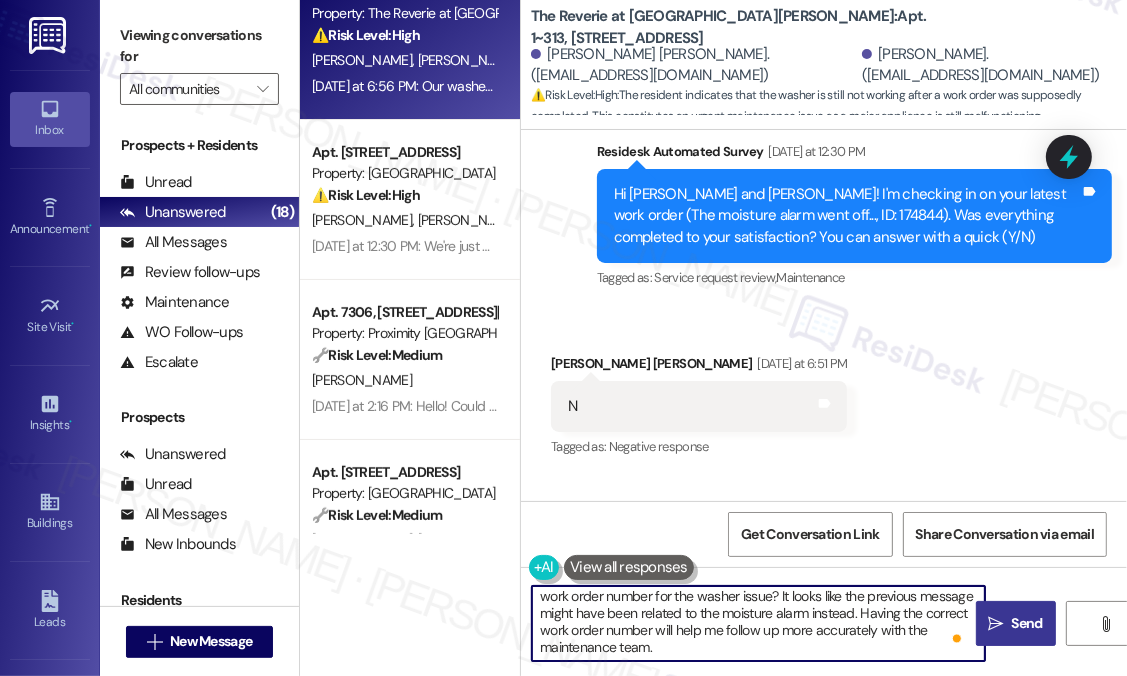 type on "Hi [PERSON_NAME], I just wanted to check—do you happen to have the work order number for the washer issue? It looks like the previous message might have been related to the moisture alarm instead. Having the correct work order number will help me follow up more accurately with the maintenance team." 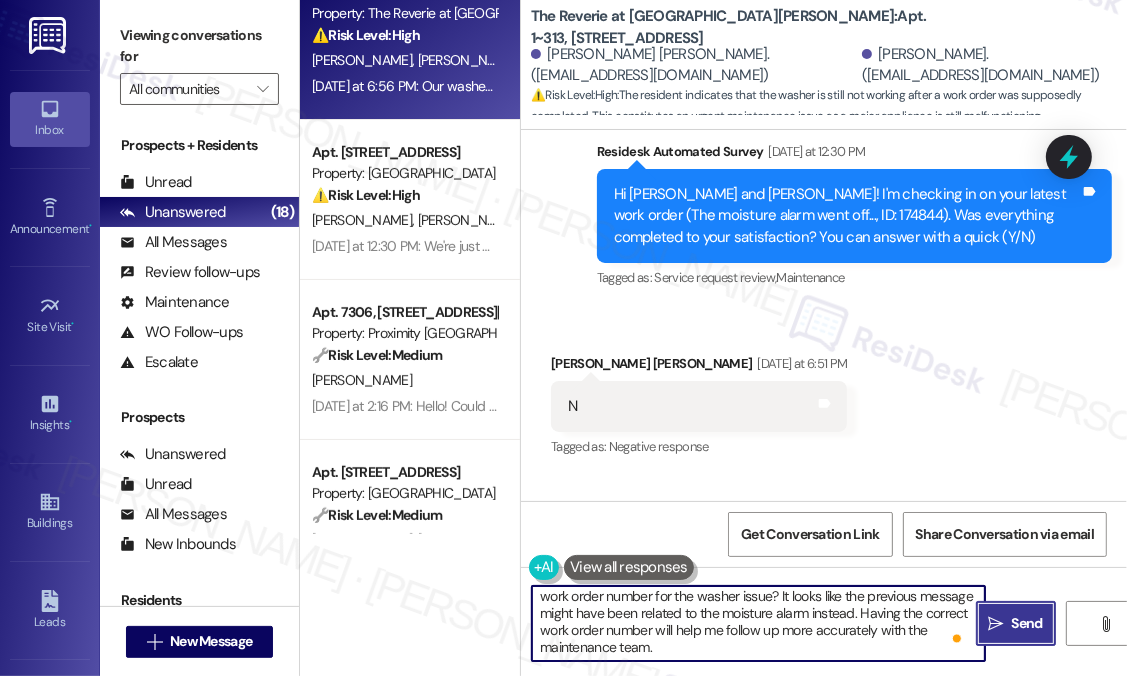 click on "Send" at bounding box center [1027, 623] 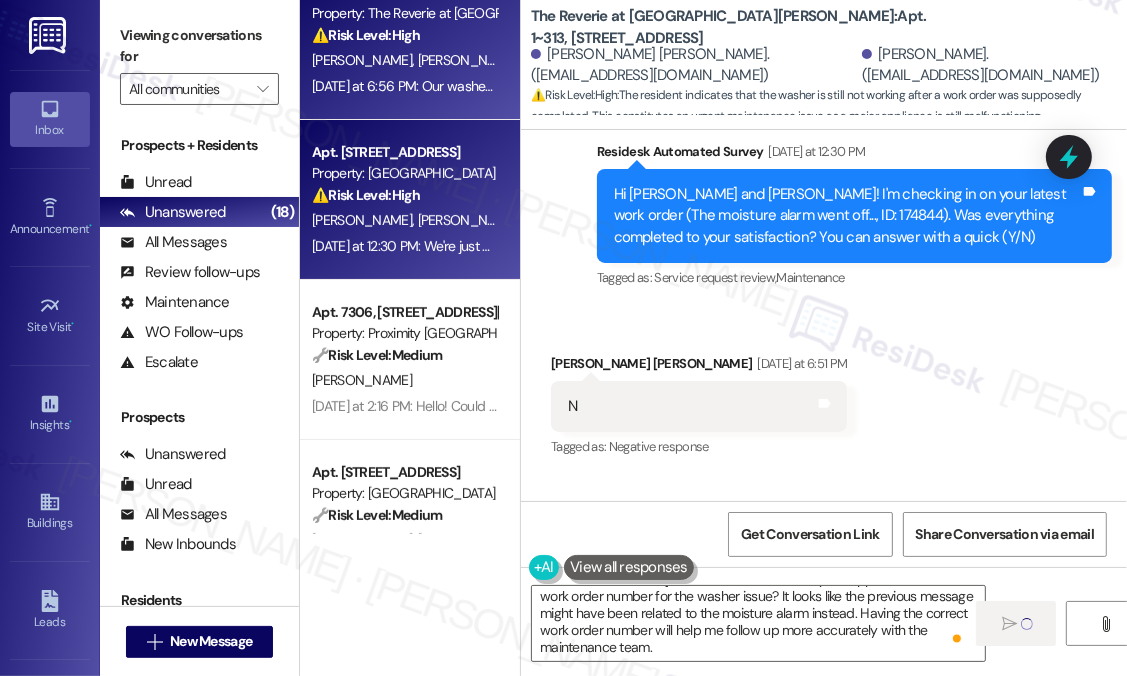 click on "[DATE] at 12:30 PM: We're just waiting on the balcony door to be fixed now [DATE] at 12:30 PM: We're just waiting on the balcony door to be fixed now" at bounding box center [404, 246] 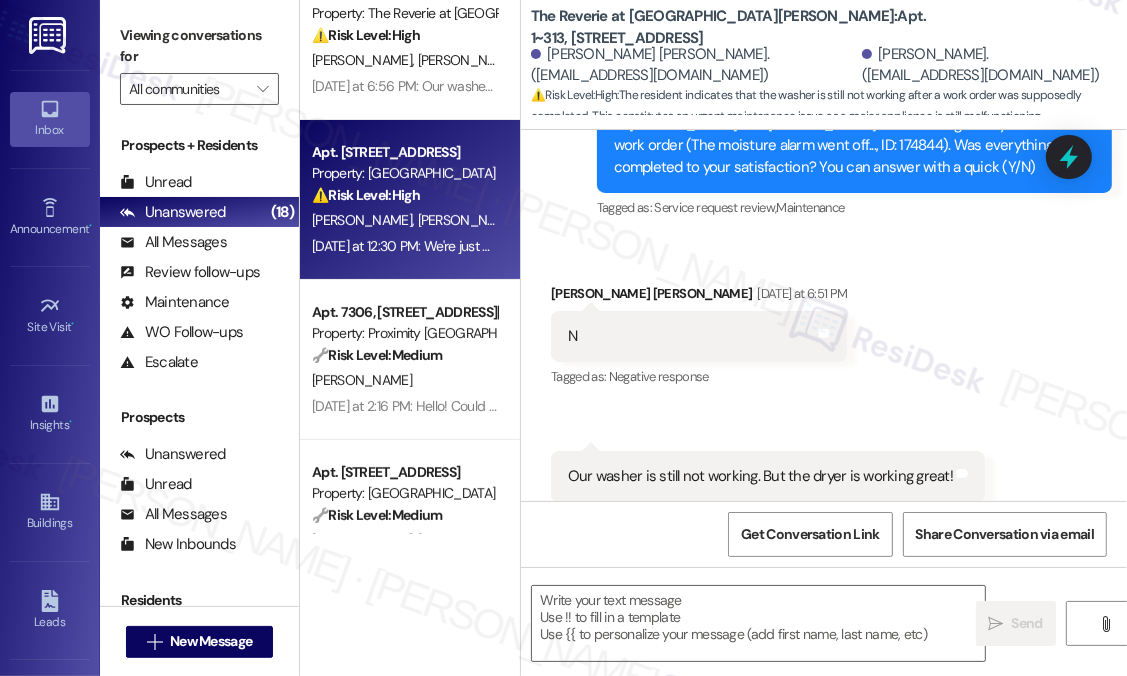 scroll, scrollTop: 1112, scrollLeft: 0, axis: vertical 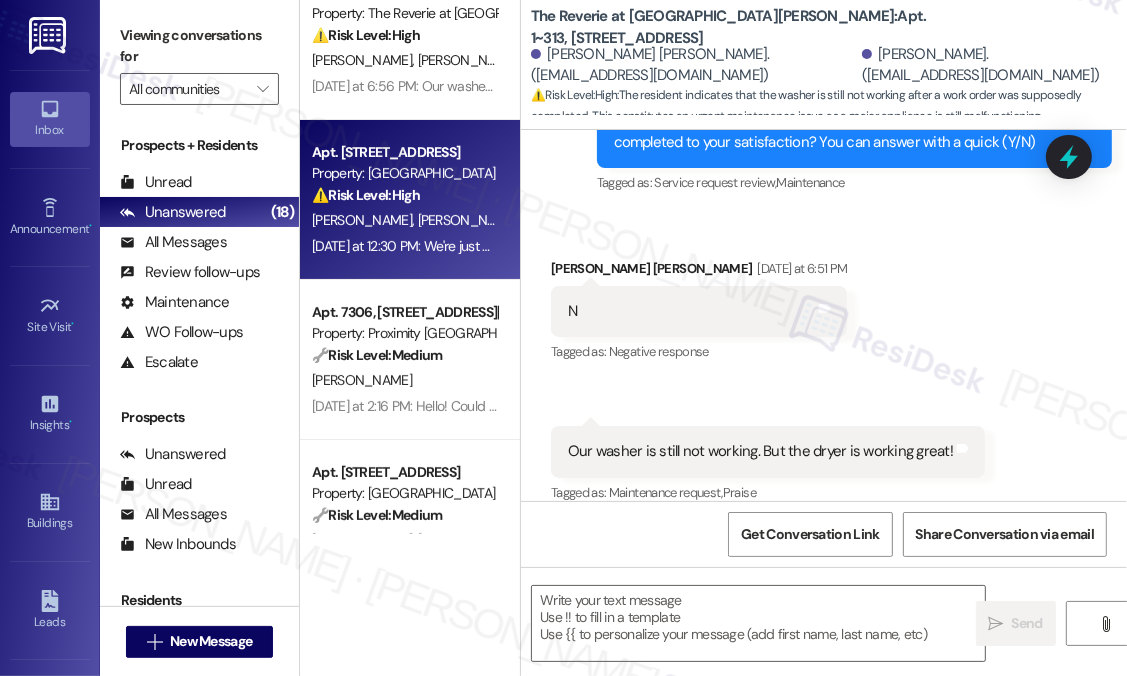 type on "Fetching suggested responses. Please feel free to read through the conversation in the meantime." 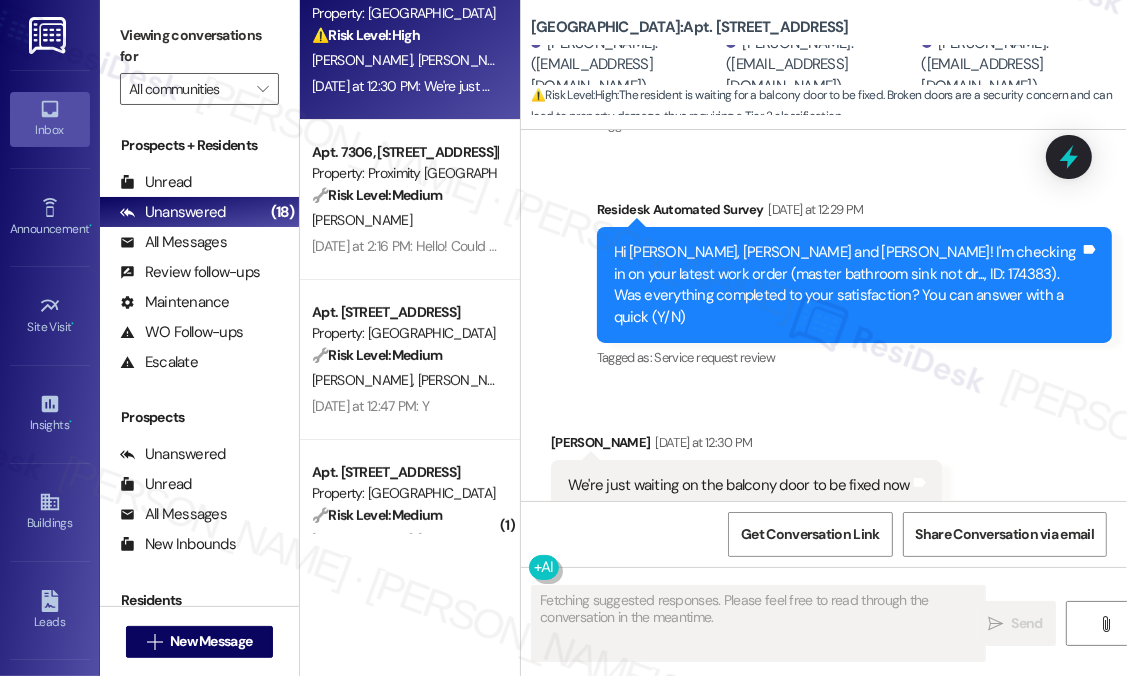 scroll, scrollTop: 376, scrollLeft: 0, axis: vertical 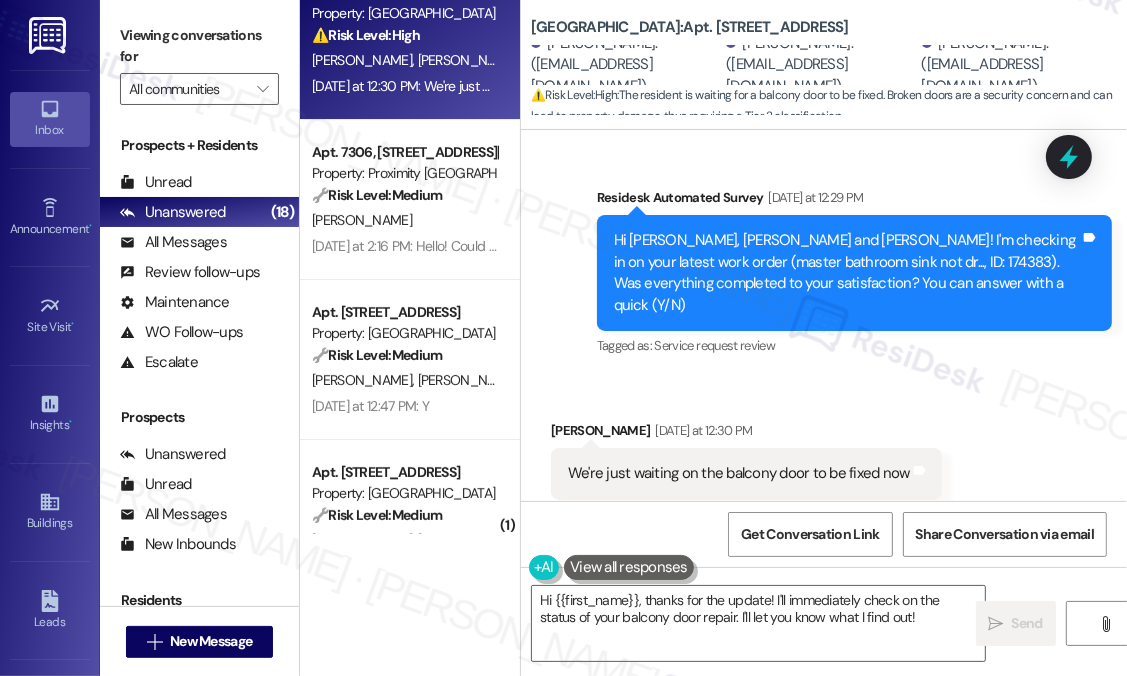 click on "Received via SMS [PERSON_NAME] [DATE] at 12:30 PM We're just waiting on the balcony door to be fixed now Tags and notes Tagged as:   Maintenance request Click to highlight conversations about Maintenance request" at bounding box center [824, 459] 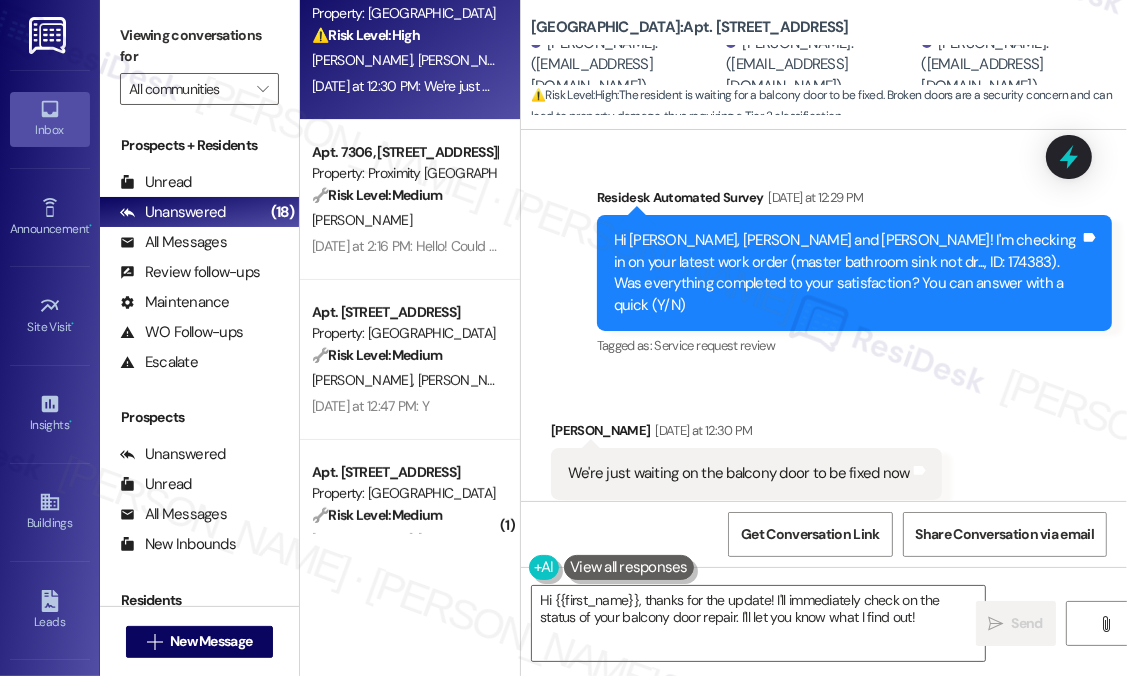 scroll, scrollTop: 376, scrollLeft: 0, axis: vertical 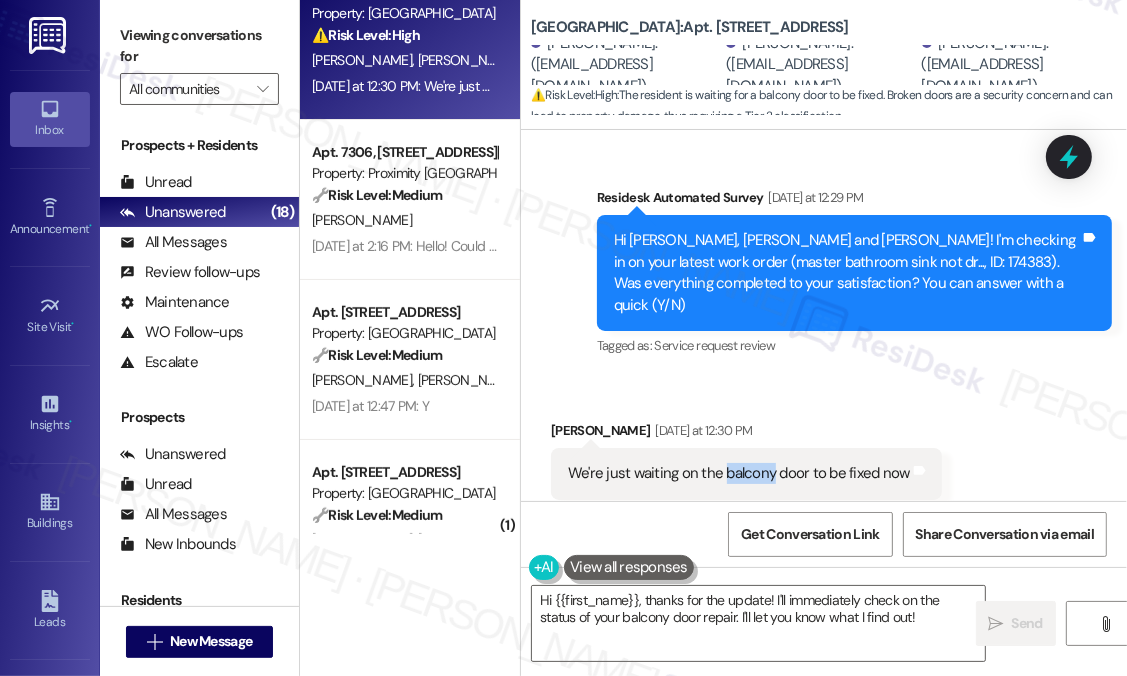 click on "We're just waiting on the balcony door to be fixed now" at bounding box center (739, 473) 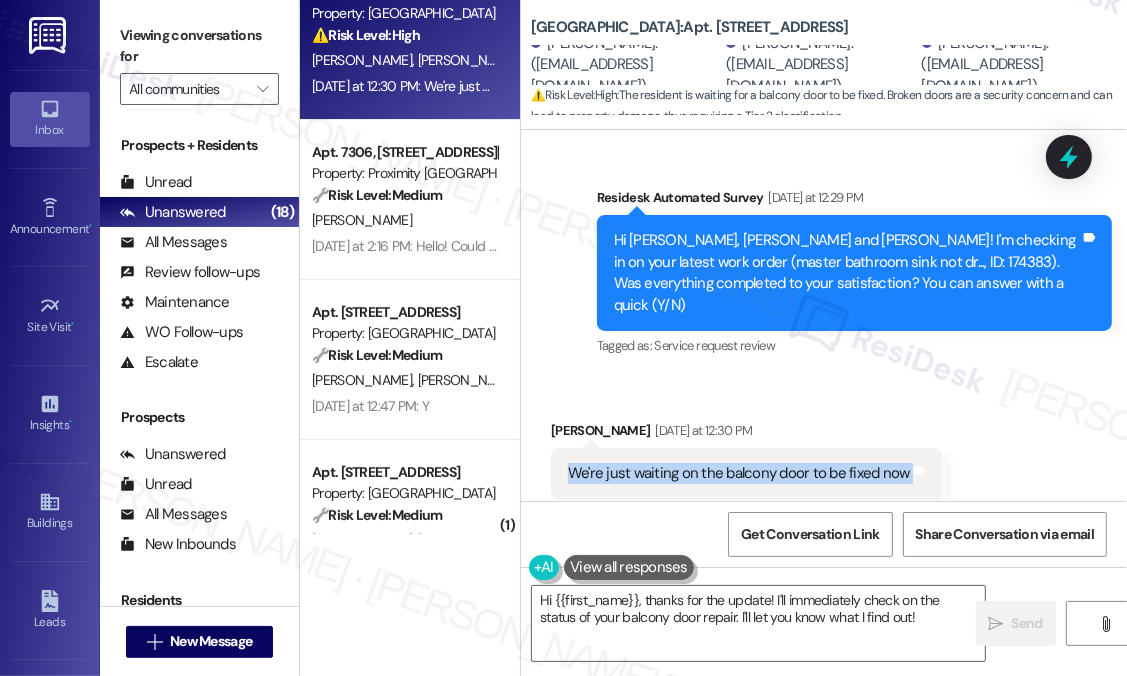 click on "We're just waiting on the balcony door to be fixed now" at bounding box center [739, 473] 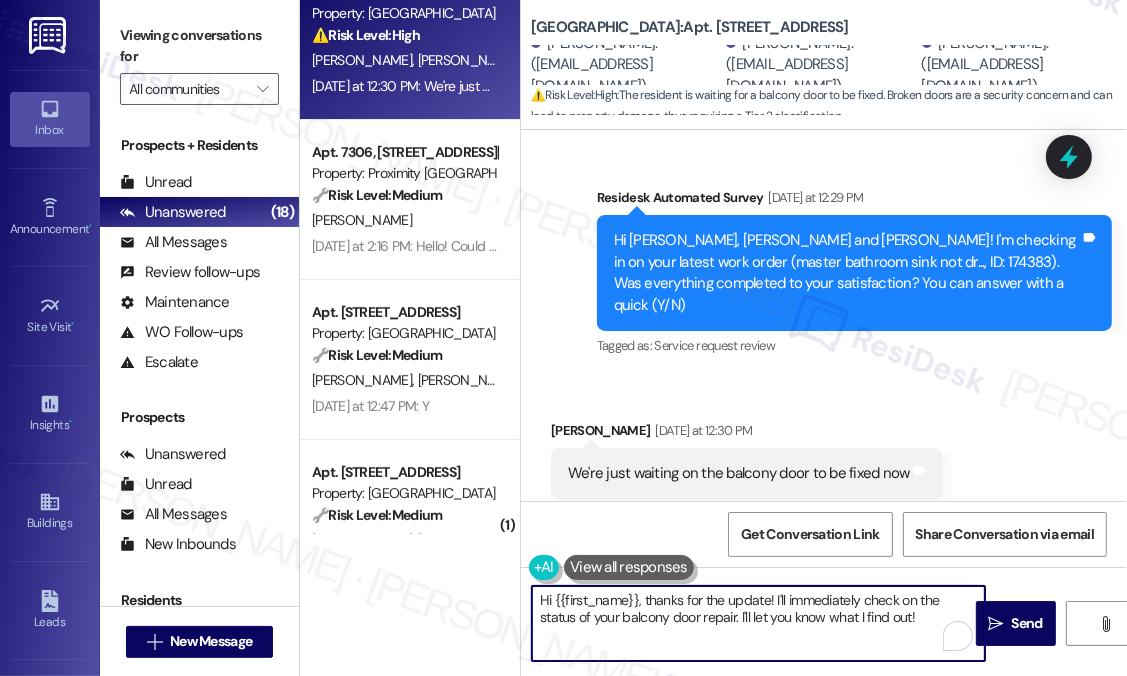 drag, startPoint x: 914, startPoint y: 617, endPoint x: 505, endPoint y: 596, distance: 409.53876 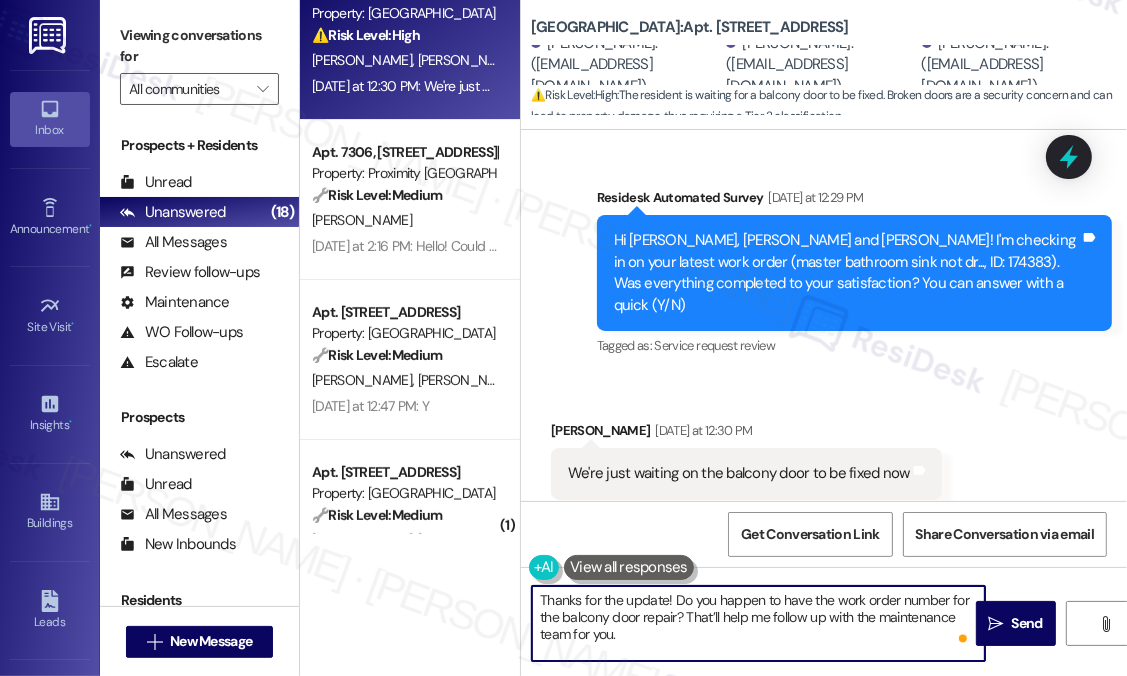 click on "Thanks for the update! Do you happen to have the work order number for the balcony door repair? That’ll help me follow up with the maintenance team for you." at bounding box center (758, 623) 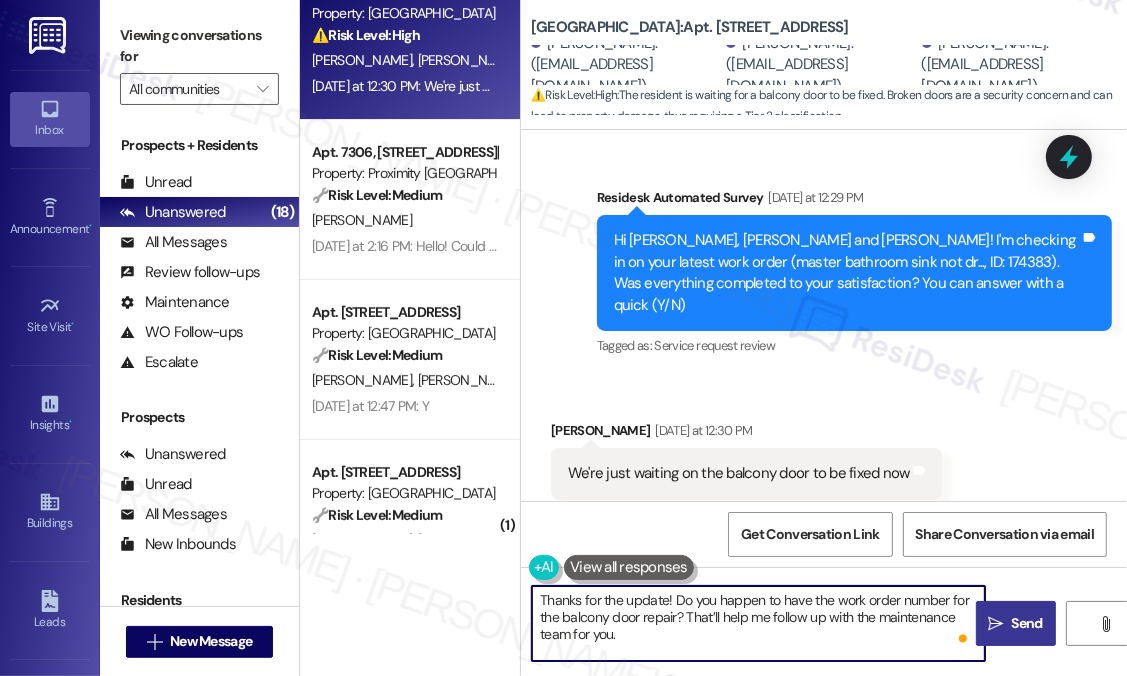 type on "Thanks for the update! Do you happen to have the work order number for the balcony door repair? That’ll help me follow up with the maintenance team for you." 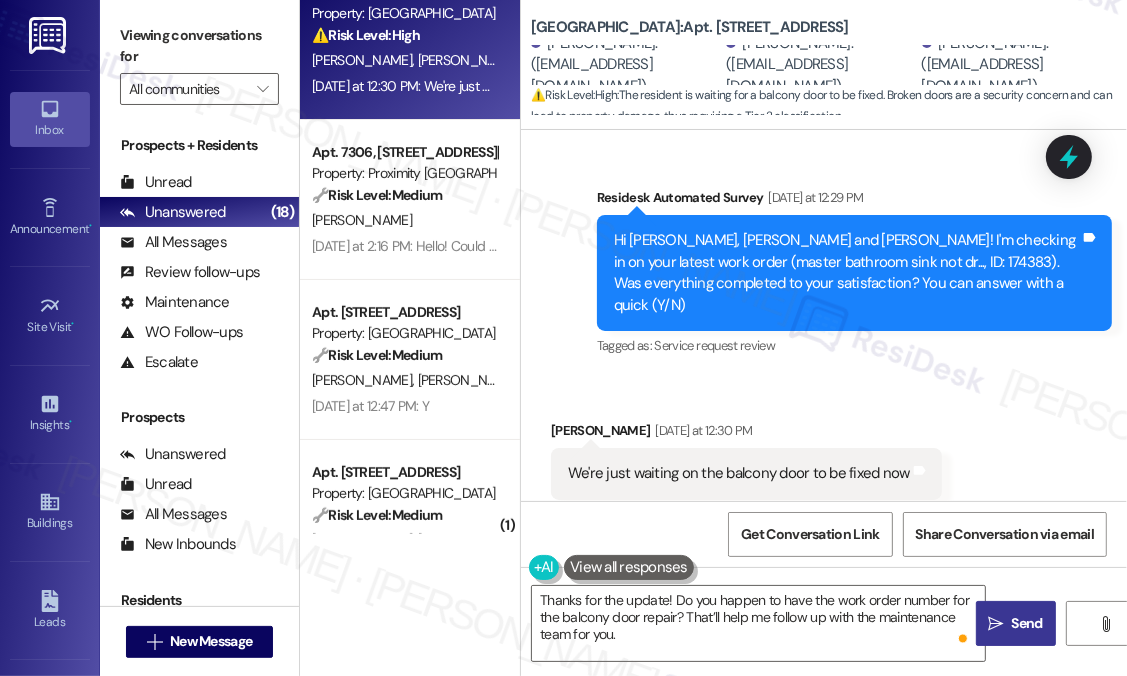 click on "Send" at bounding box center (1027, 623) 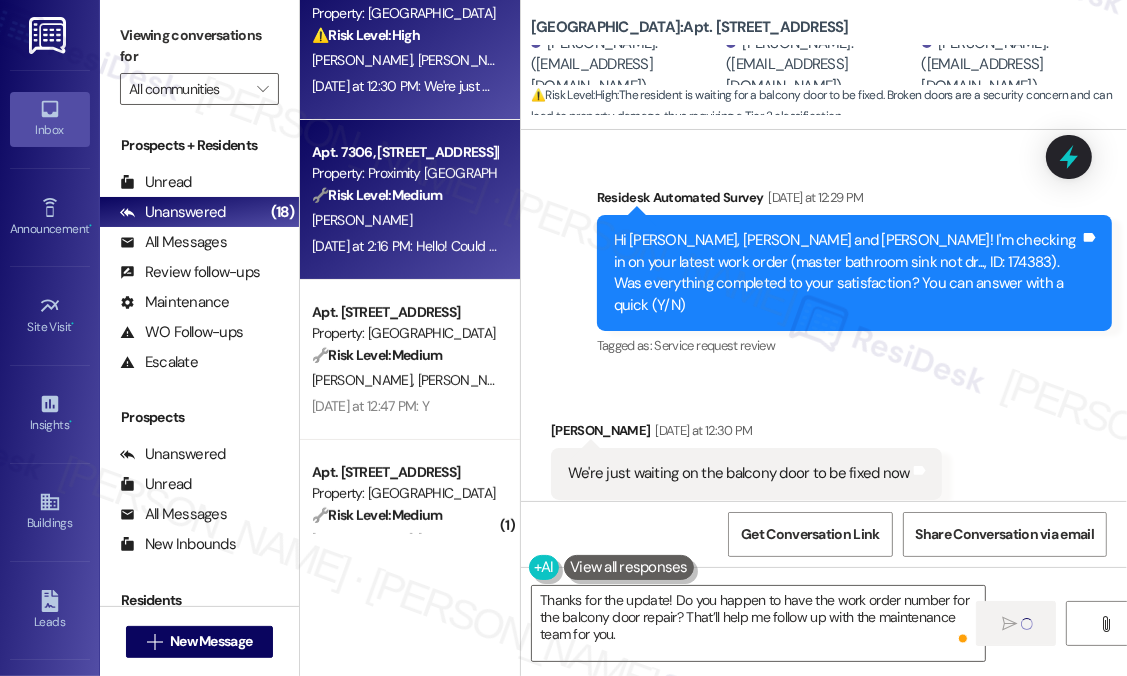 click on "[PERSON_NAME]" at bounding box center (404, 220) 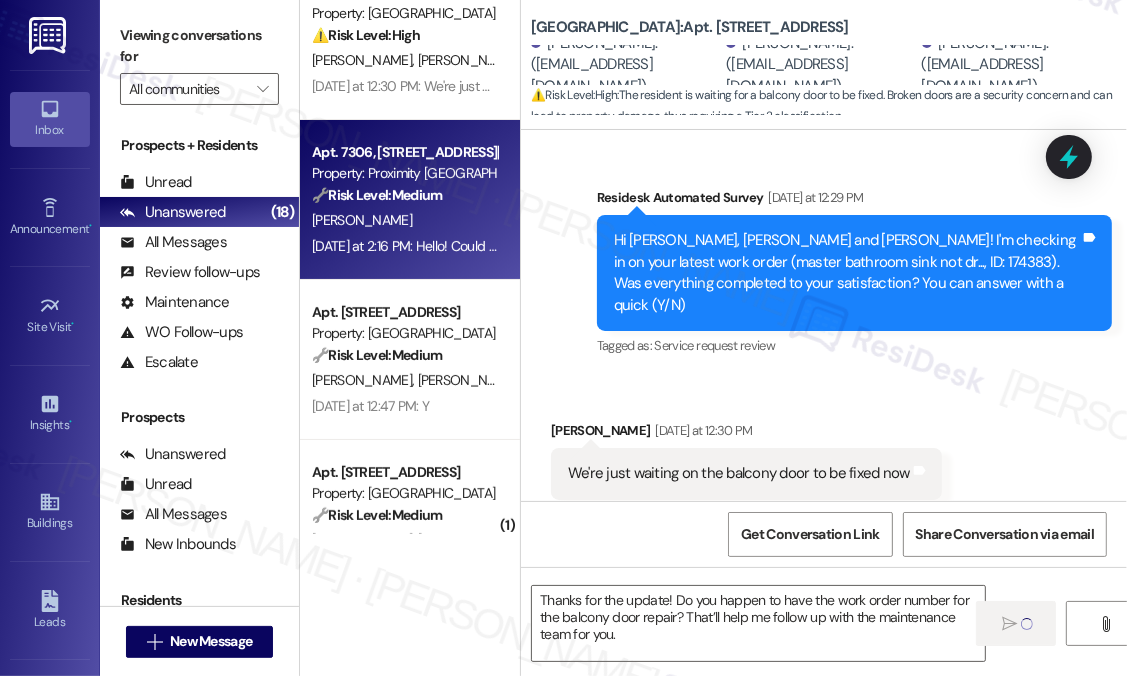 type on "Fetching suggested responses. Please feel free to read through the conversation in the meantime." 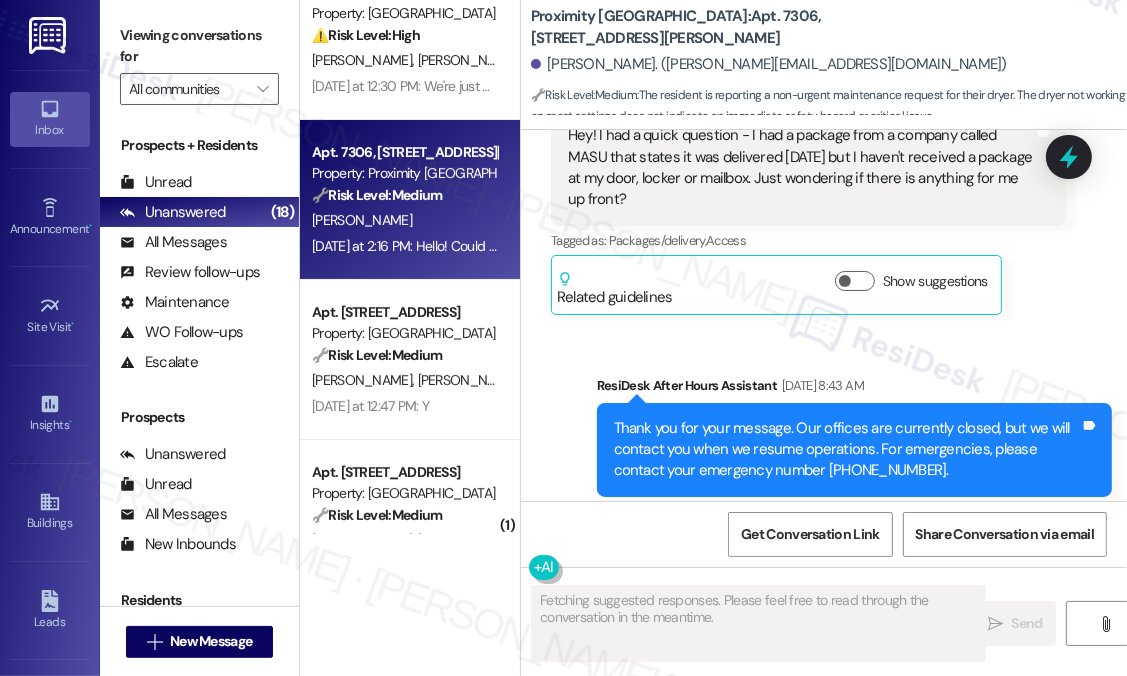 scroll, scrollTop: 2166, scrollLeft: 0, axis: vertical 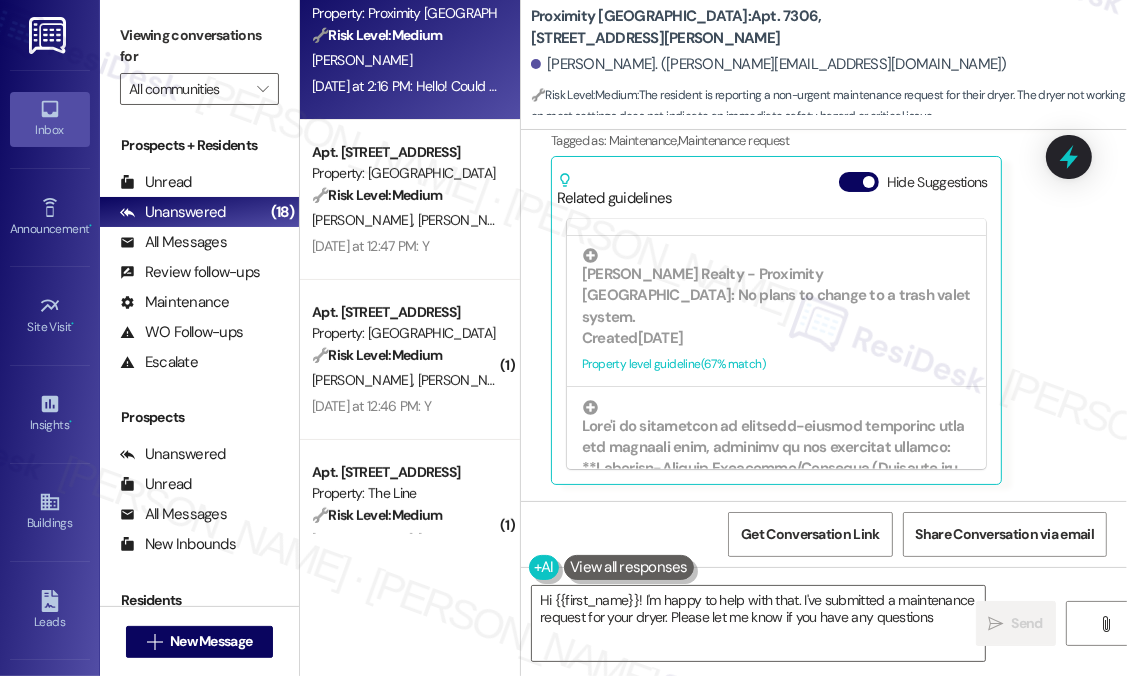 type on "Hi {{first_name}}! I'm happy to help with that. I've submitted a maintenance request for your dryer. Please let me know if you have any questions!" 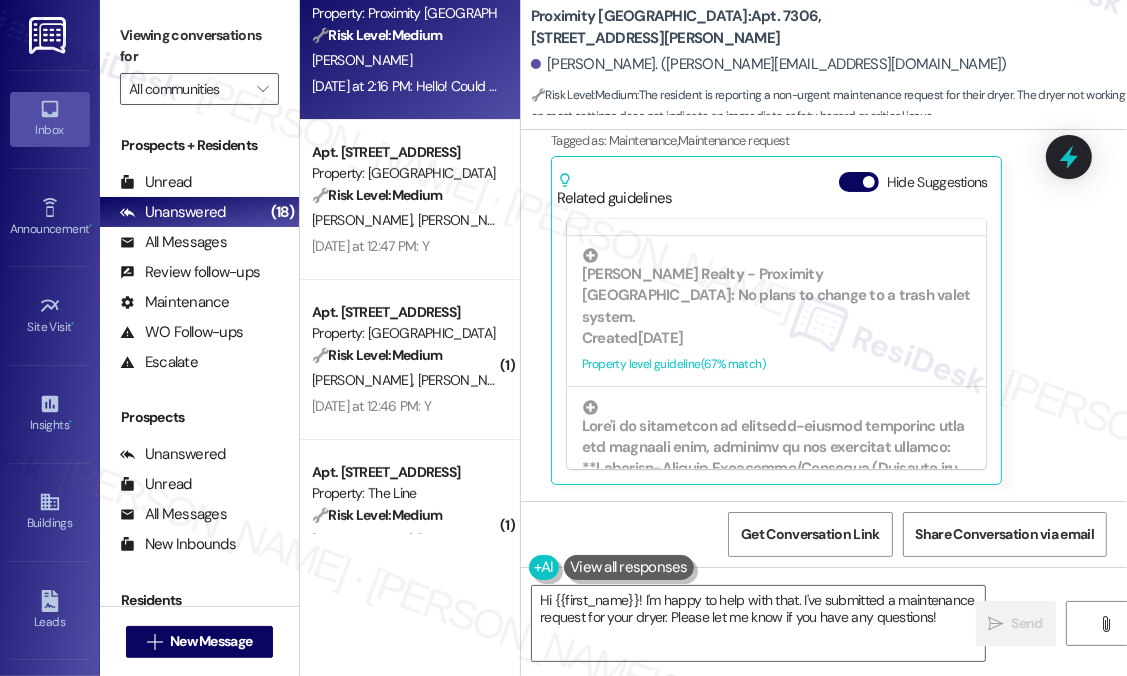scroll, scrollTop: 2206, scrollLeft: 0, axis: vertical 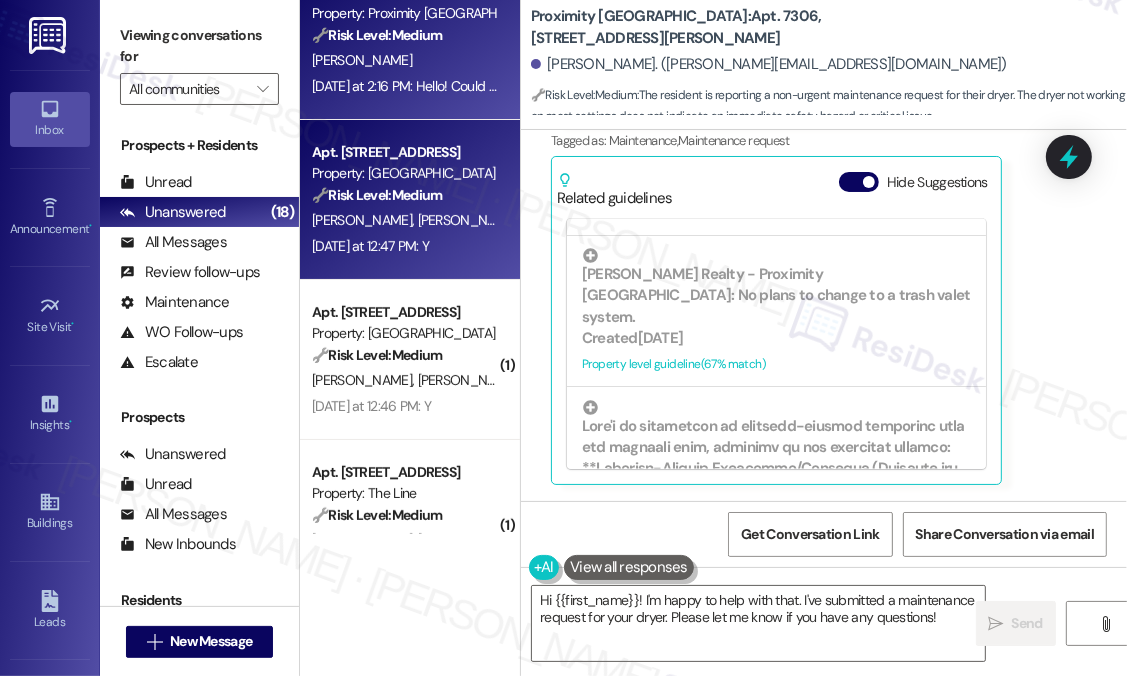 click on "[DATE] at 12:47 PM: Y [DATE] at 12:47 PM: Y" at bounding box center [370, 246] 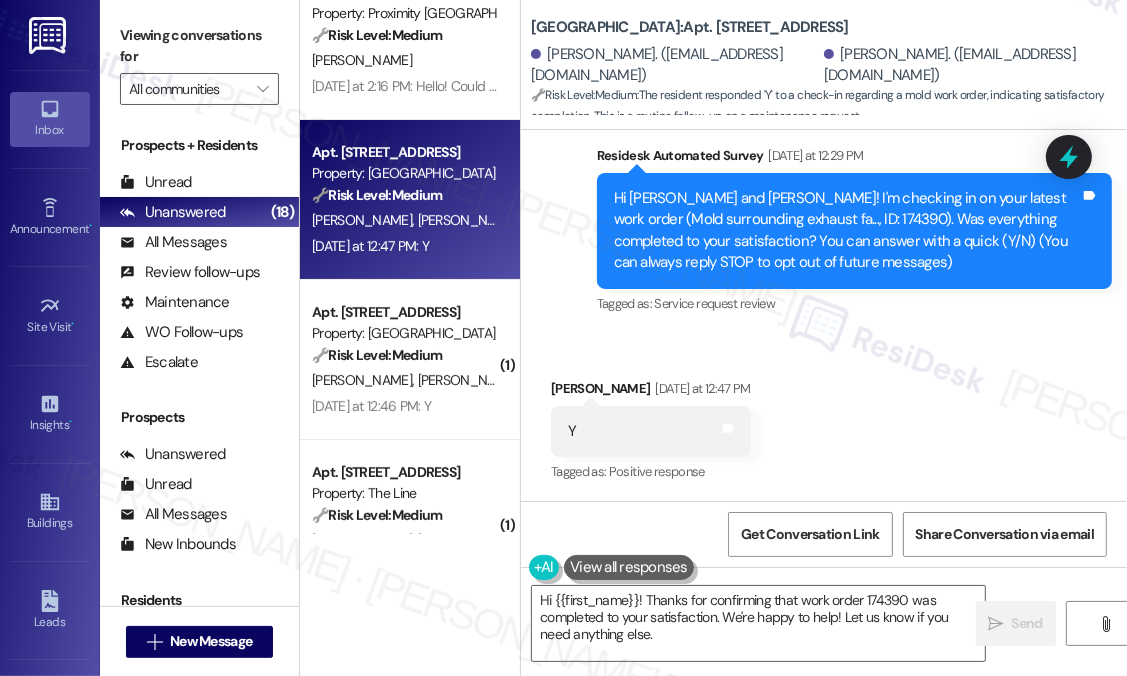 scroll, scrollTop: 165, scrollLeft: 0, axis: vertical 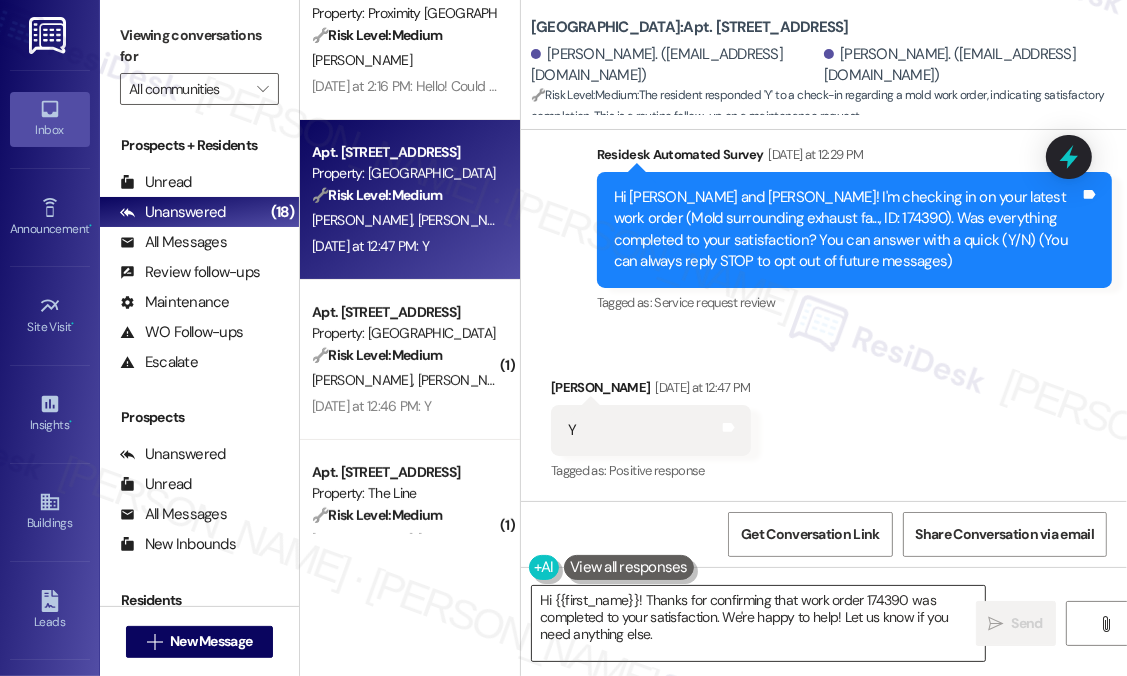 click on "Hi {{first_name}}! Thanks for confirming that work order 174390 was completed to your satisfaction. We're happy to help! Let us know if you need anything else." at bounding box center (758, 623) 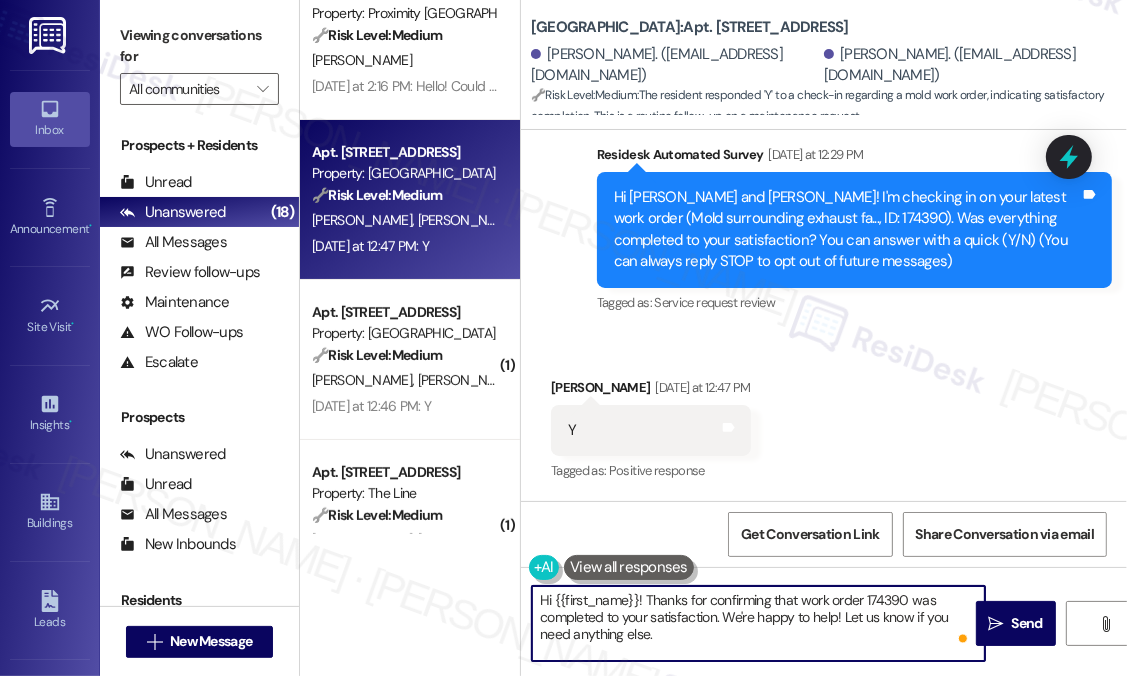 click on "Hi {{first_name}}! Thanks for confirming that work order 174390 was completed to your satisfaction. We're happy to help! Let us know if you need anything else." at bounding box center (758, 623) 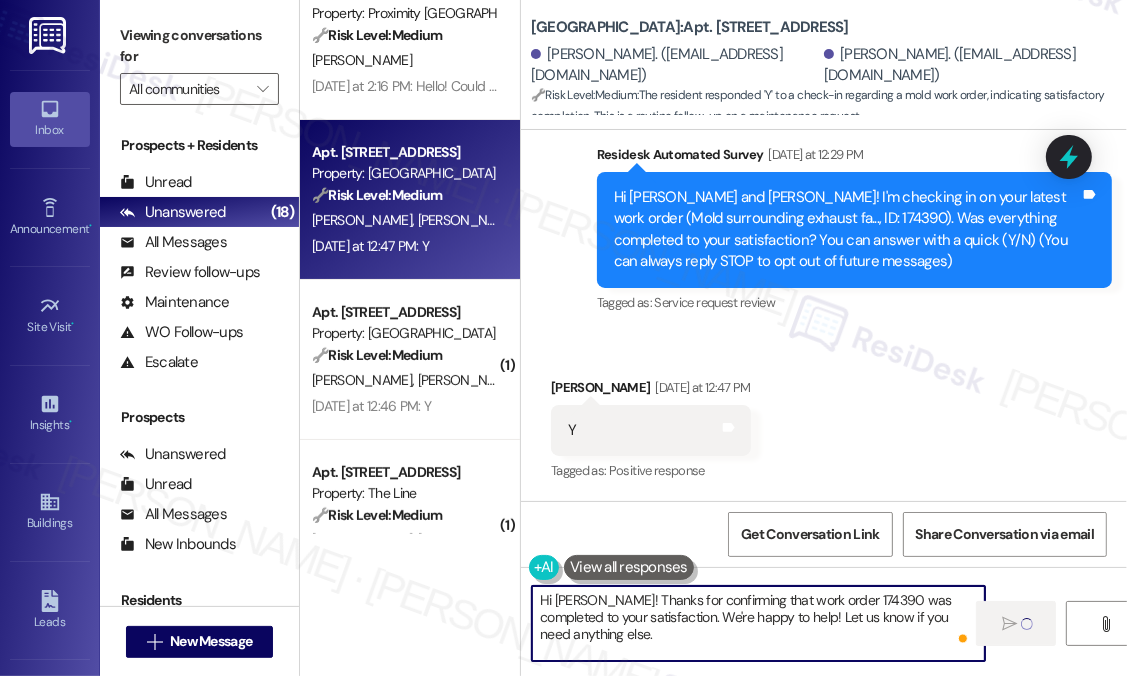 type on "Hi [PERSON_NAME]! Thanks for confirming that work order 174390 was completed to your satisfaction. We're happy to help! Let us know if you need anything else." 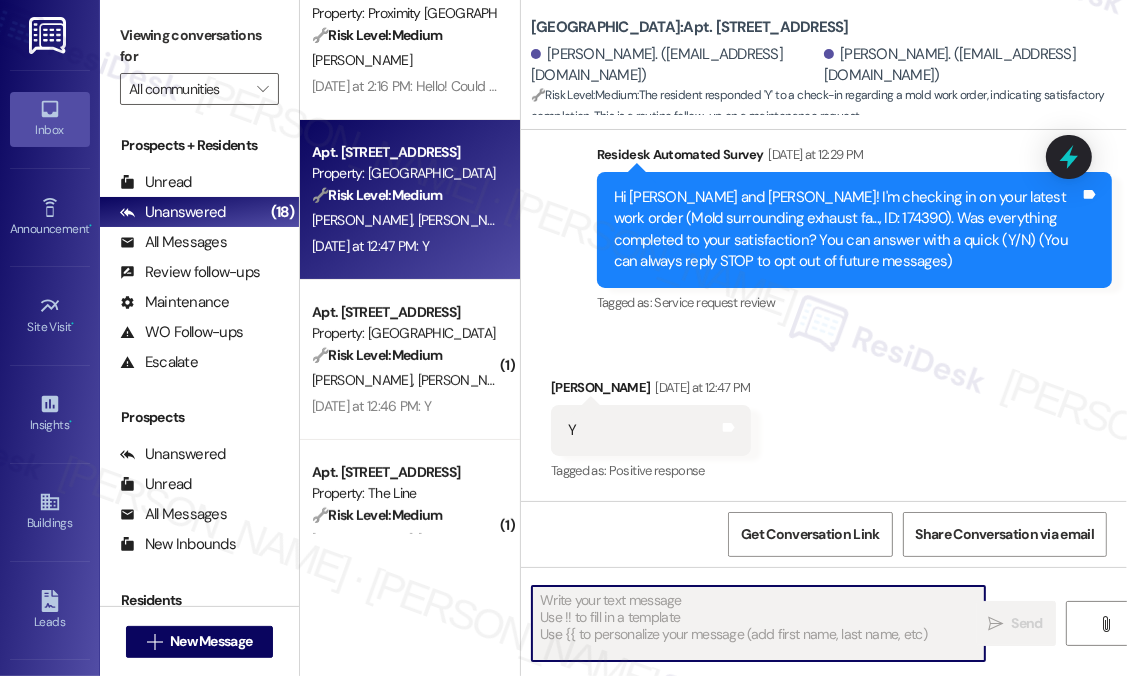 scroll, scrollTop: 164, scrollLeft: 0, axis: vertical 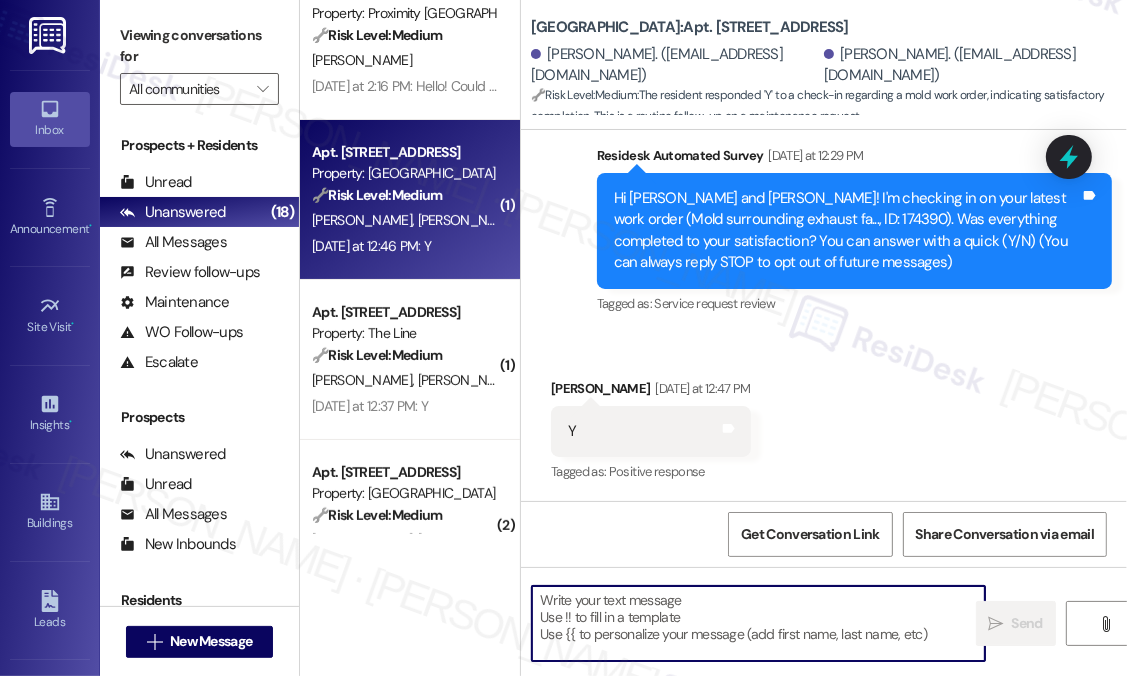 click on "[PERSON_NAME] [PERSON_NAME]" at bounding box center (404, 220) 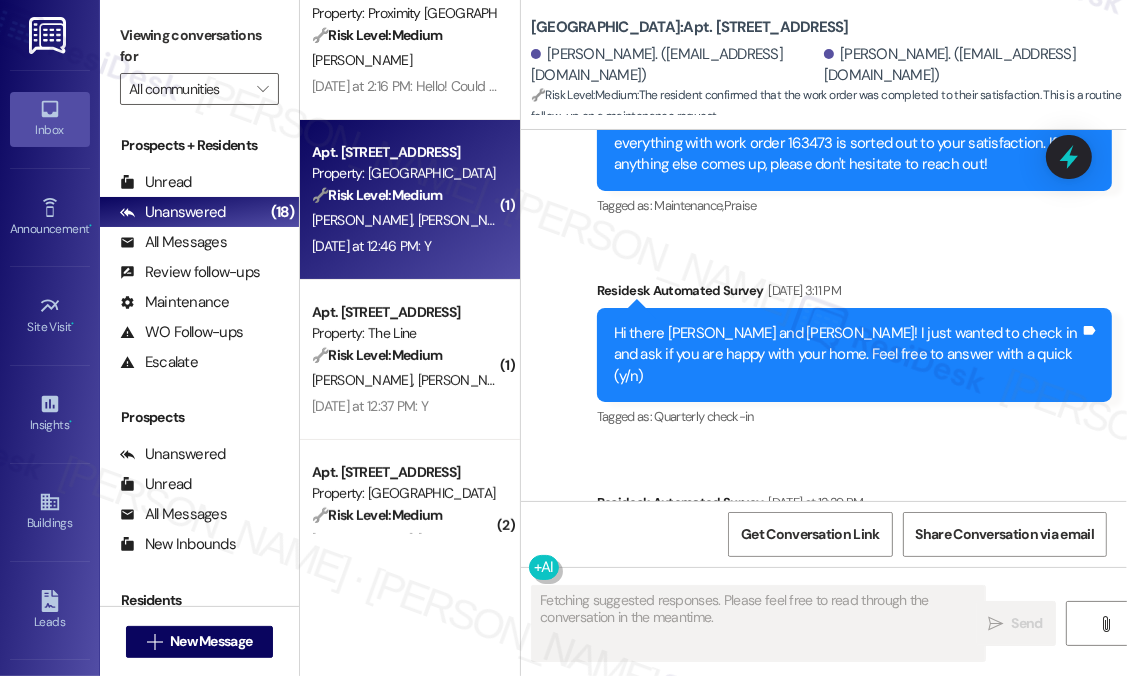 scroll, scrollTop: 6188, scrollLeft: 0, axis: vertical 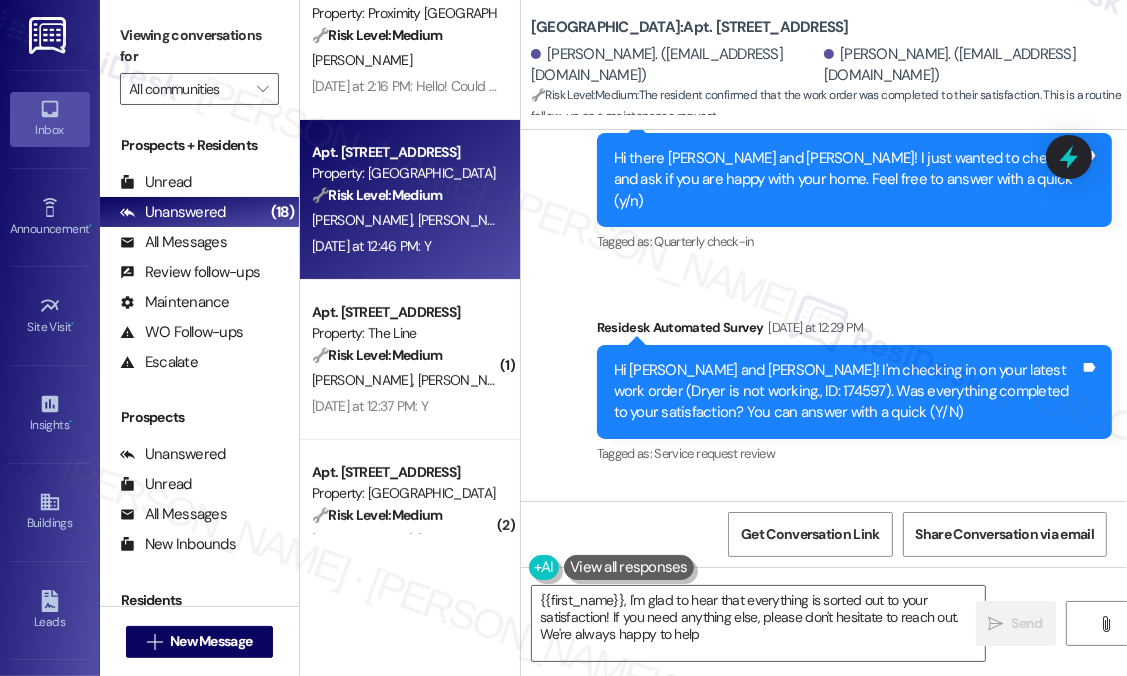 type on "{{first_name}}, I'm glad to hear that everything is sorted out to your satisfaction! If you need anything else, please don't hesitate to reach out. We're always happy to help!" 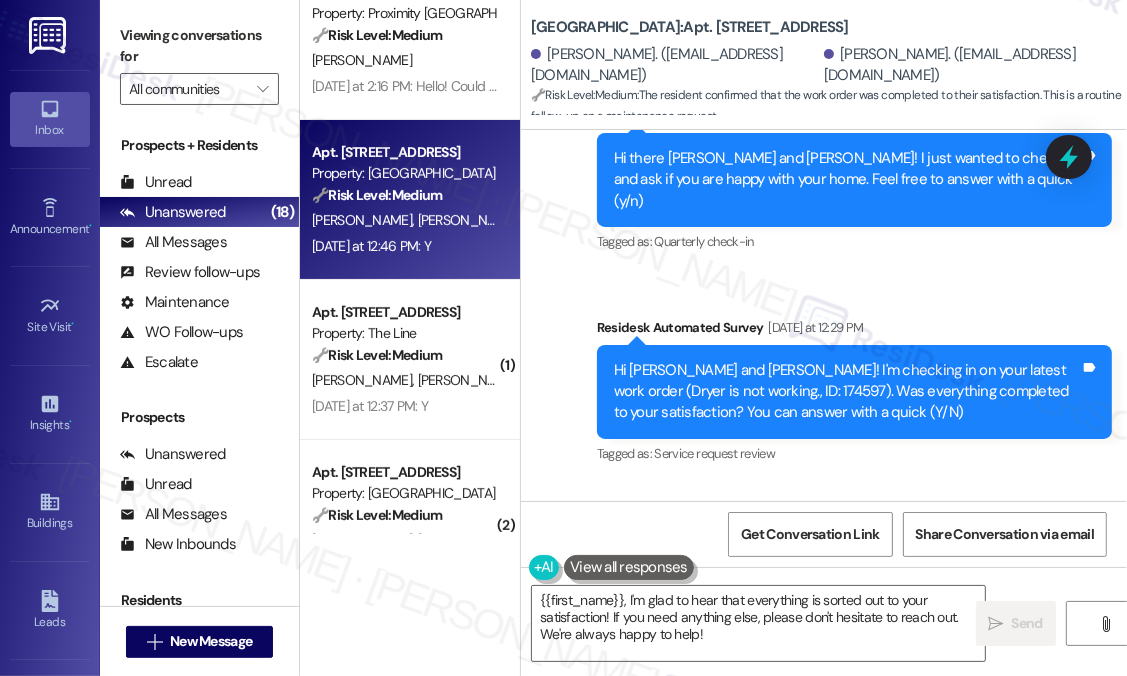 click on "Received via SMS [PERSON_NAME] [DATE] at 12:46 PM Y Tags and notes Tagged as:   Positive response Click to highlight conversations about Positive response" at bounding box center (824, 567) 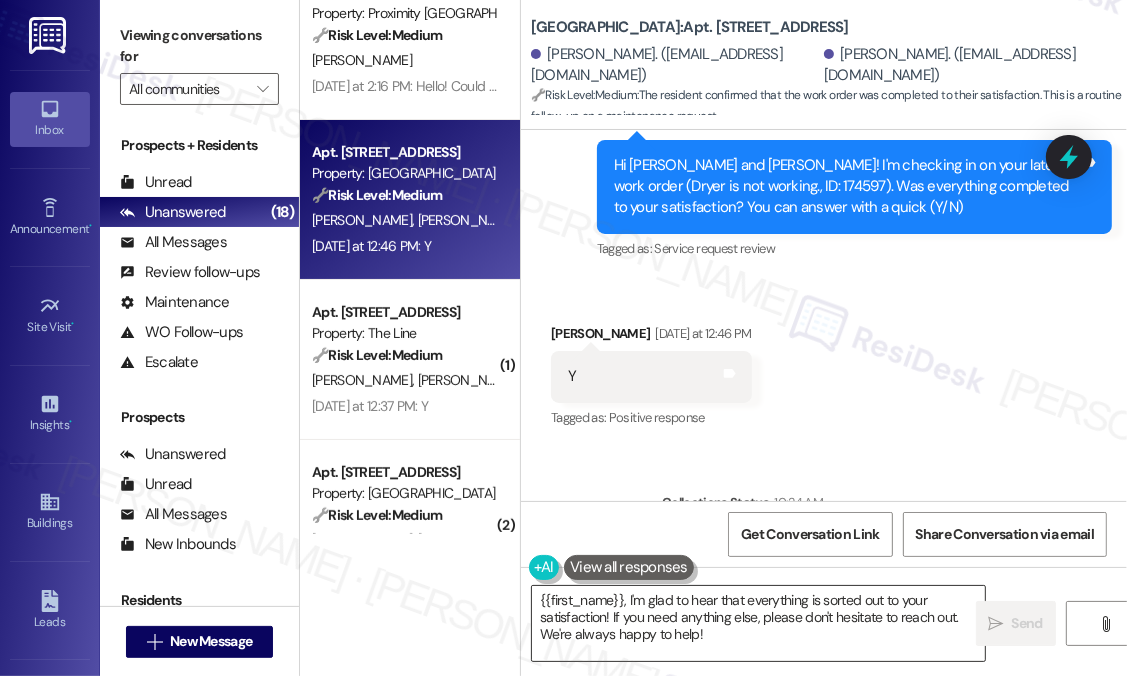 click on "{{first_name}}, I'm glad to hear that everything is sorted out to your satisfaction! If you need anything else, please don't hesitate to reach out. We're always happy to help!" at bounding box center [758, 623] 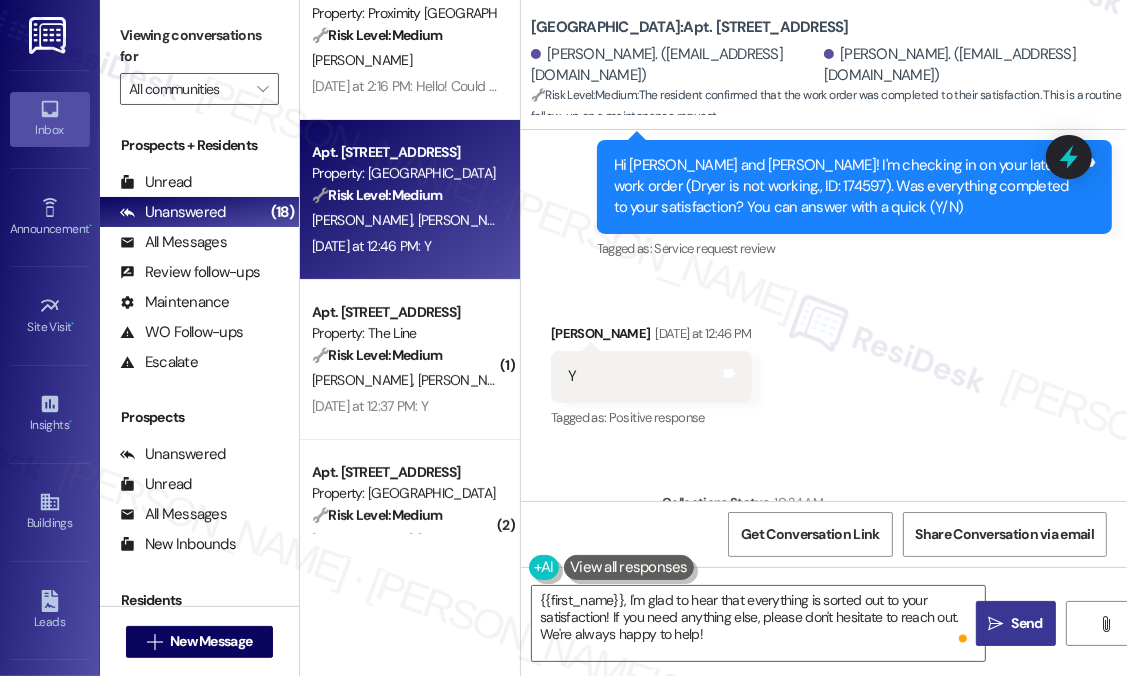 click on "" at bounding box center [995, 624] 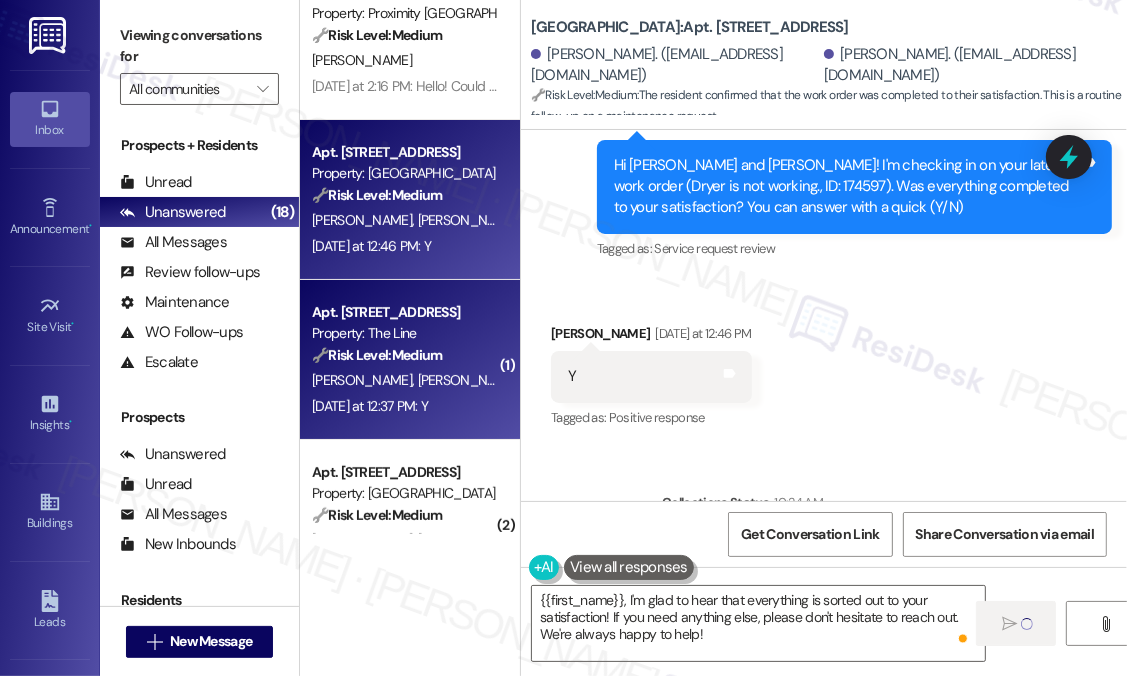 click on "[DATE] at 12:37 PM: Y [DATE] at 12:37 PM: Y" at bounding box center (404, 406) 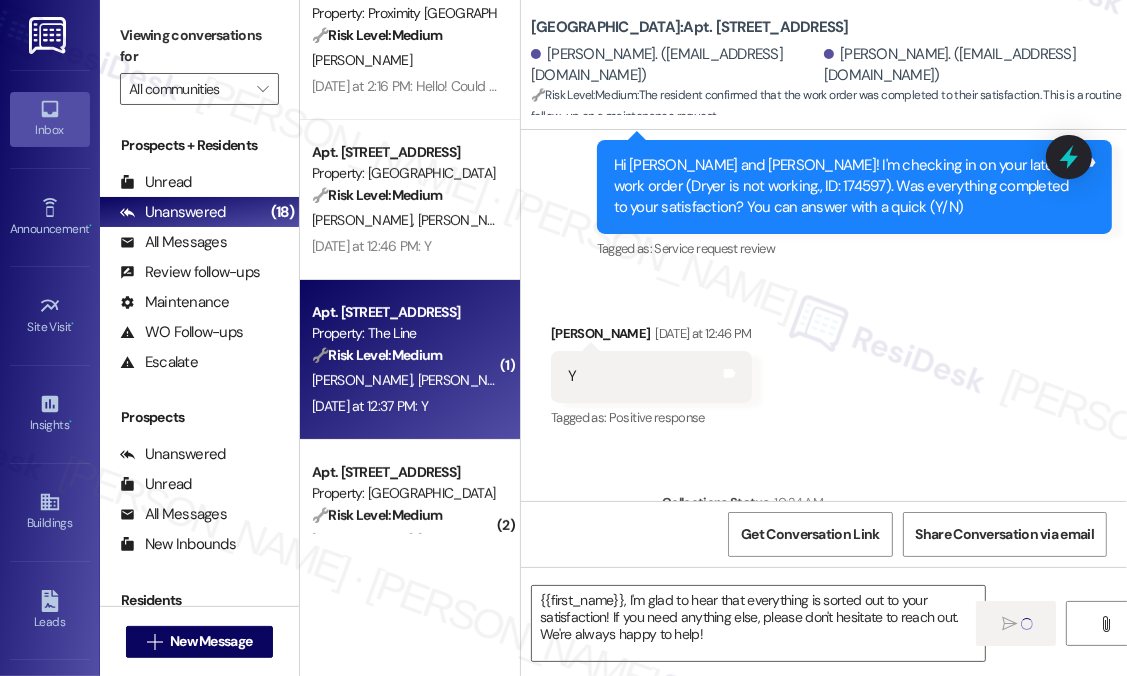 type on "Fetching suggested responses. Please feel free to read through the conversation in the meantime." 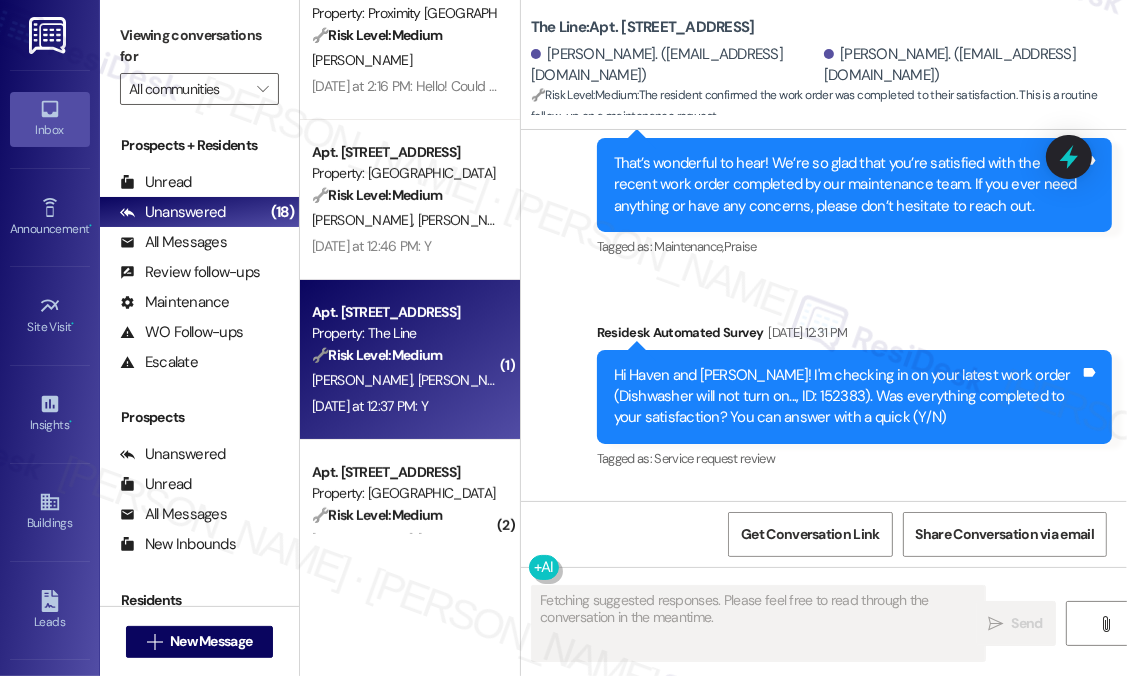 scroll, scrollTop: 7322, scrollLeft: 0, axis: vertical 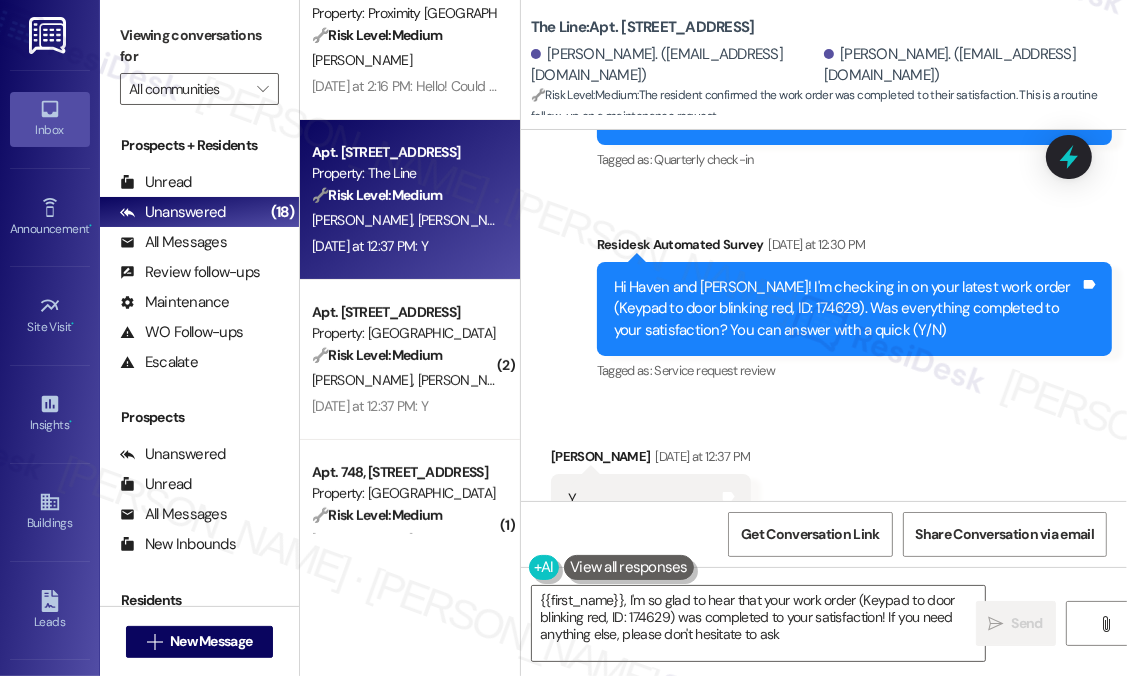 type on "{{first_name}}, I'm so glad to hear that your work order (Keypad to door blinking red, ID: 174629) was completed to your satisfaction! If you need anything else, please don't hesitate to ask." 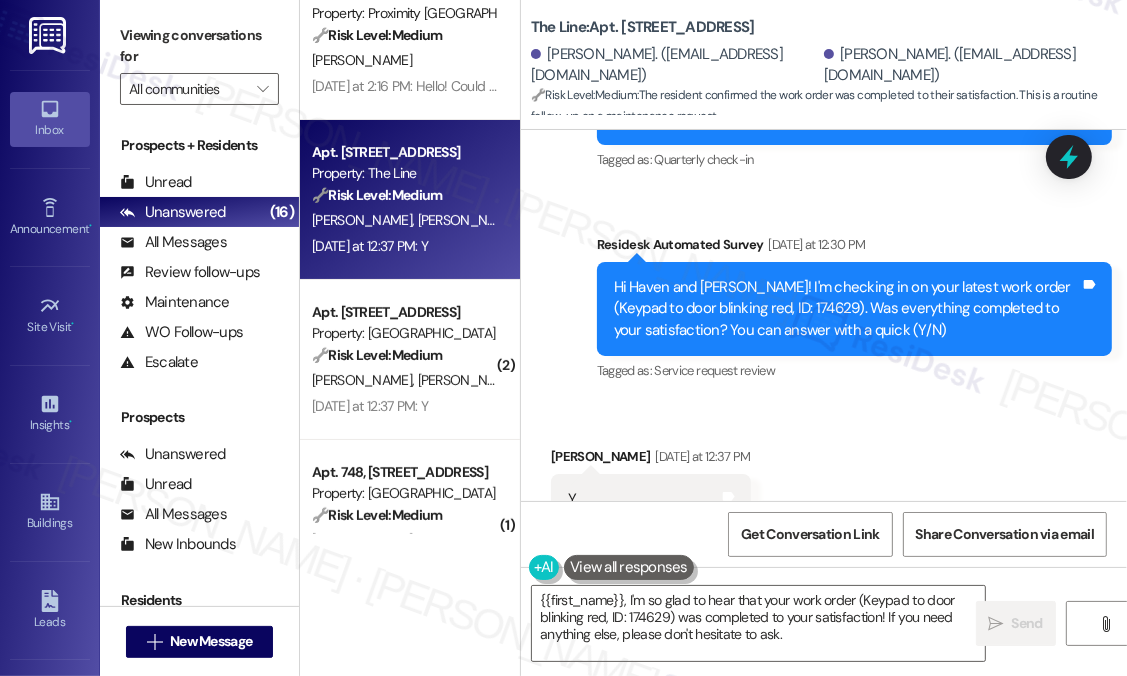 scroll, scrollTop: 7323, scrollLeft: 0, axis: vertical 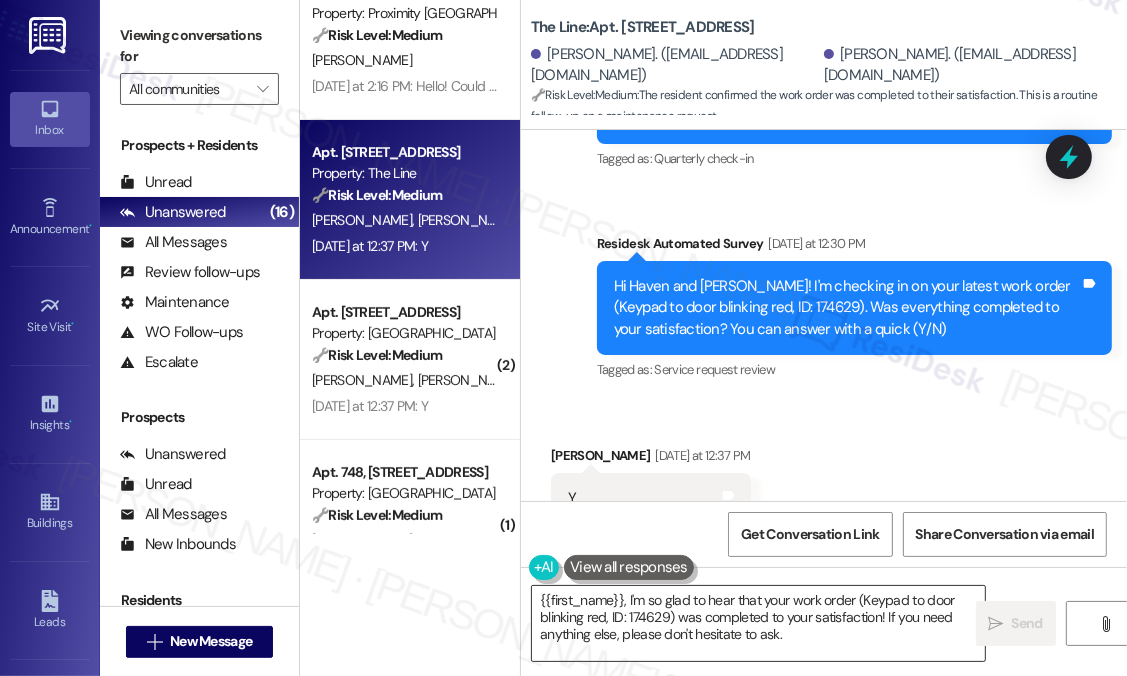 click on "{{first_name}}, I'm so glad to hear that your work order (Keypad to door blinking red, ID: 174629) was completed to your satisfaction! If you need anything else, please don't hesitate to ask." at bounding box center [758, 623] 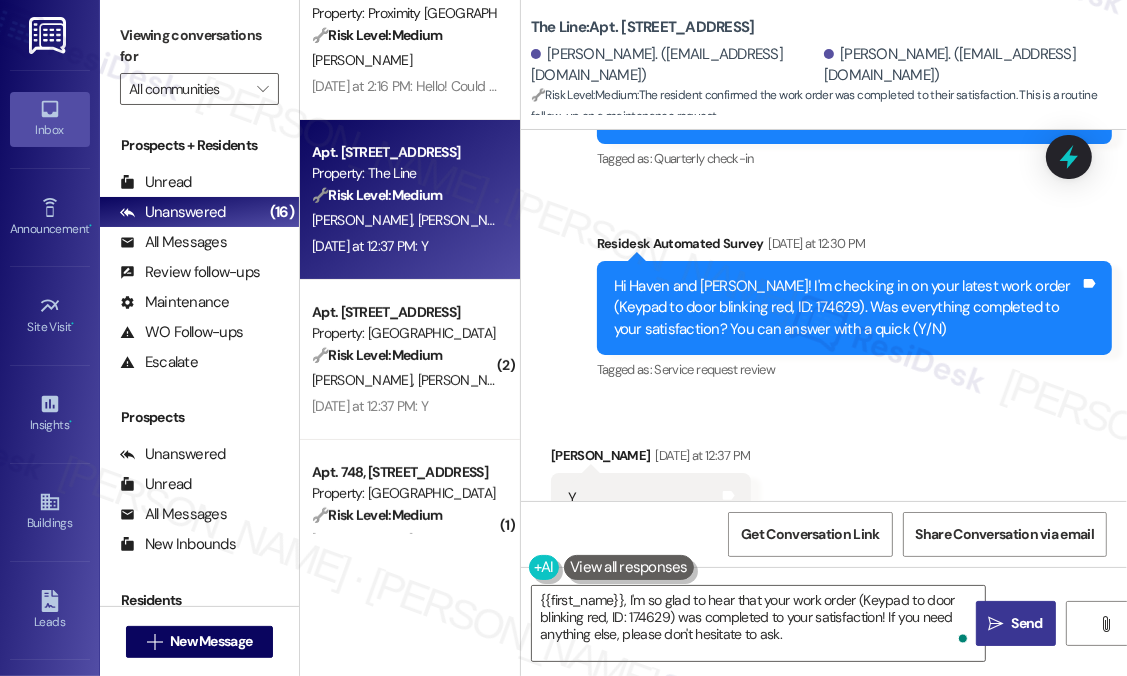click on "" at bounding box center (995, 624) 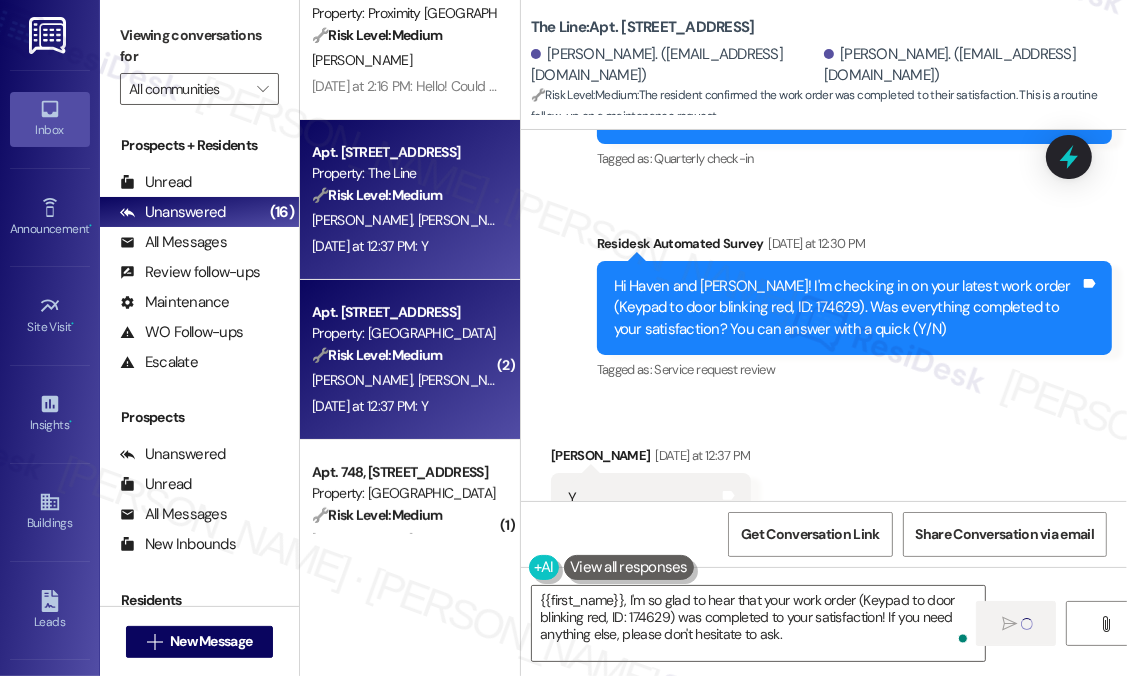 click on "[PERSON_NAME] [PERSON_NAME]" at bounding box center (404, 380) 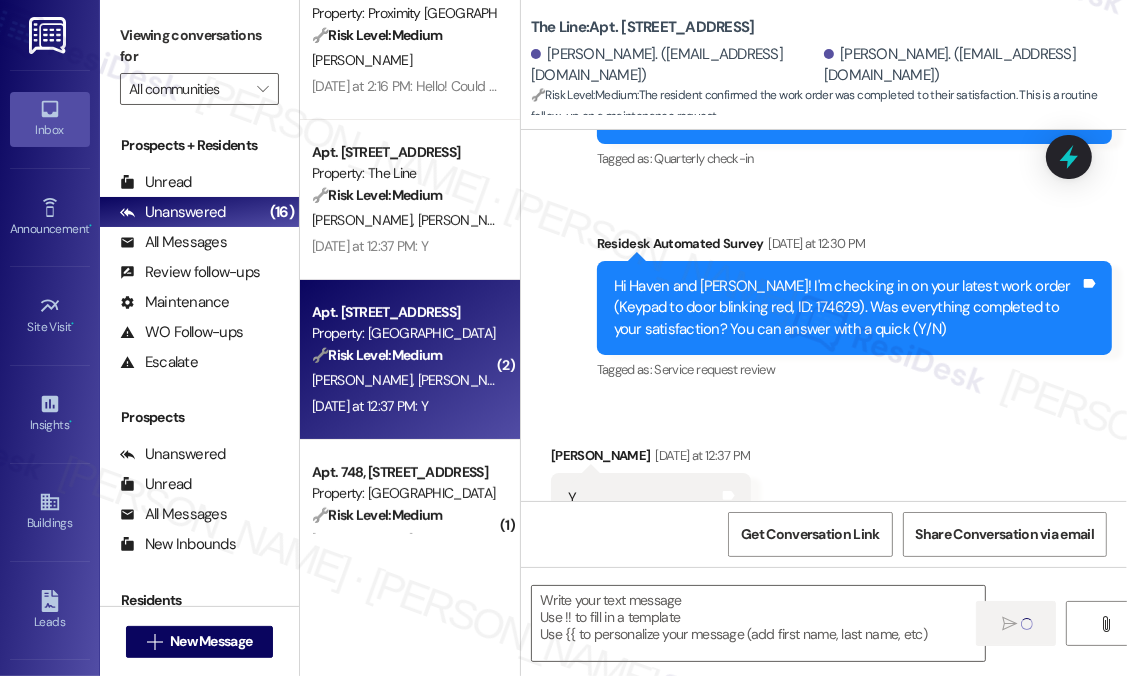 scroll, scrollTop: 7322, scrollLeft: 0, axis: vertical 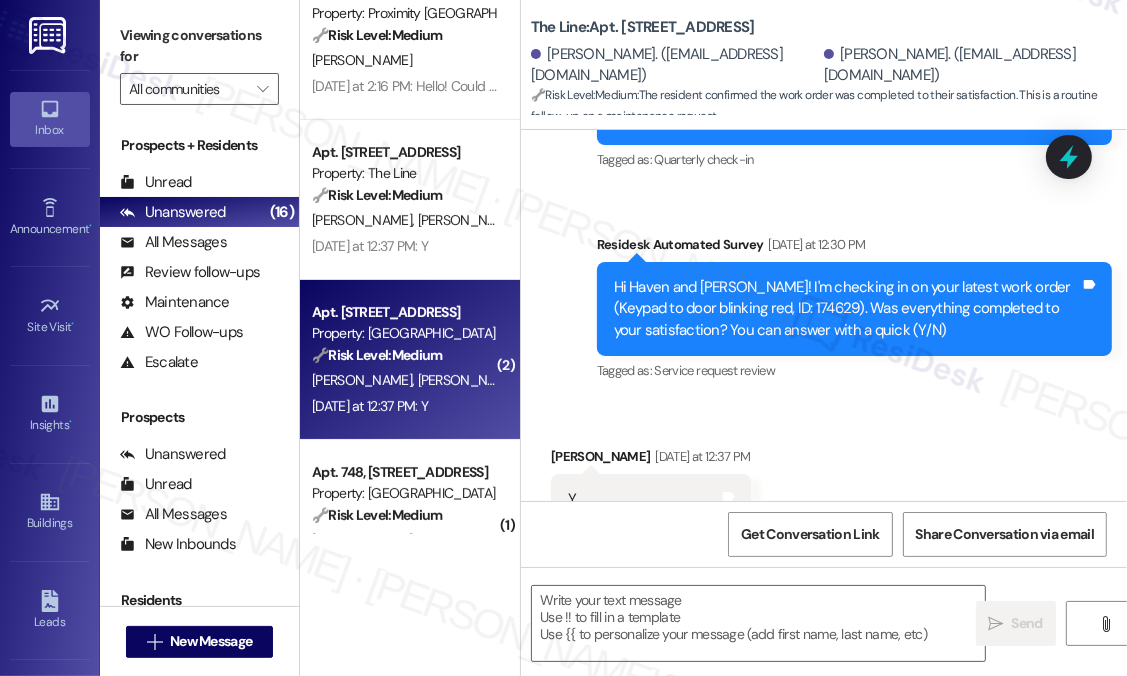 type on "Fetching suggested responses. Please feel free to read through the conversation in the meantime." 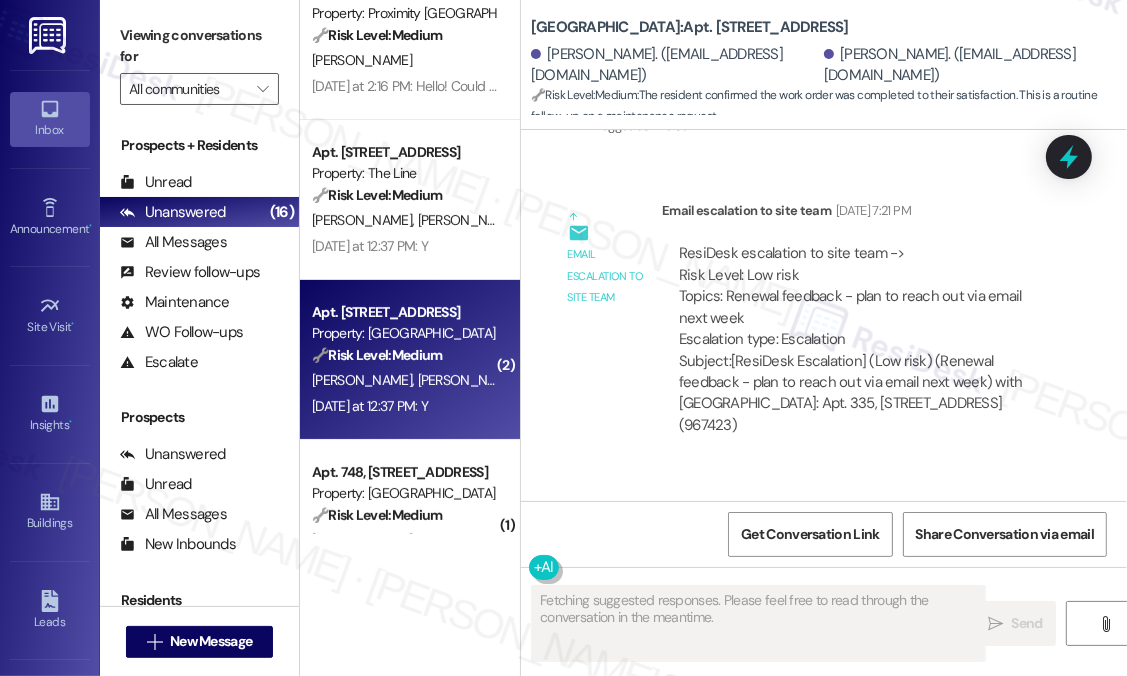 scroll, scrollTop: 4971, scrollLeft: 0, axis: vertical 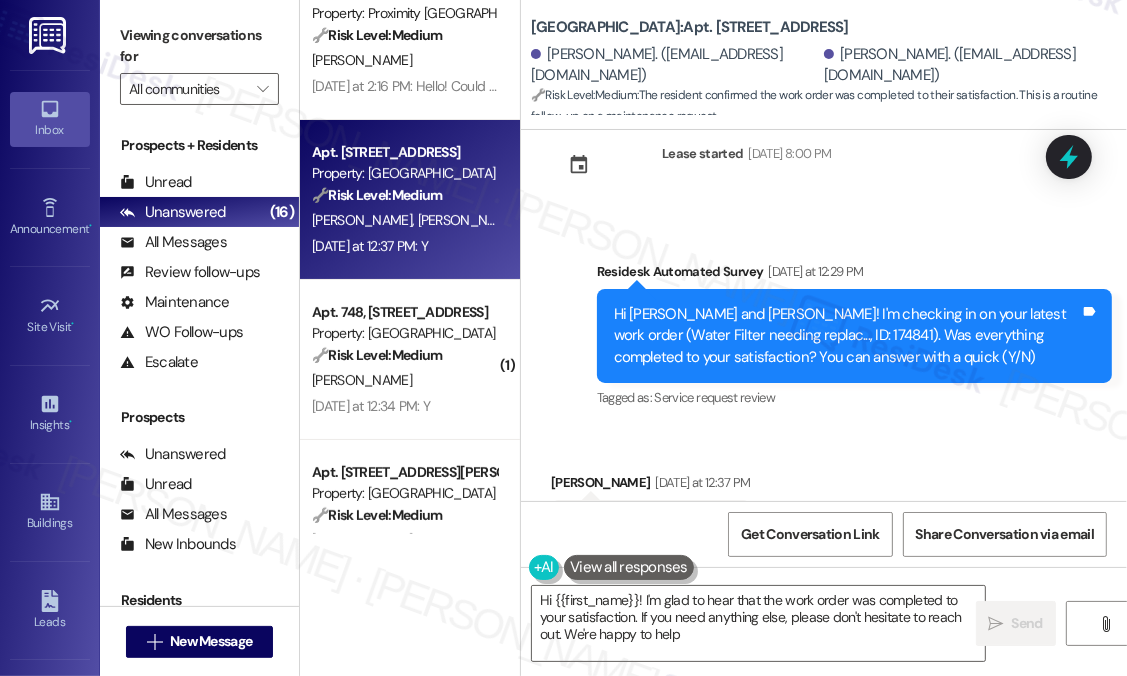 type on "Hi {{first_name}}! I'm glad to hear that the work order was completed to your satisfaction. If you need anything else, please don't hesitate to reach out. We're happy to help!" 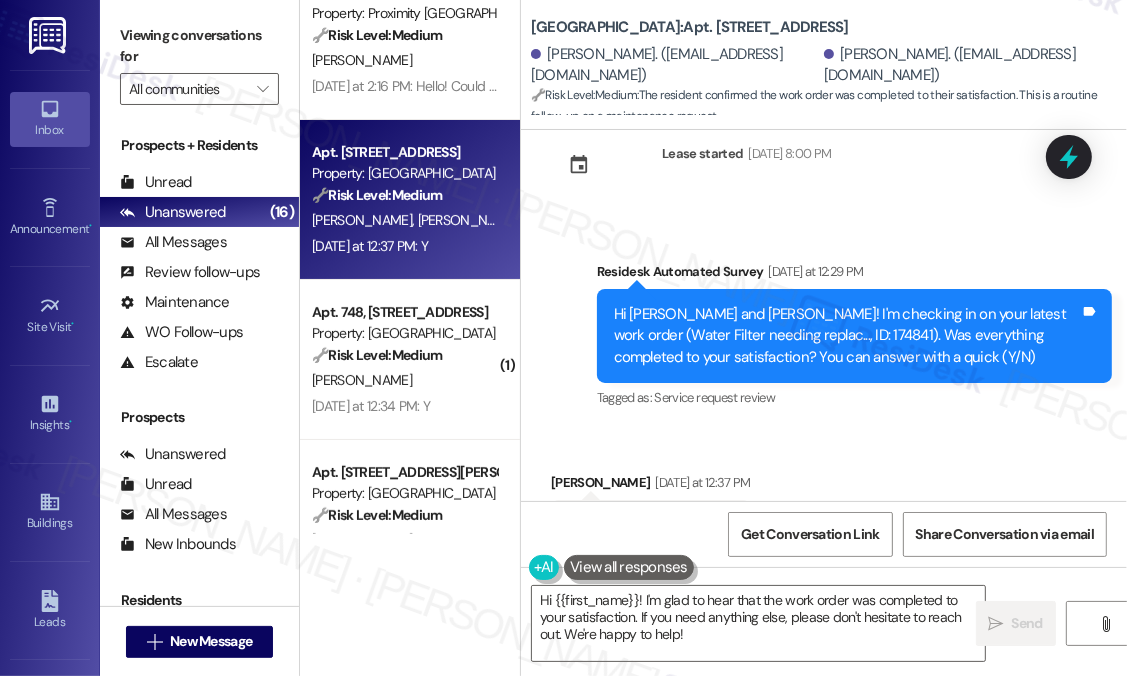 click on "Received via SMS [PERSON_NAME] [DATE] at 12:37 PM Y Tags and notes Tagged as:   Positive response Click to highlight conversations about Positive response Received via SMS 12:37 PM [PERSON_NAME] [DATE] at 12:37 PM Y Tags and notes Tagged as:   Positive response Click to highlight conversations about Positive response" at bounding box center (824, 582) 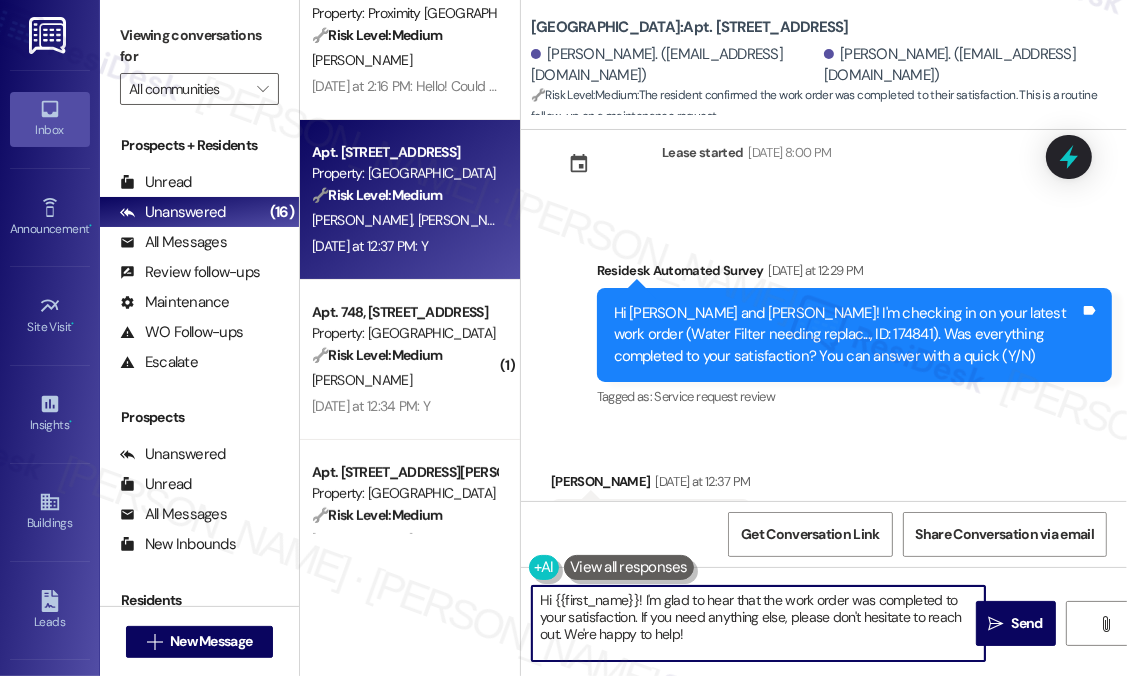 click on "Hi {{first_name}}! I'm glad to hear that the work order was completed to your satisfaction. If you need anything else, please don't hesitate to reach out. We're happy to help!" at bounding box center (758, 623) 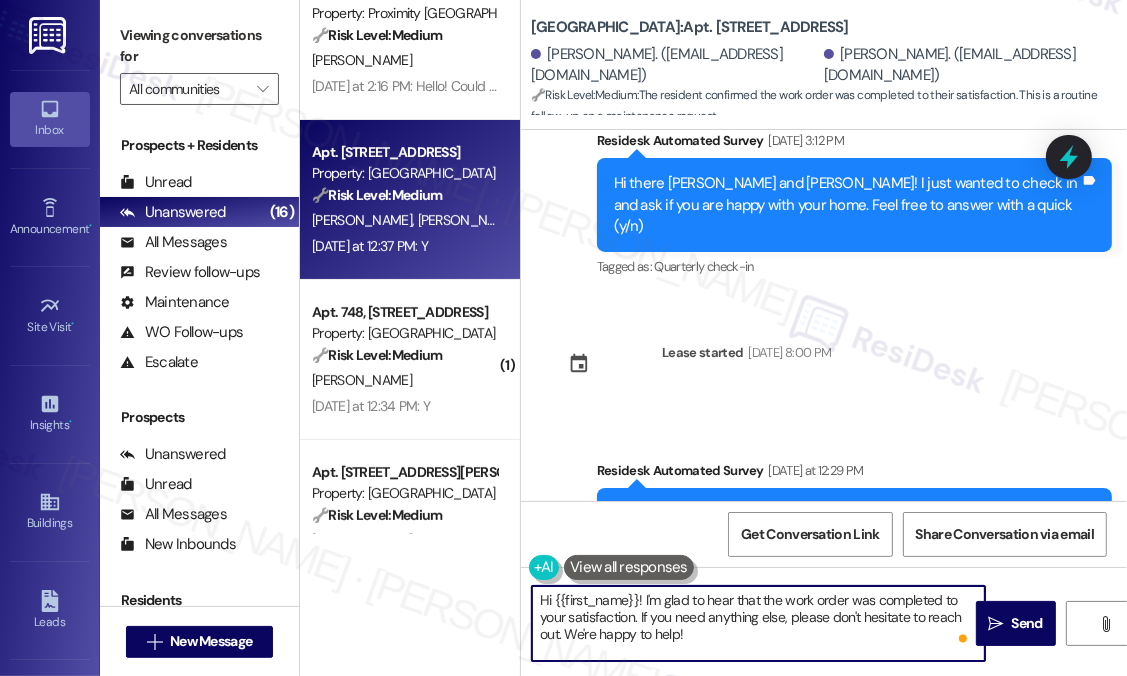 scroll, scrollTop: 4972, scrollLeft: 0, axis: vertical 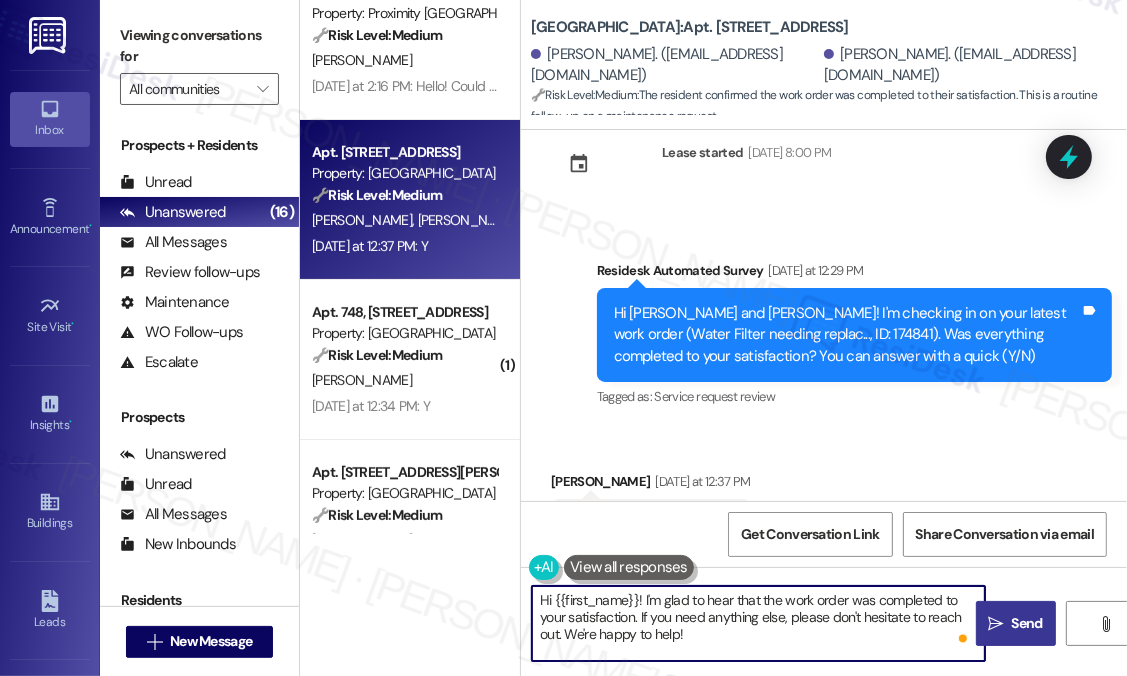 click on "Send" at bounding box center [1027, 623] 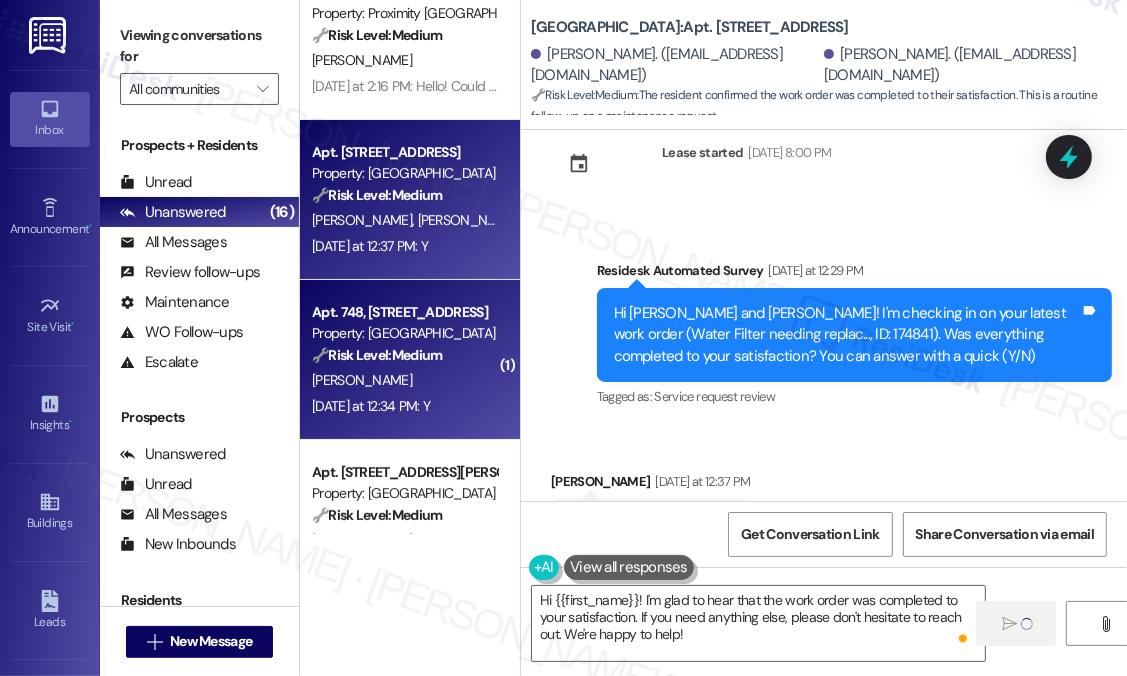 click on "[DATE] at 12:34 PM: Y [DATE] at 12:34 PM: Y" at bounding box center [371, 406] 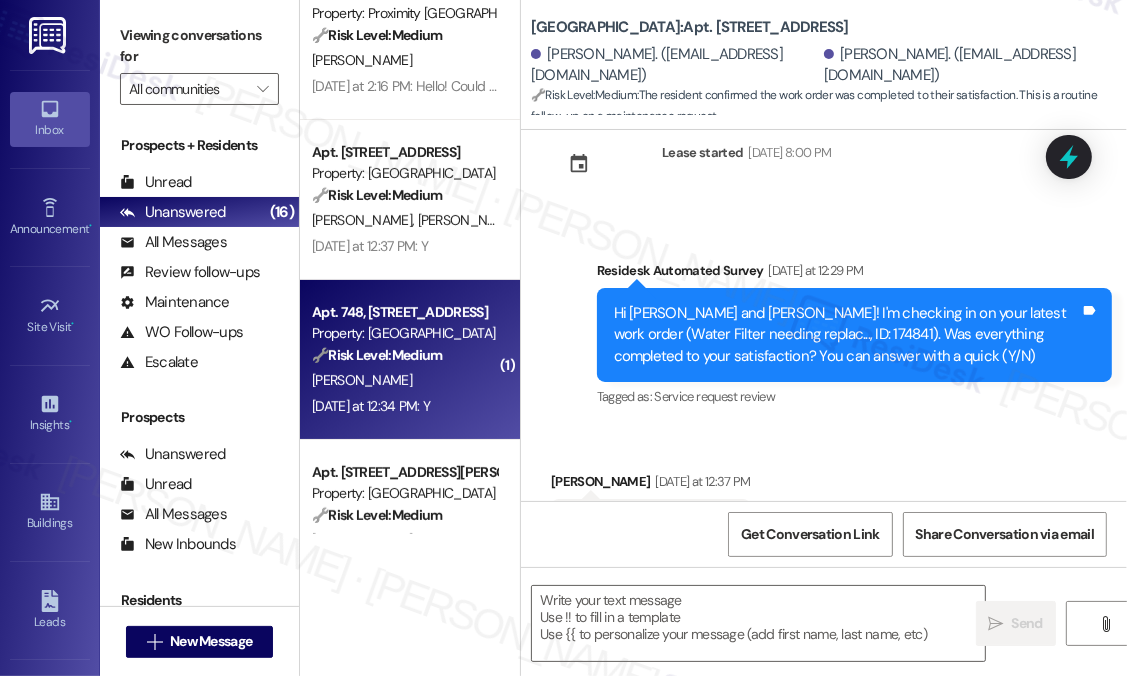 scroll, scrollTop: 4971, scrollLeft: 0, axis: vertical 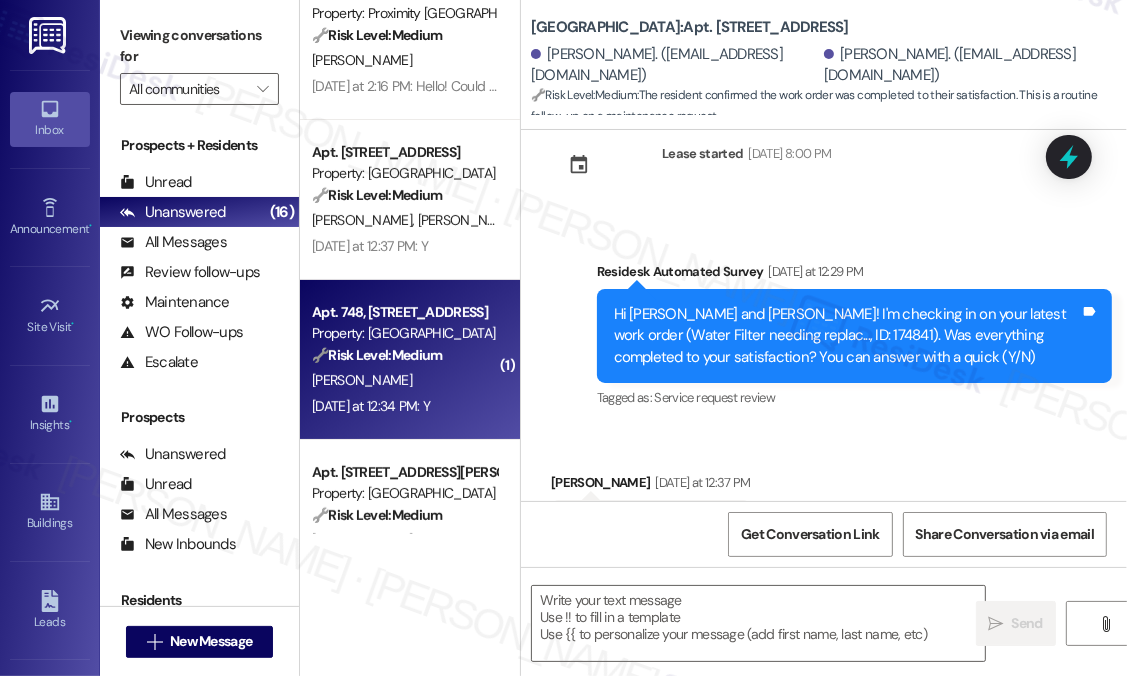 type on "Fetching suggested responses. Please feel free to read through the conversation in the meantime." 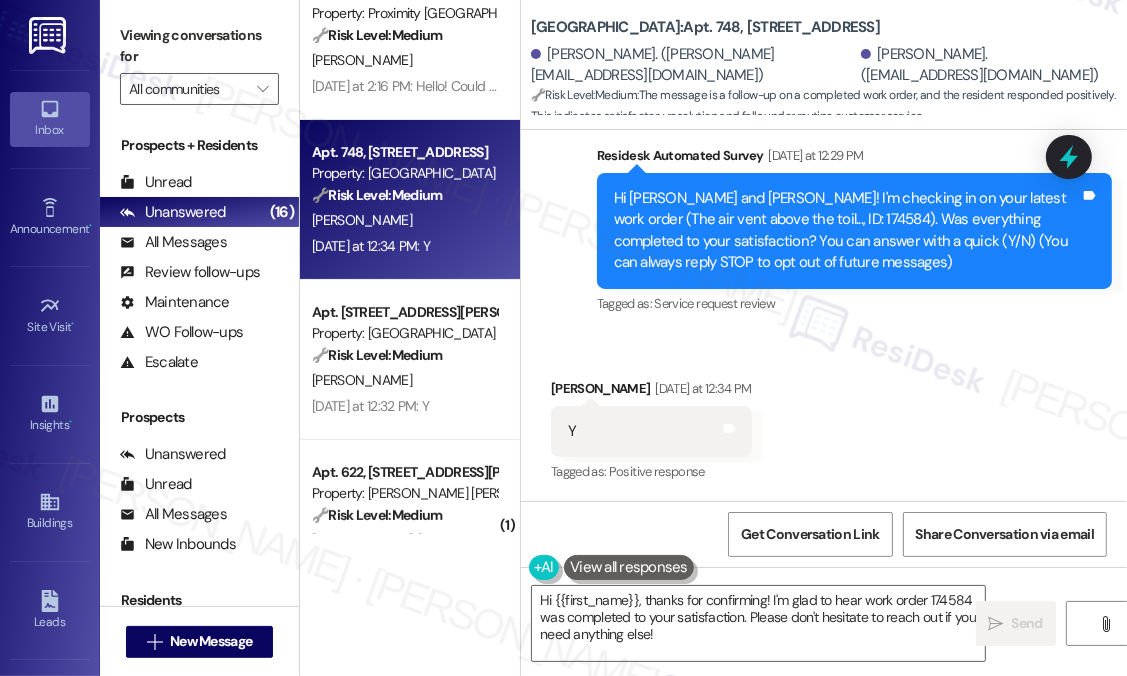 scroll, scrollTop: 165, scrollLeft: 0, axis: vertical 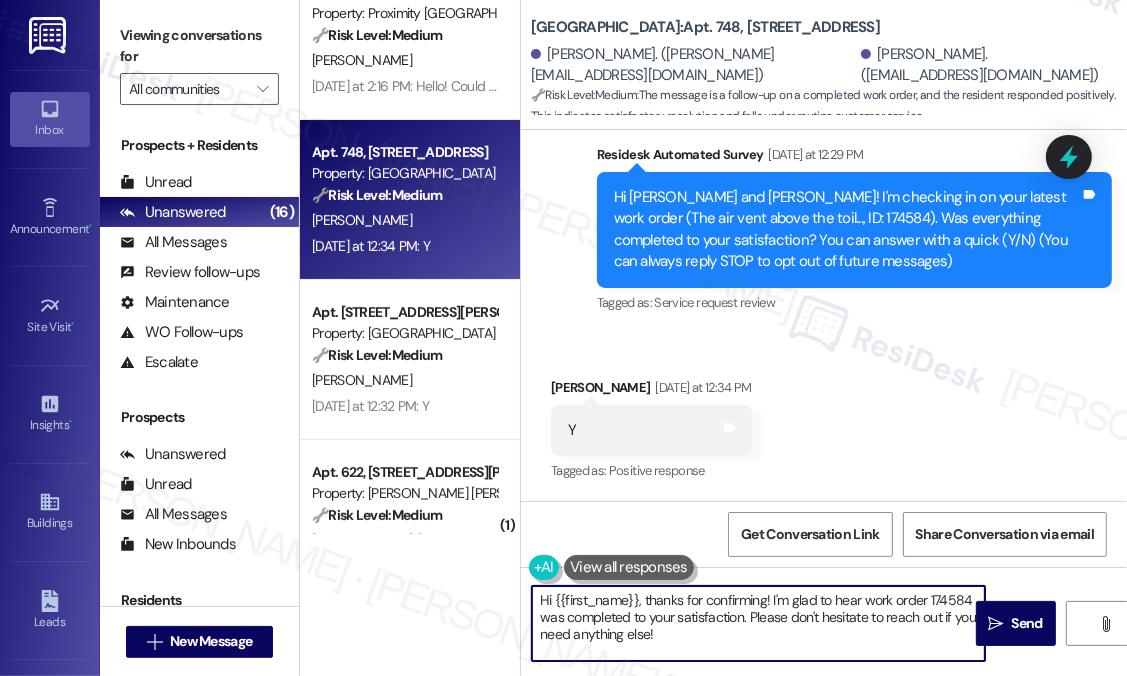 click on "Hi {{first_name}}, thanks for confirming! I'm glad to hear work order 174584 was completed to your satisfaction. Please don't hesitate to reach out if you need anything else!" at bounding box center (758, 623) 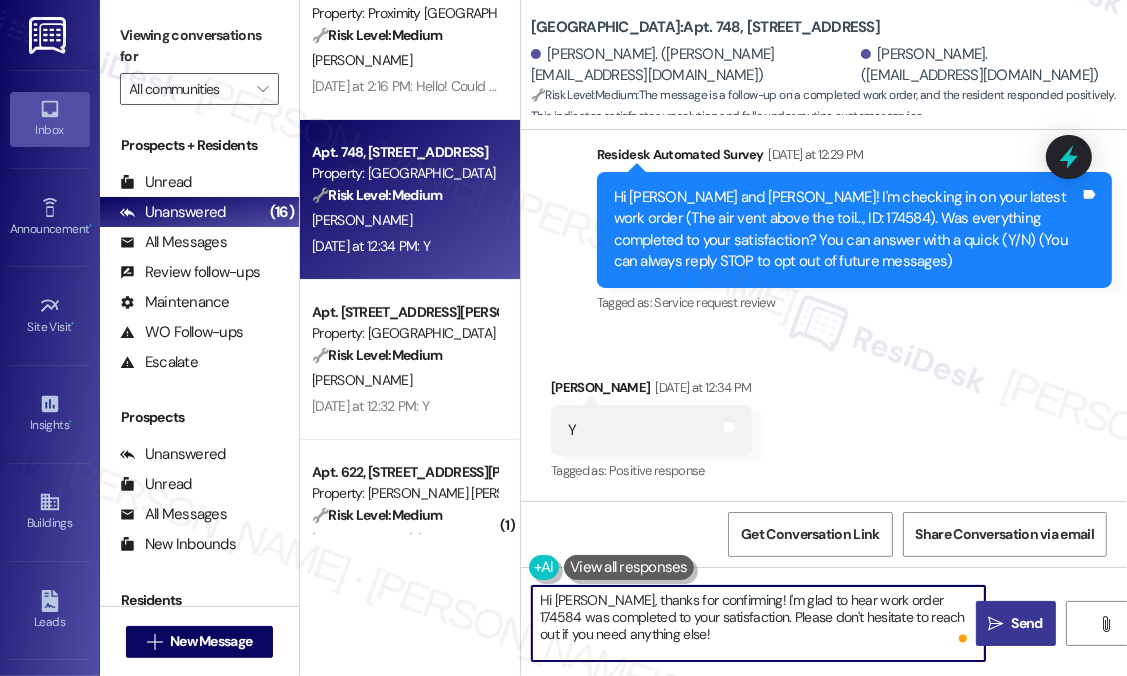 type on "Hi [PERSON_NAME], thanks for confirming! I'm glad to hear work order 174584 was completed to your satisfaction. Please don't hesitate to reach out if you need anything else!" 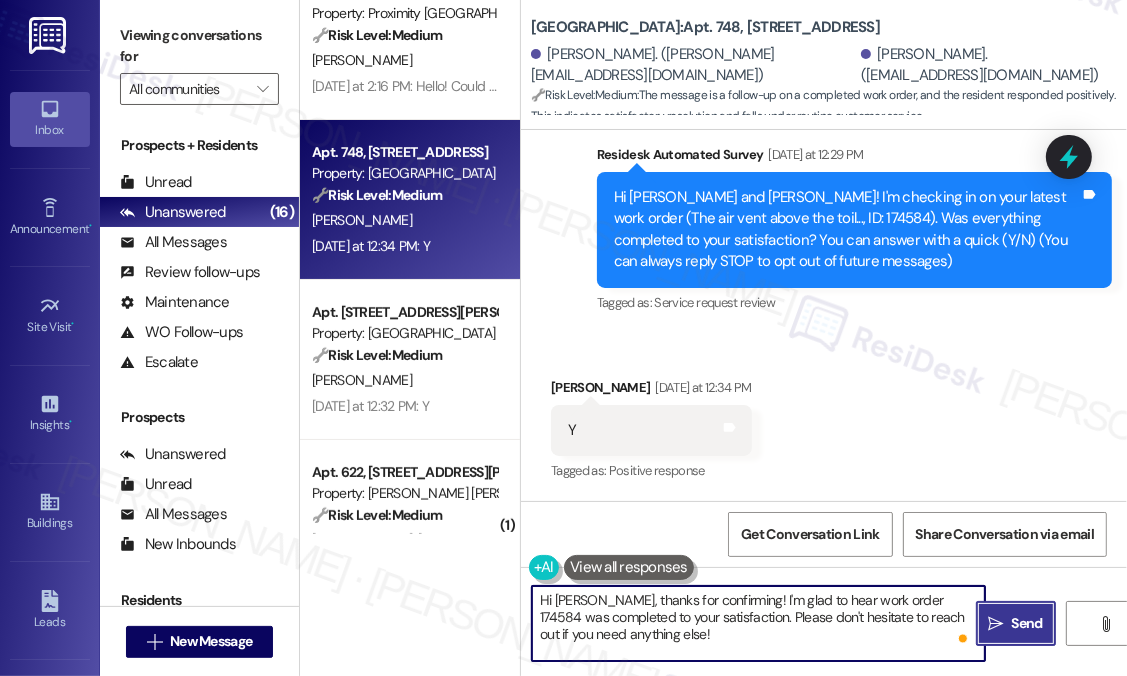 click on "" at bounding box center [995, 624] 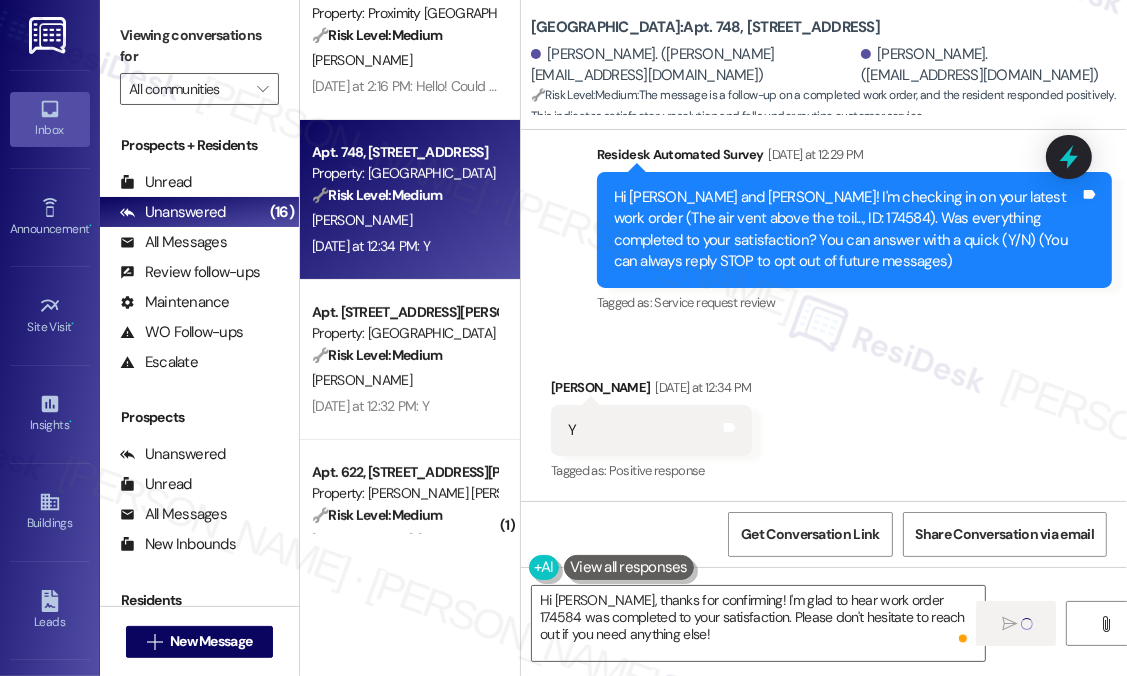 type 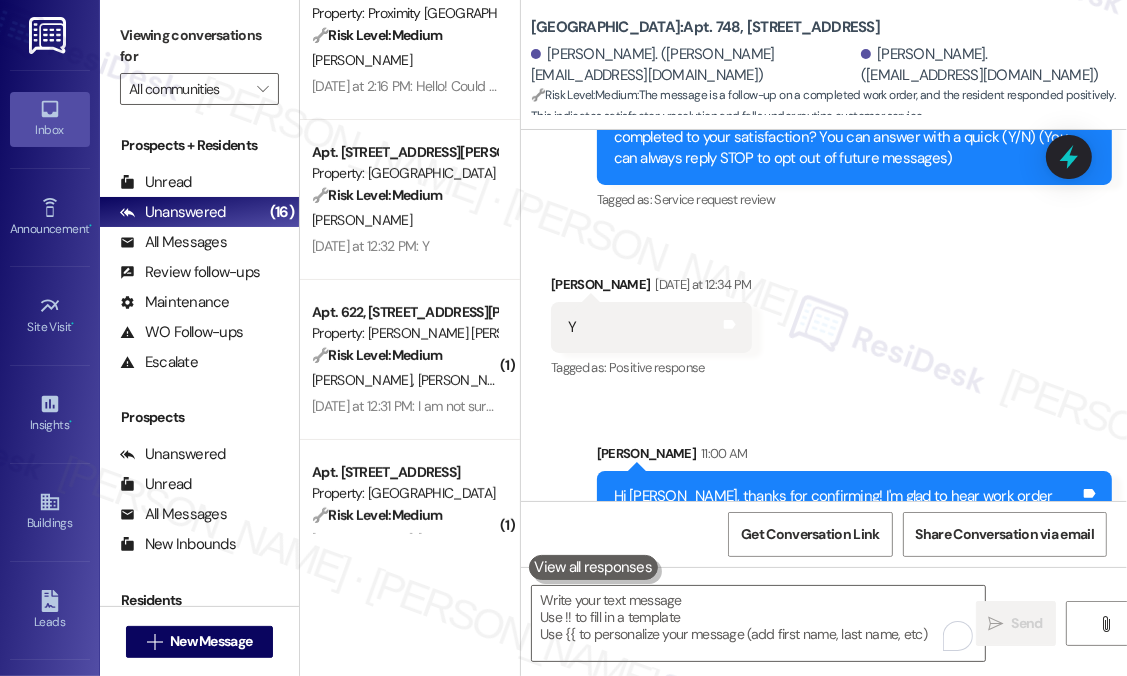 scroll, scrollTop: 348, scrollLeft: 0, axis: vertical 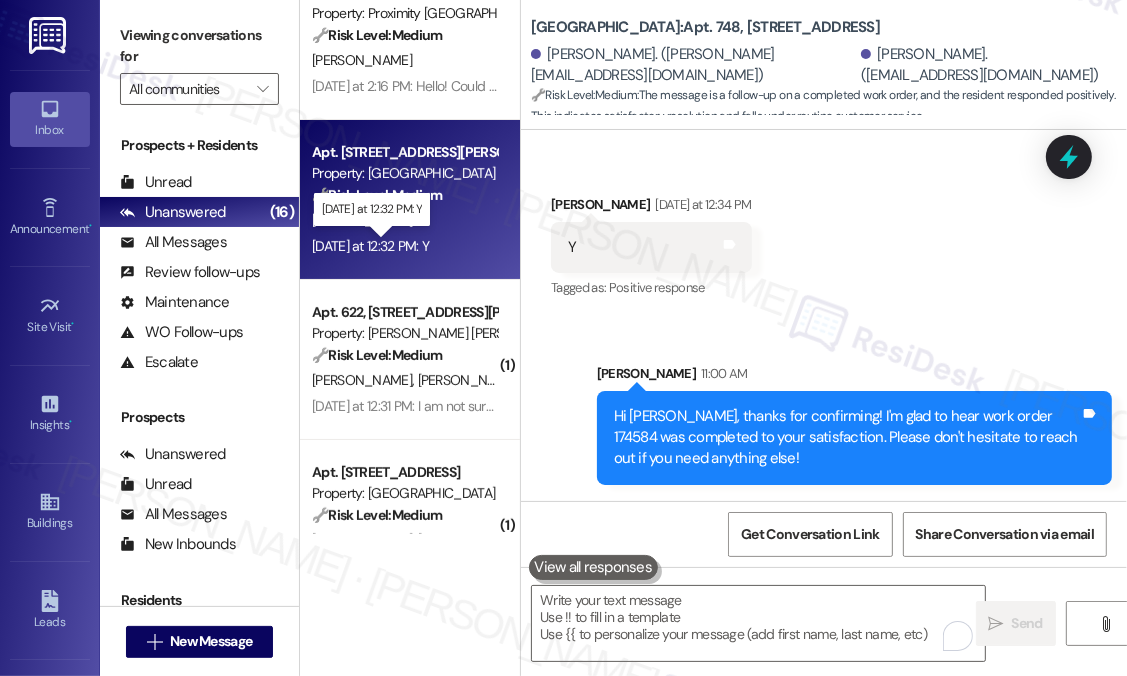 click on "[DATE] at 12:32 PM: Y [DATE] at 12:32 PM: Y" at bounding box center [370, 246] 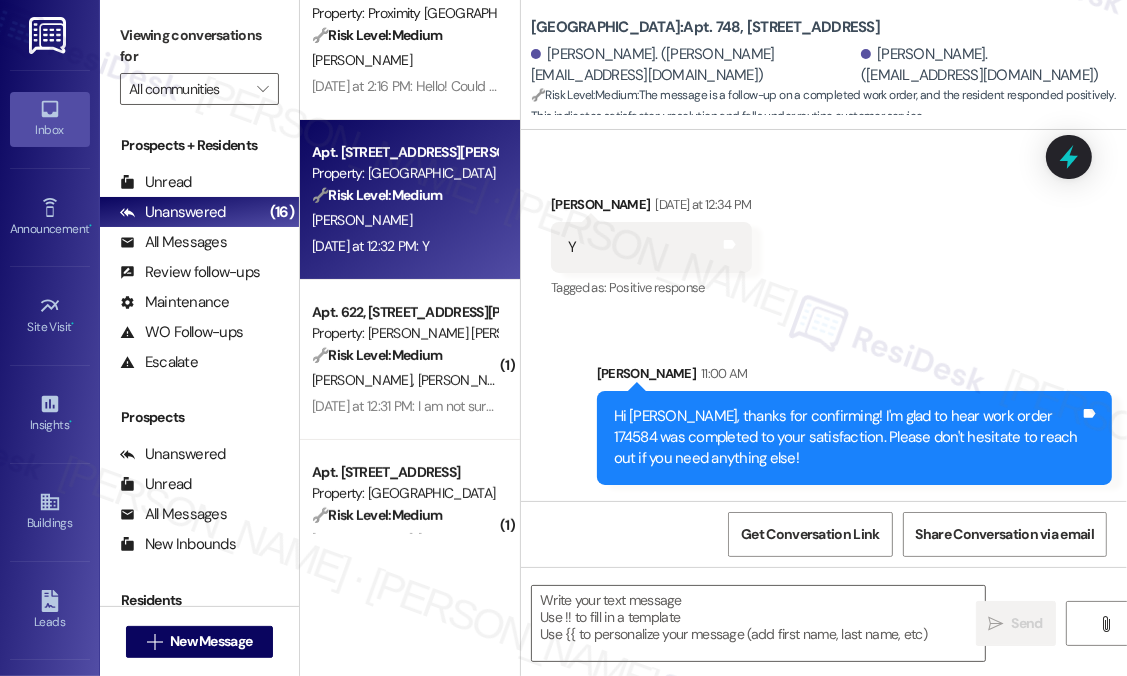 type on "Fetching suggested responses. Please feel free to read through the conversation in the meantime." 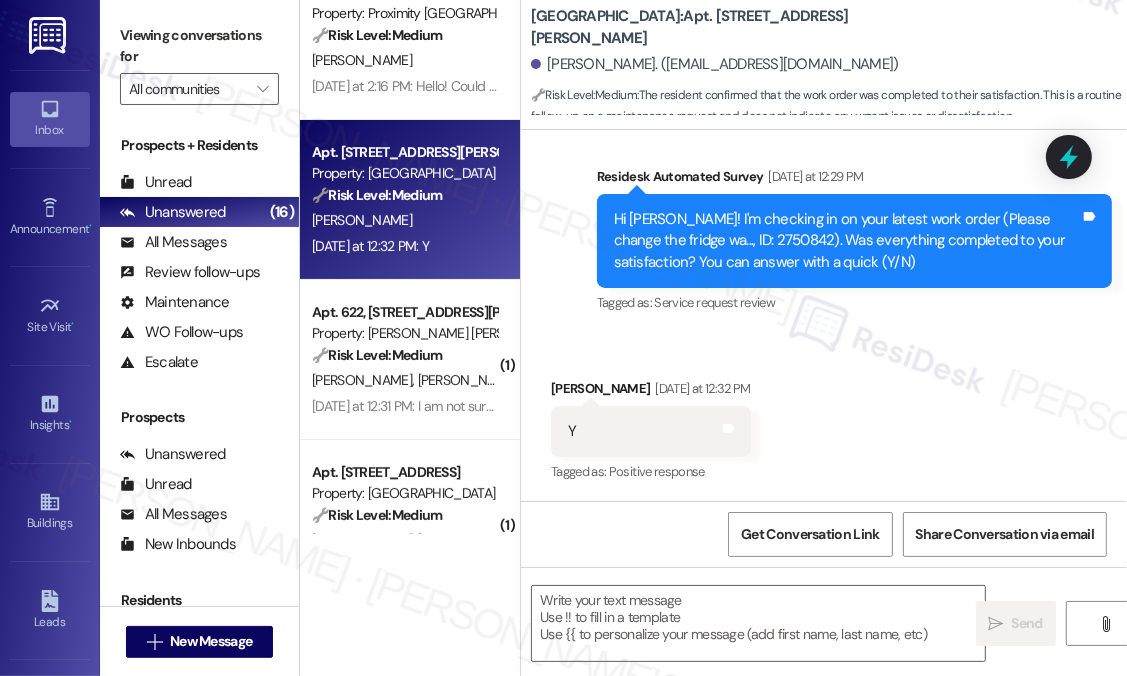 scroll, scrollTop: 610, scrollLeft: 0, axis: vertical 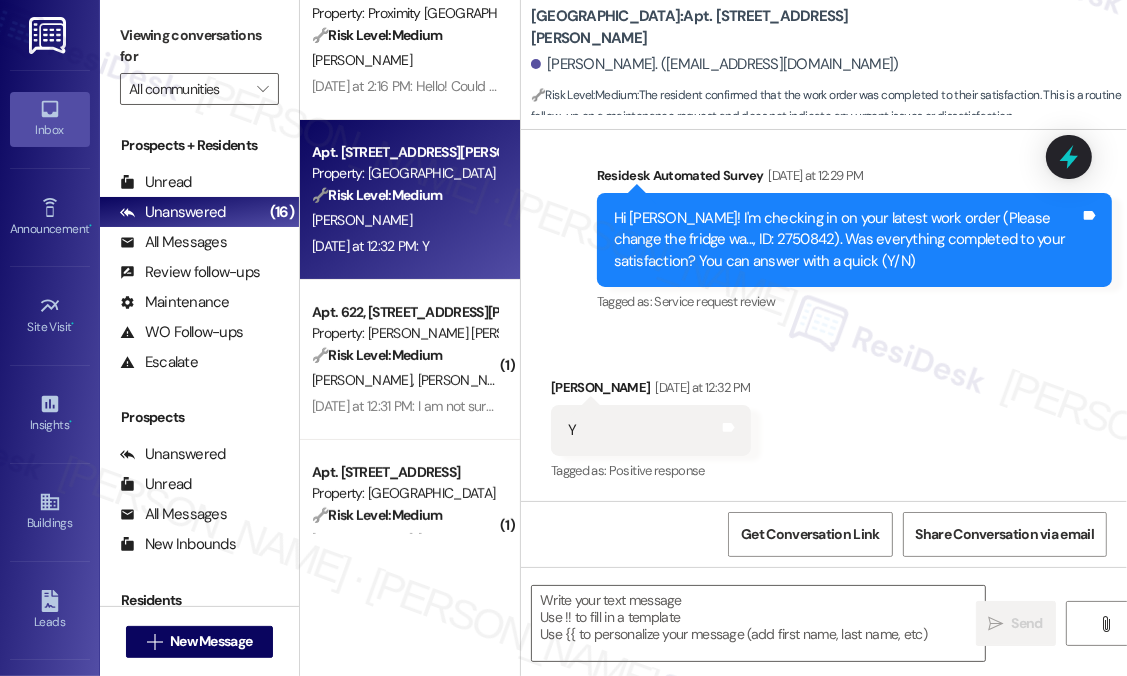 click on "Received via SMS [PERSON_NAME] [DATE] at 12:32 PM Y Tags and notes Tagged as:   Positive response Click to highlight conversations about Positive response" at bounding box center [824, 416] 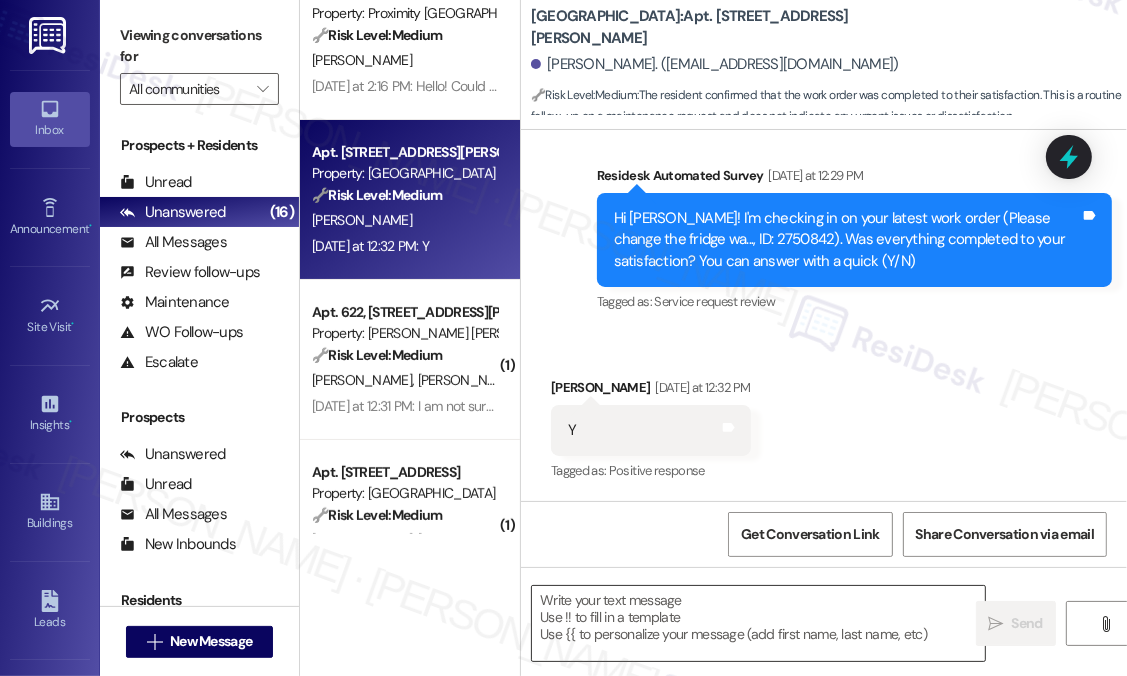 click at bounding box center (758, 623) 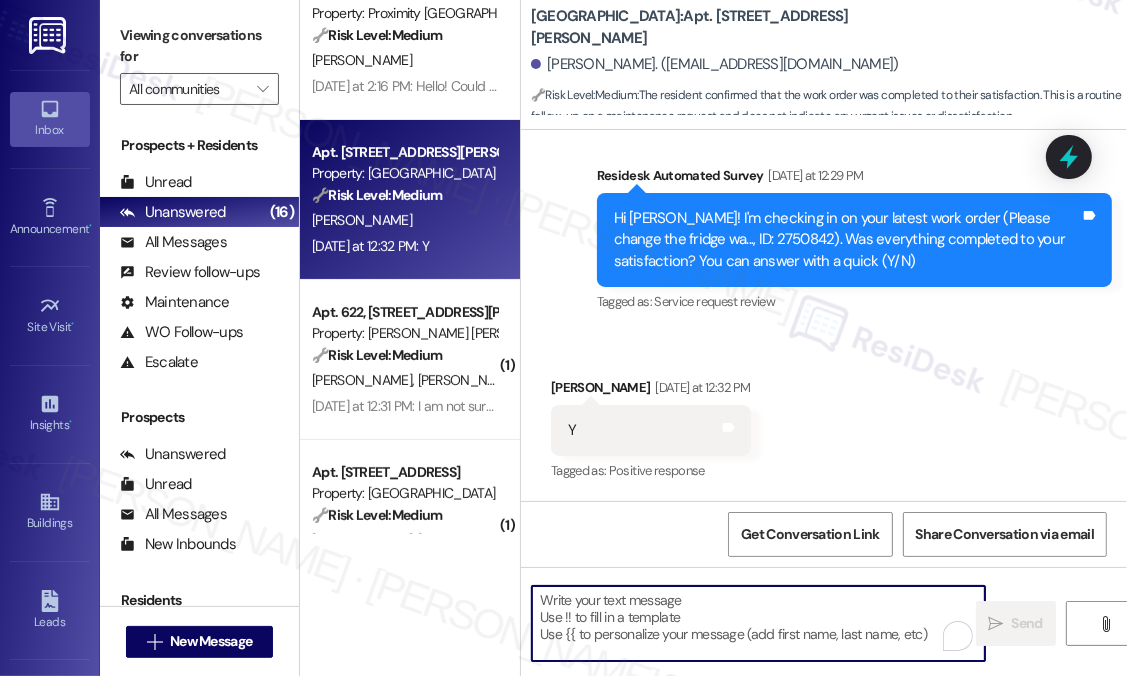 paste on "That’s wonderful to hear! We’re so glad that you’re satisfied with the recent work order completed by our maintenance team. If you ever need anything or have any concerns, please don’t hesitate to reach out." 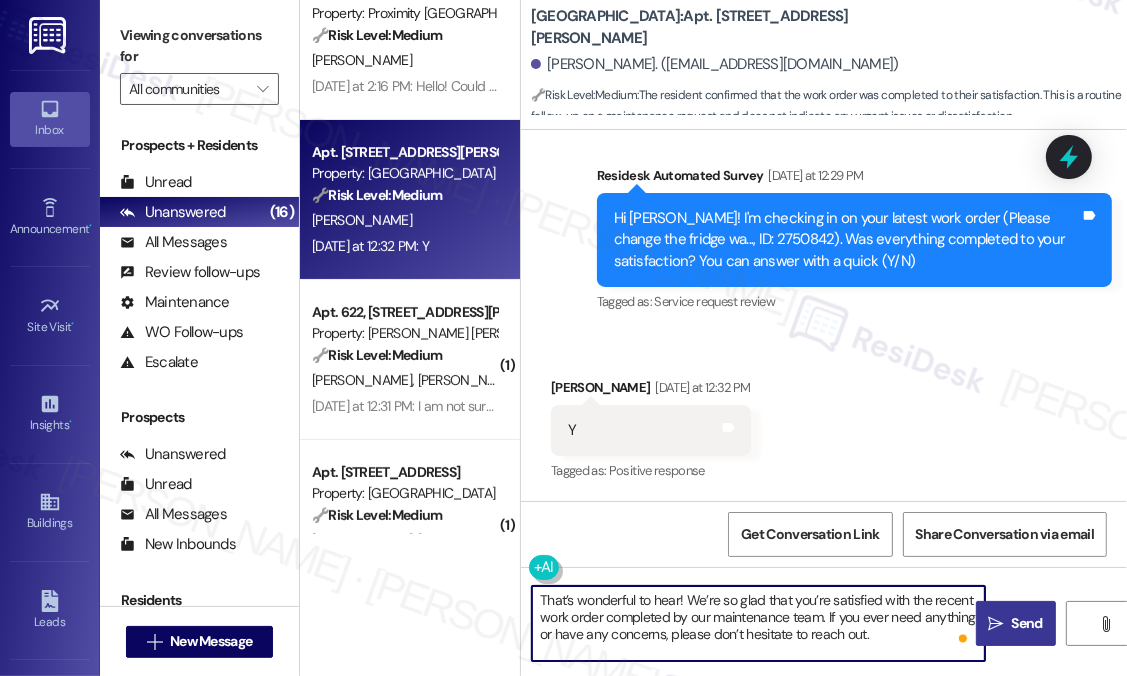 type on "That’s wonderful to hear! We’re so glad that you’re satisfied with the recent work order completed by our maintenance team. If you ever need anything or have any concerns, please don’t hesitate to reach out." 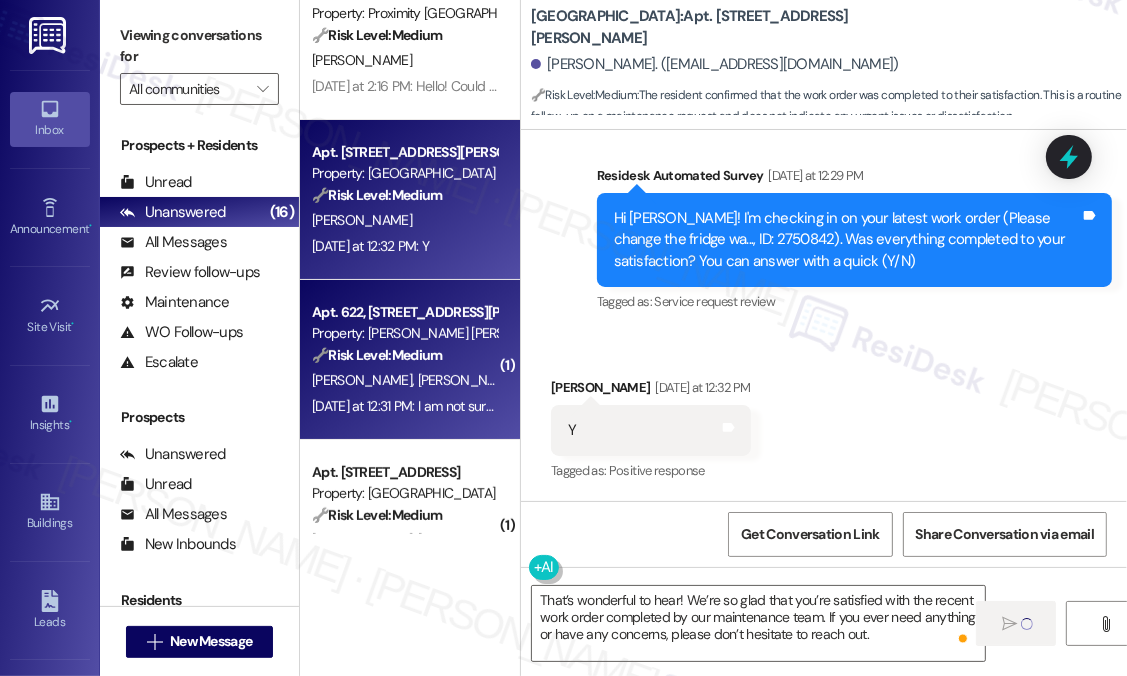 click on "[DATE] at 12:31 PM: I am not sure. We are out of town until 8/4 [DATE] at 12:31 PM: I am not sure. We are out of town until 8/4" at bounding box center [486, 406] 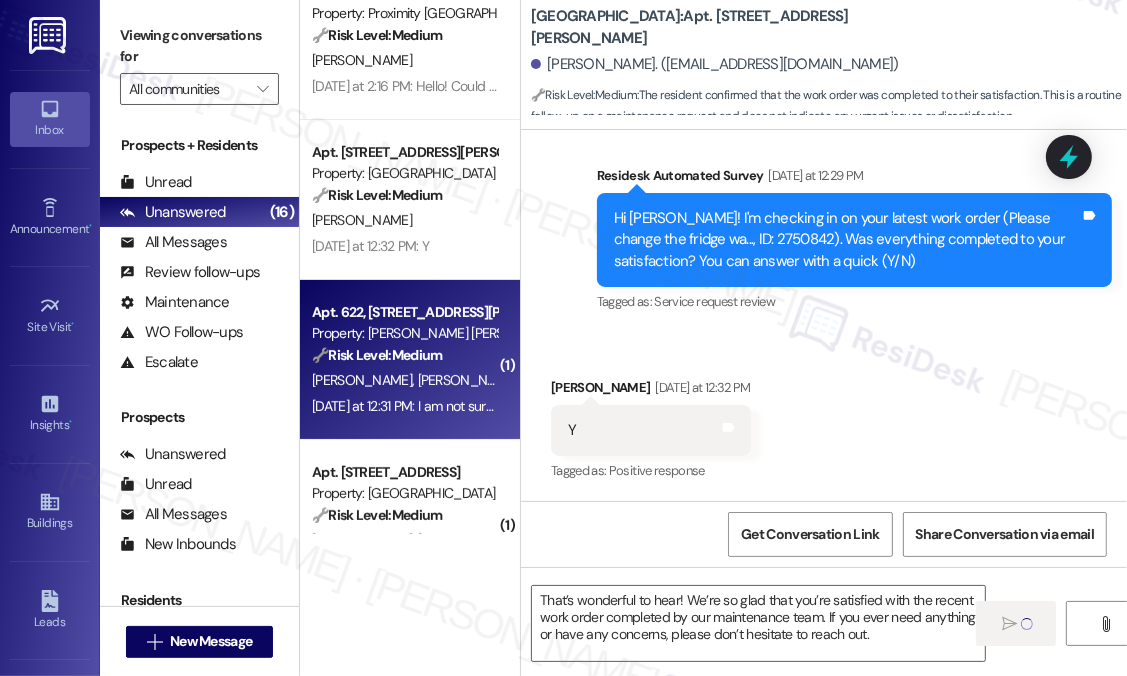 type on "Fetching suggested responses. Please feel free to read through the conversation in the meantime." 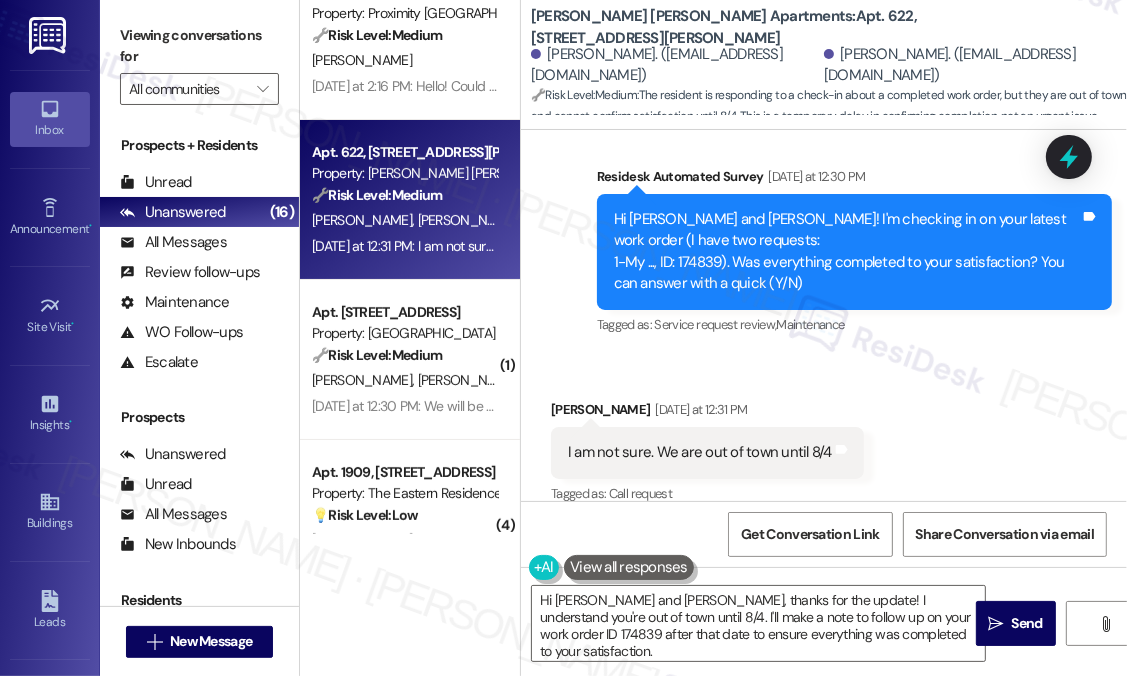 scroll, scrollTop: 567, scrollLeft: 0, axis: vertical 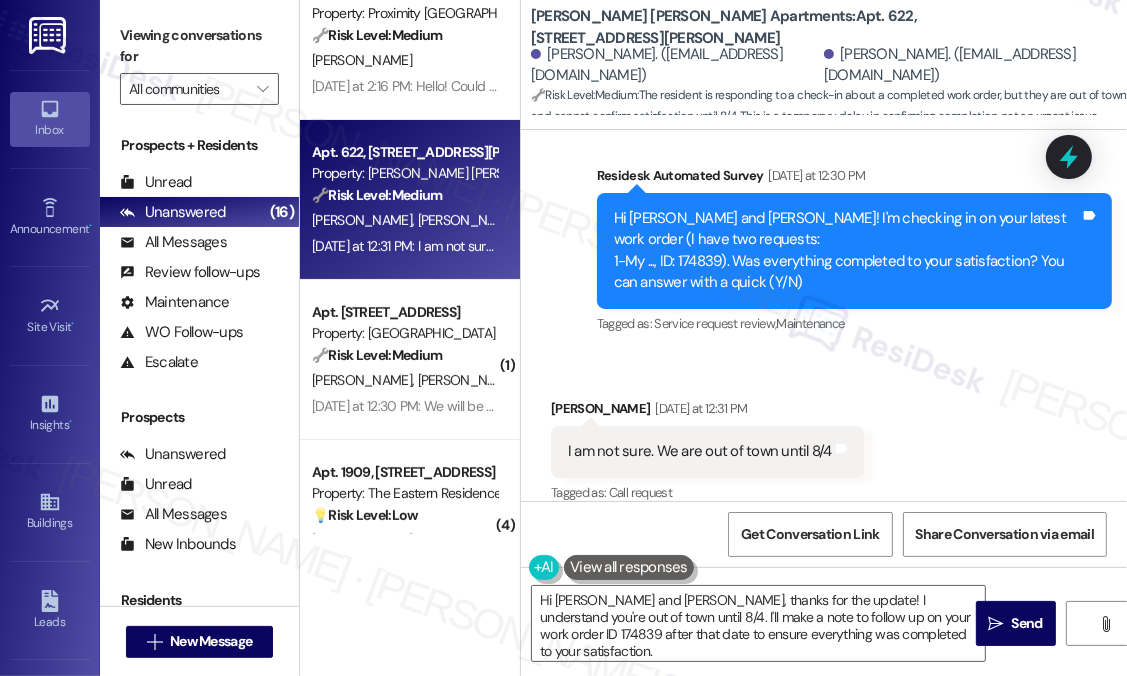 click on "Received via SMS [PERSON_NAME] [DATE] at 12:31 PM I am not sure. We are out of town until 8/4 Tags and notes Tagged as:   Call request Click to highlight conversations about Call request" at bounding box center (824, 437) 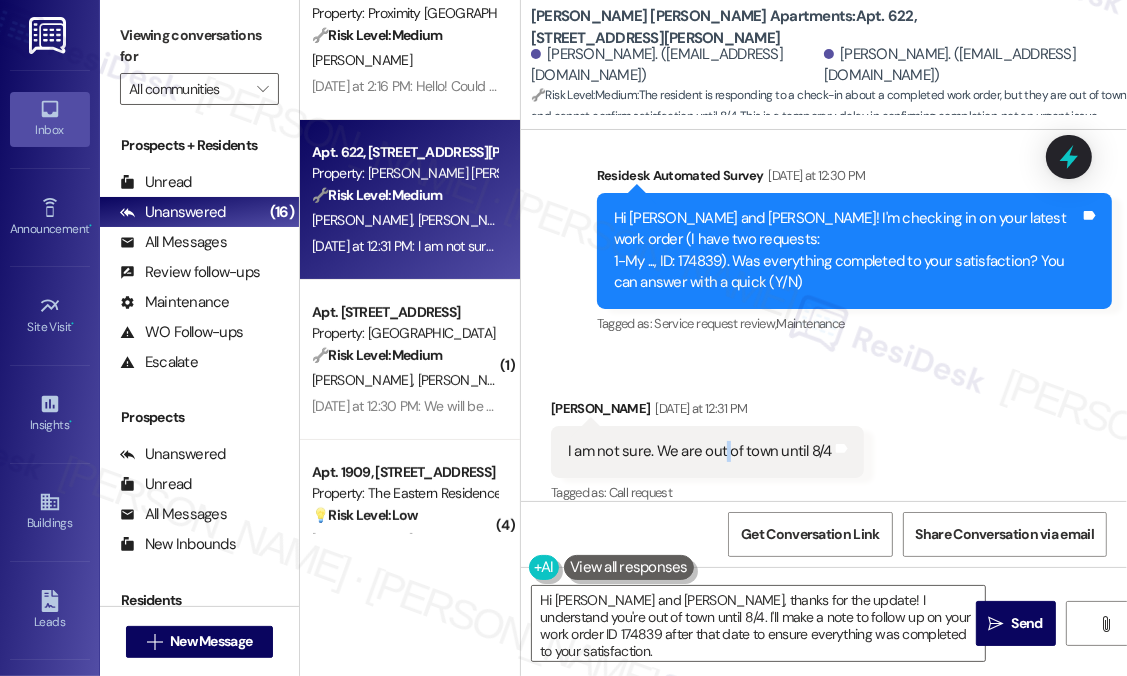 click on "I am not sure. We are out of town until 8/4" at bounding box center [700, 451] 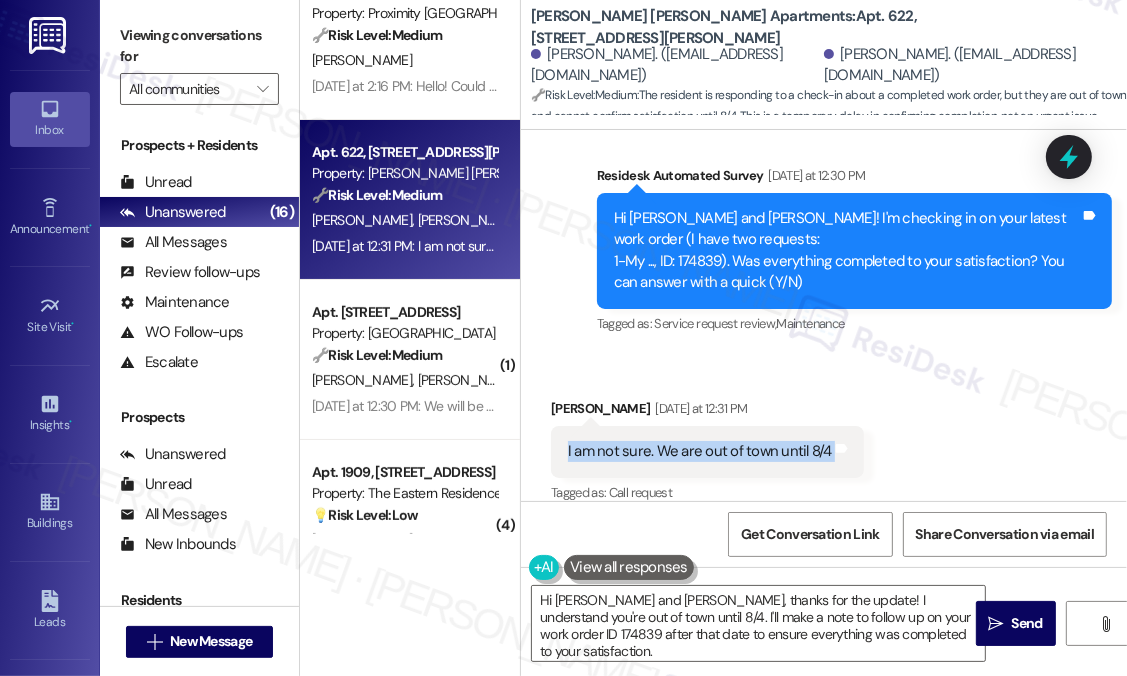 click on "I am not sure. We are out of town until 8/4" at bounding box center [700, 451] 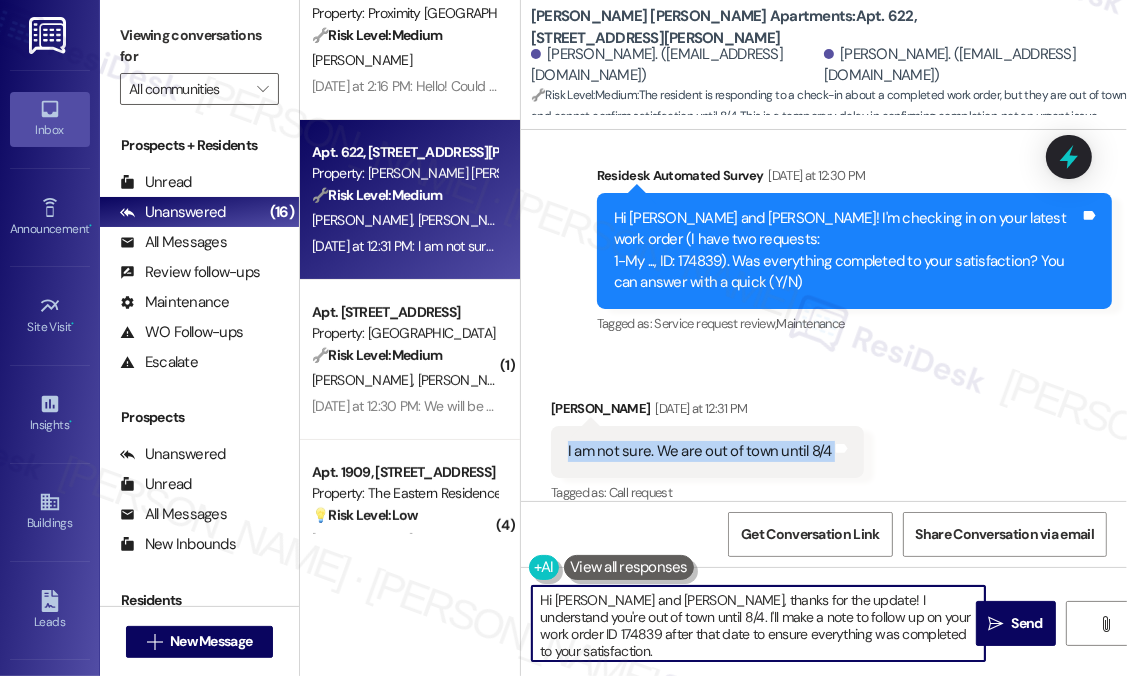 click on "Hi [PERSON_NAME] and [PERSON_NAME], thanks for the update! I understand you're out of town until 8/4. I'll make a note to follow up on your work order ID 174839 after that date to ensure everything was completed to your satisfaction." at bounding box center [758, 623] 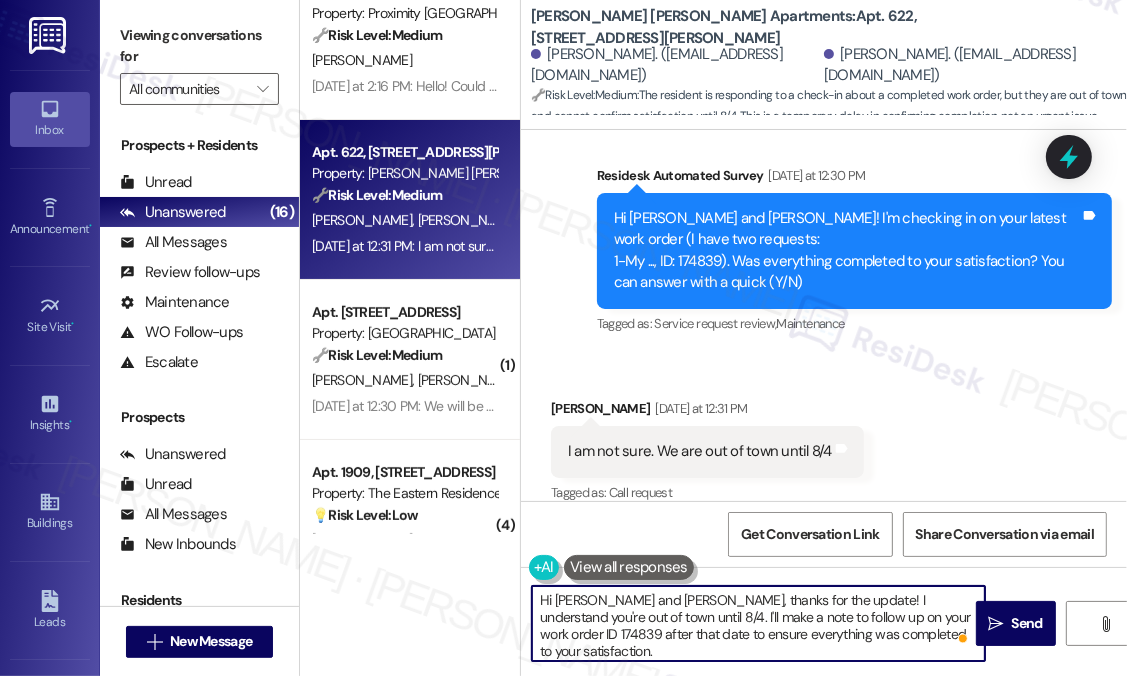 drag, startPoint x: 586, startPoint y: 599, endPoint x: 905, endPoint y: 643, distance: 322.02017 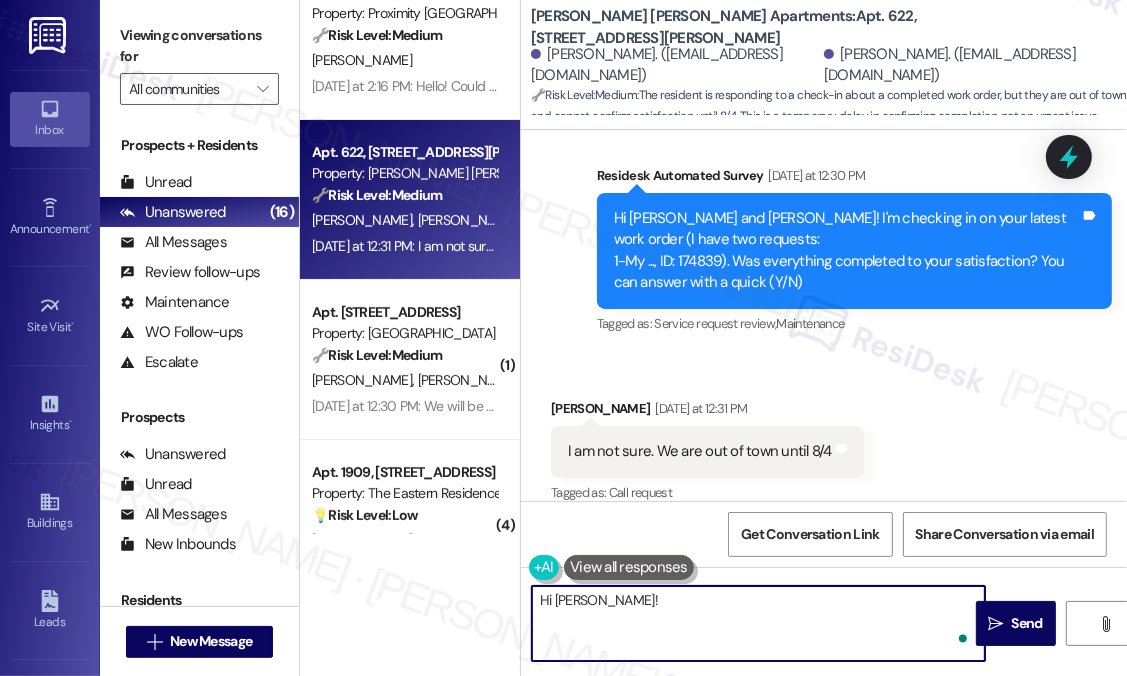 paste on "Hope you're having a great time and staying safe while you're away! When you're back home and it's convenient for you, could you do us a quick favor and give us an update on the work order? We’d really appreciate it." 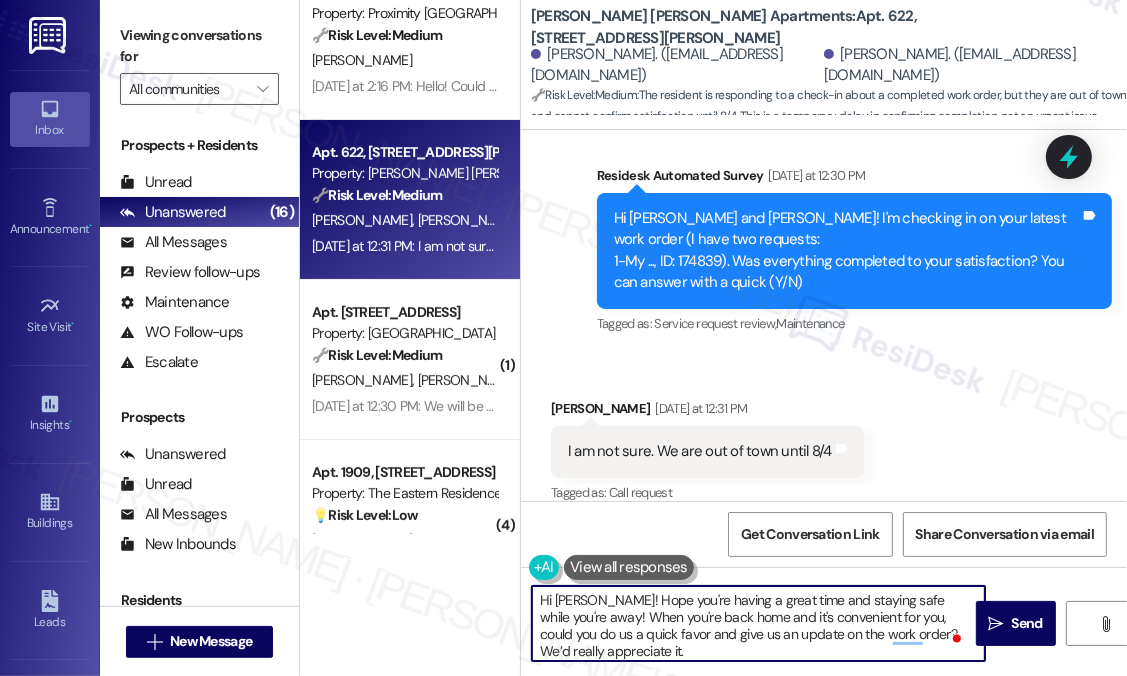 click on "Hi [PERSON_NAME]! Hope you're having a great time and staying safe while you're away! When you're back home and it's convenient for you, could you do us a quick favor and give us an update on the work order? We’d really appreciate it." at bounding box center (758, 623) 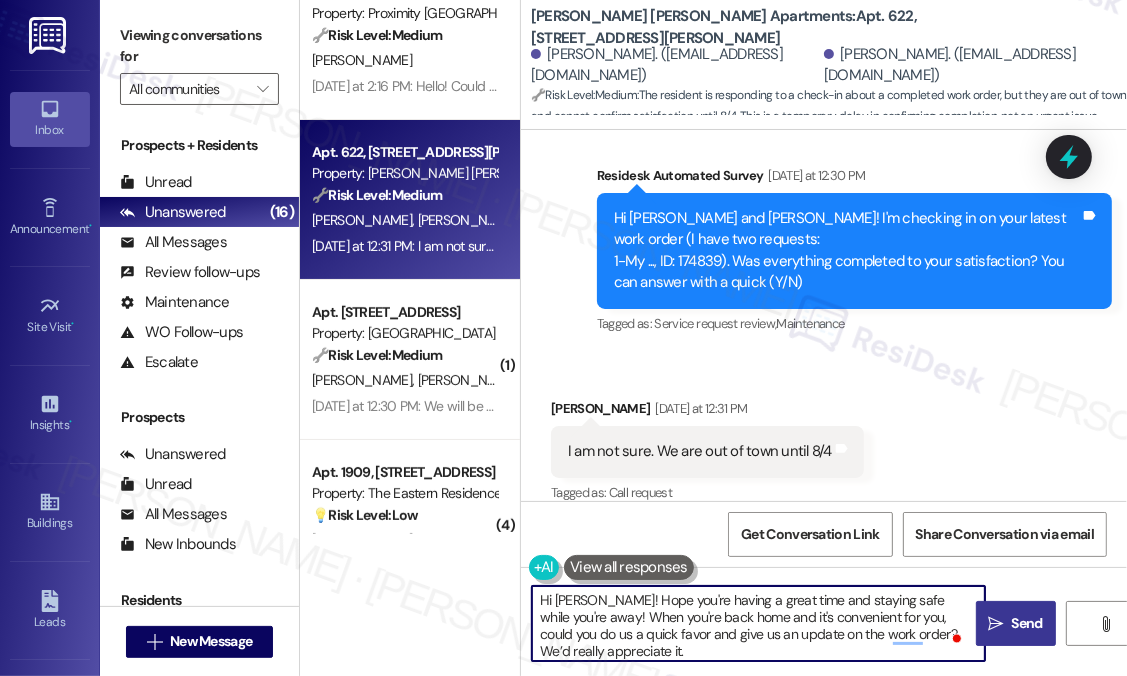 type on "Hi [PERSON_NAME]! Hope you're having a great time and staying safe while you're away! When you're back home and it's convenient for you, could you do us a quick favor and give us an update on the work order? We’d really appreciate it." 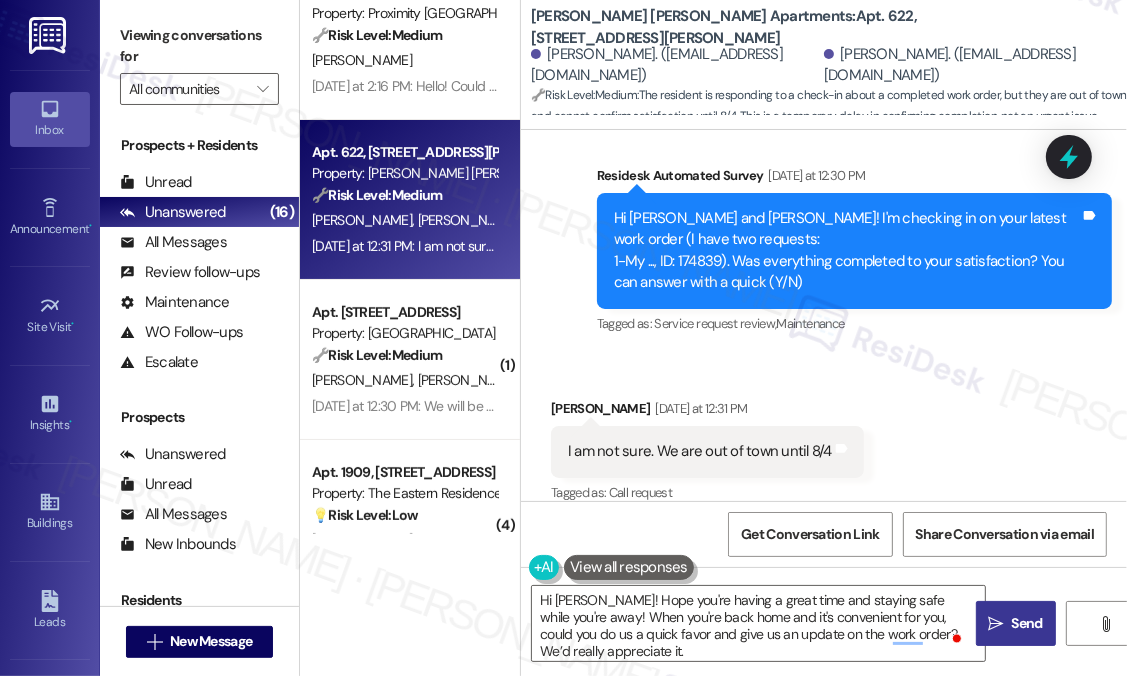 click on "" at bounding box center [995, 624] 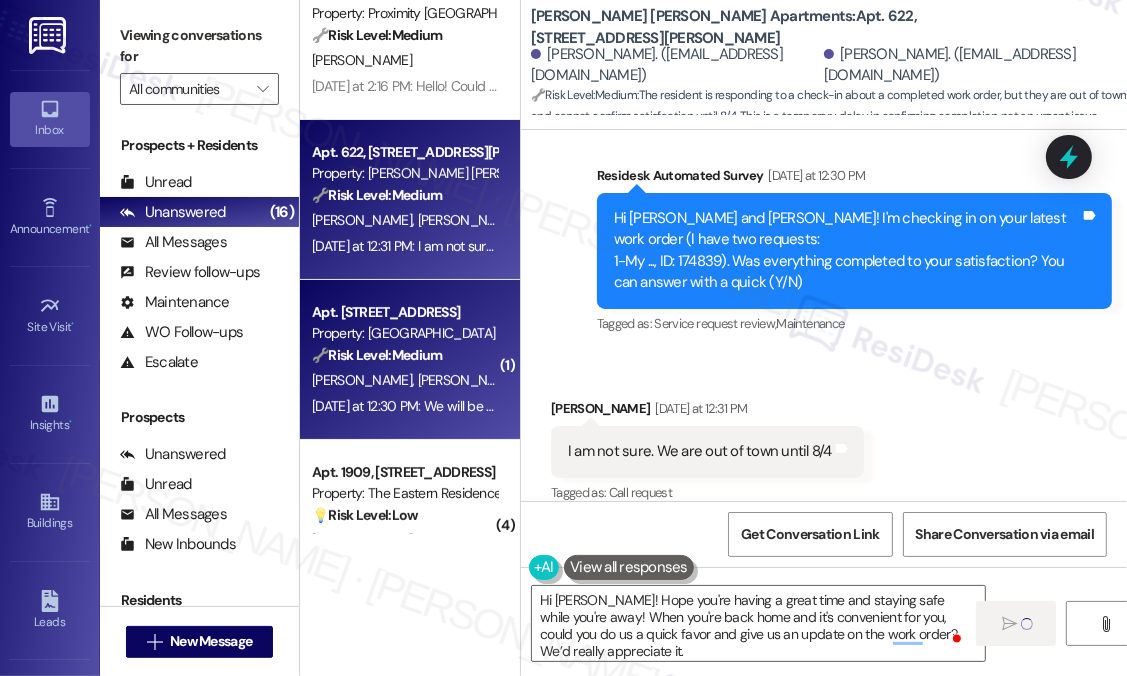click on "[PERSON_NAME] [PERSON_NAME]" at bounding box center (404, 380) 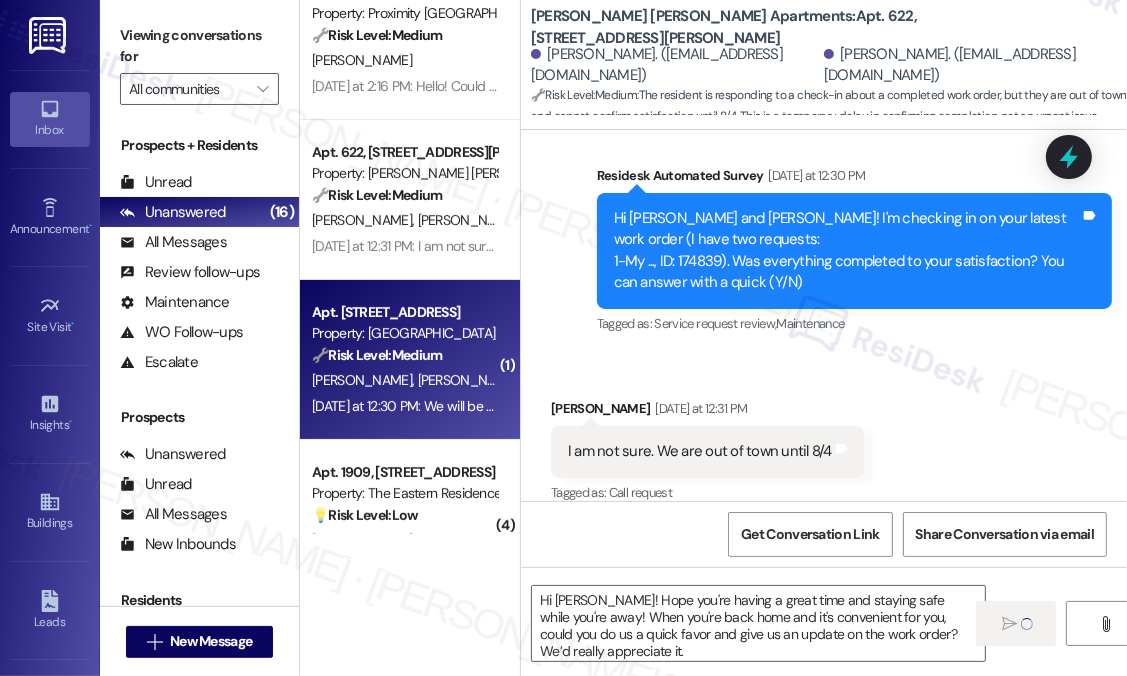 type on "Fetching suggested responses. Please feel free to read through the conversation in the meantime." 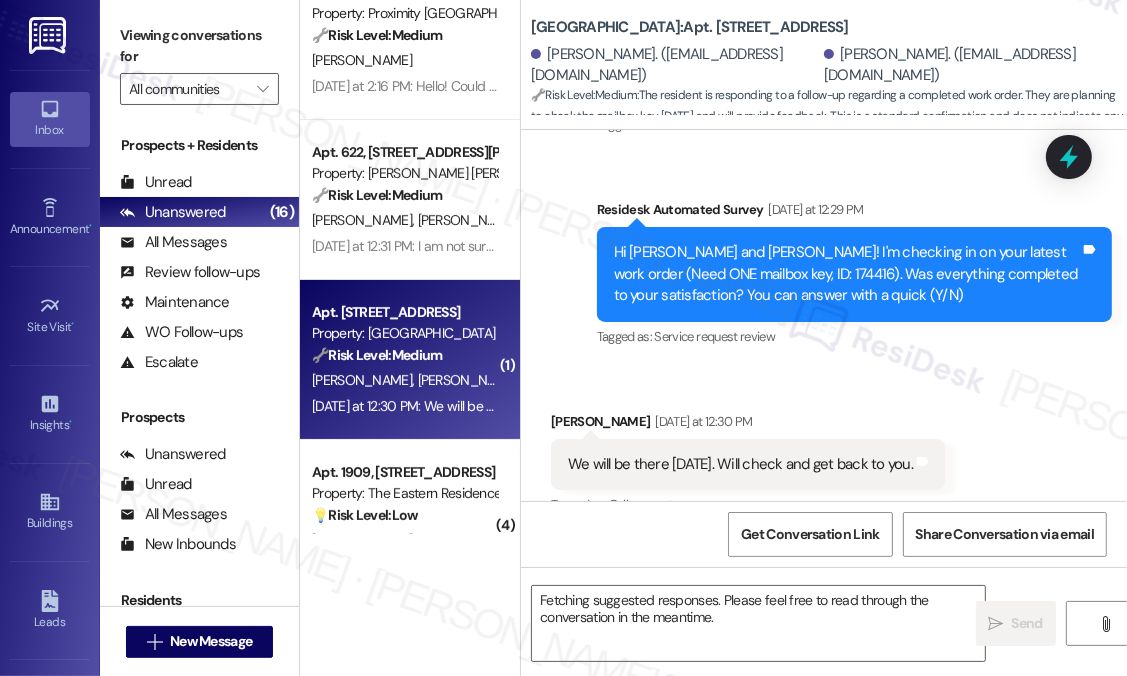 scroll, scrollTop: 376, scrollLeft: 0, axis: vertical 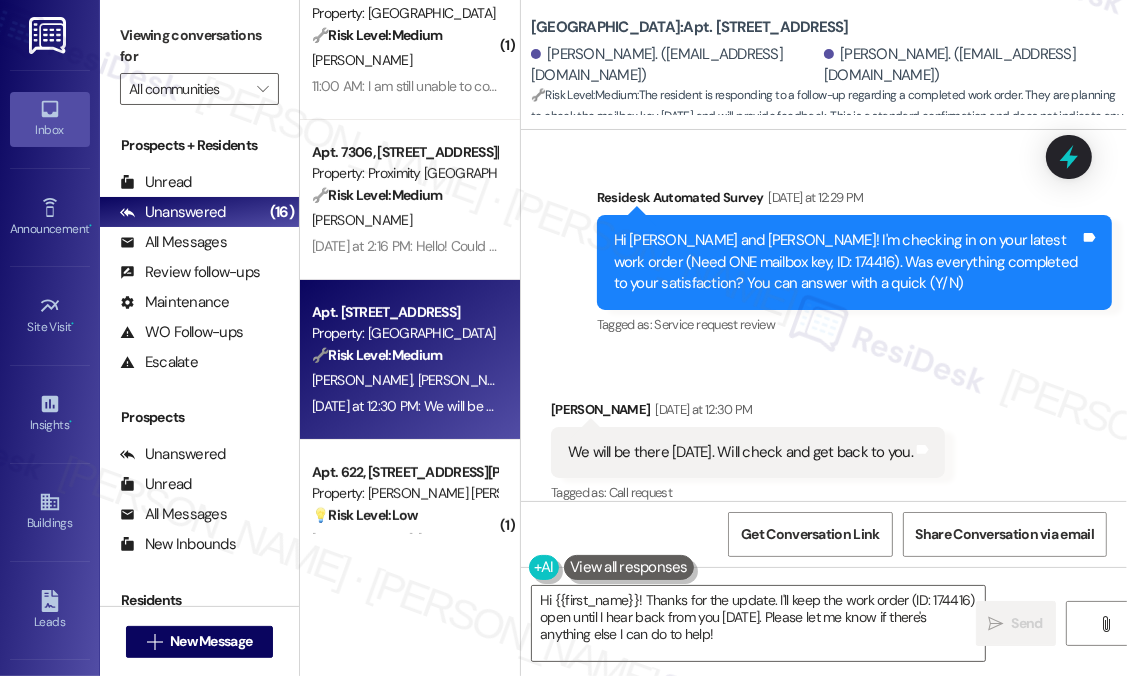 click on "Survey, sent via SMS Residesk Automated Survey [DATE] at 12:29 PM Hi [PERSON_NAME] and [PERSON_NAME]! I'm checking in on your latest work order (Need ONE mailbox key, ID: 174416). Was everything completed to your satisfaction? You can answer with a quick (Y/N) Tags and notes Tagged as:   Service request review Click to highlight conversations about Service request review" at bounding box center [854, 263] 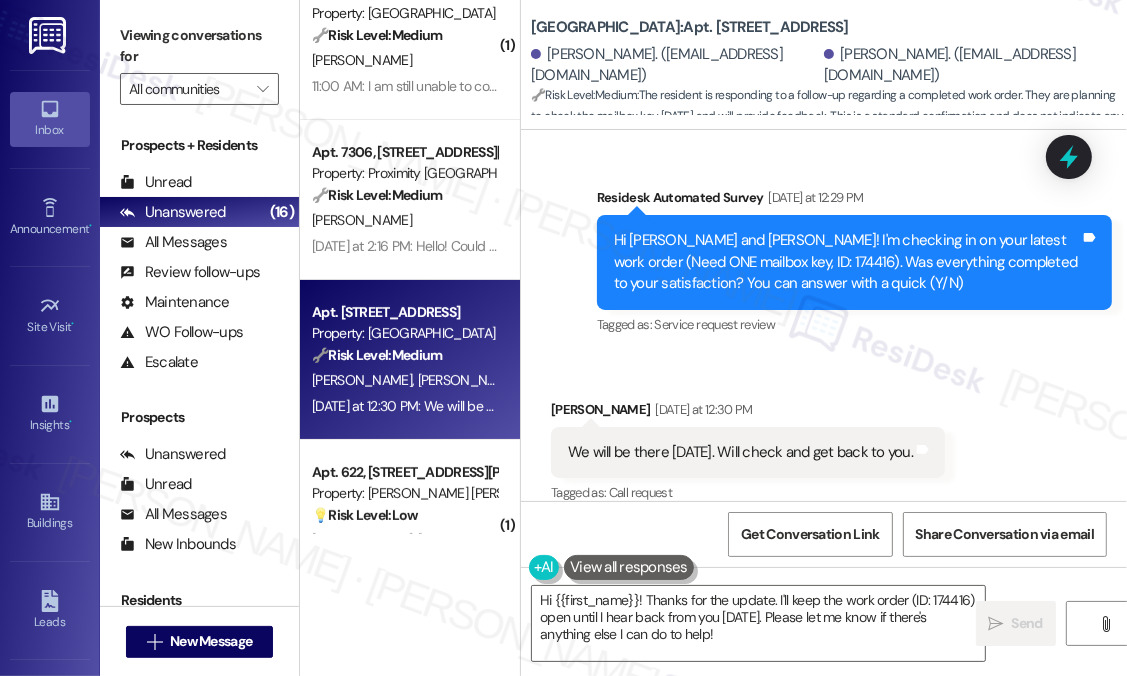scroll, scrollTop: 376, scrollLeft: 0, axis: vertical 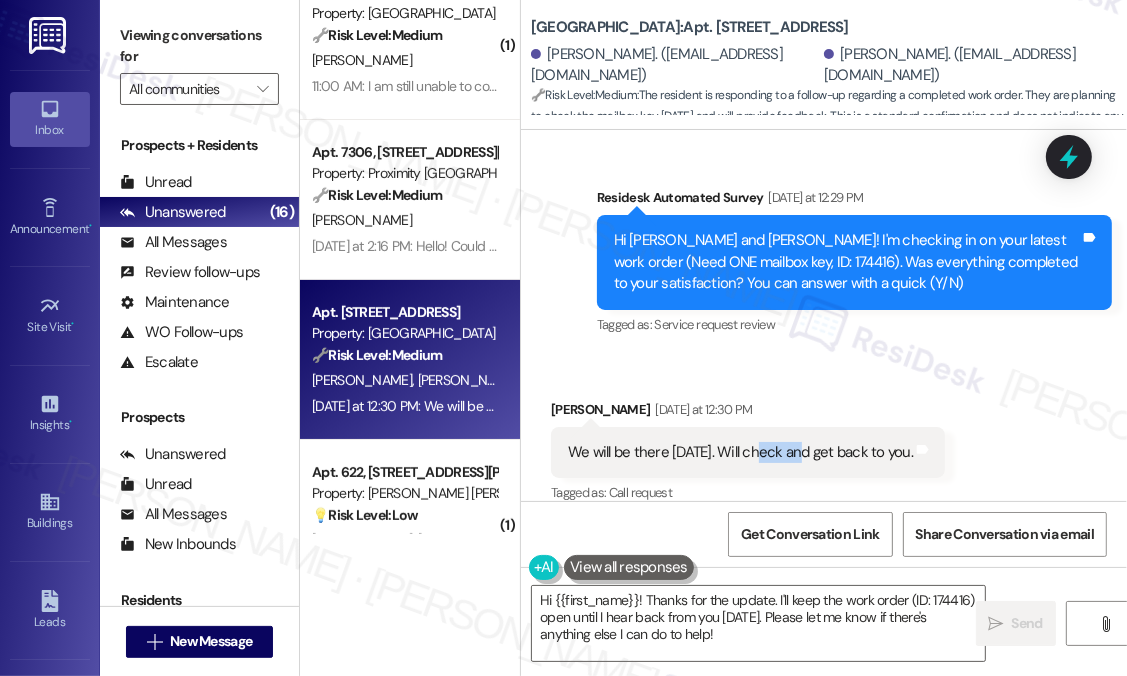 click on "We will be there [DATE].  Will check and get back to you." at bounding box center (740, 452) 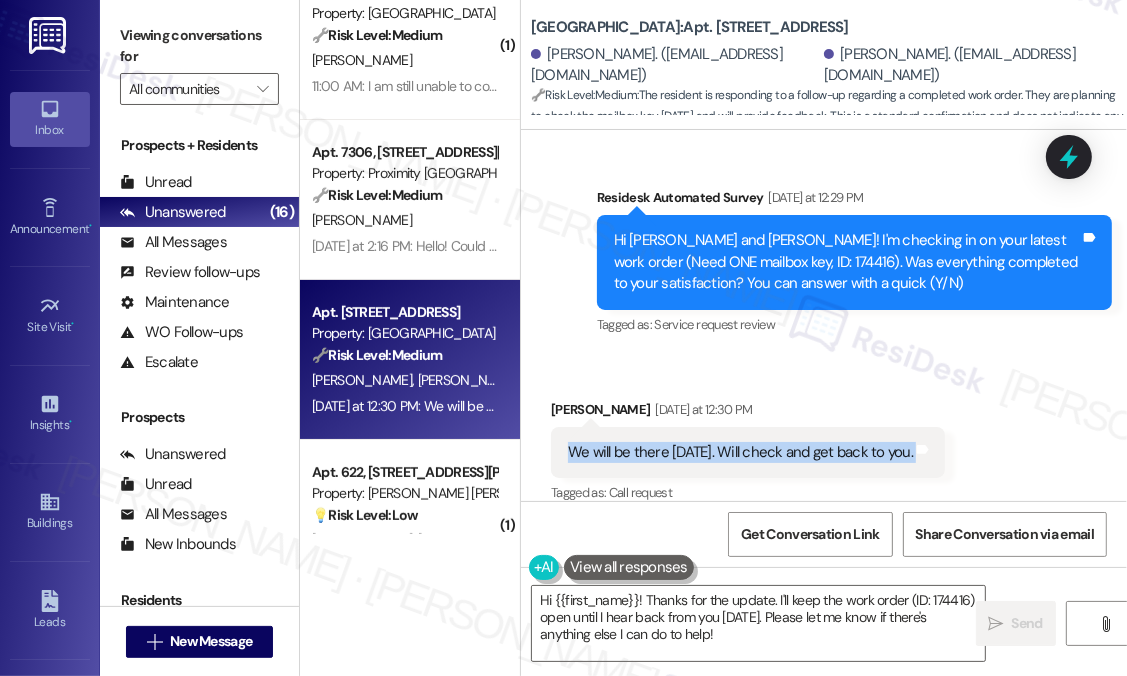 click on "We will be there [DATE].  Will check and get back to you." at bounding box center [740, 452] 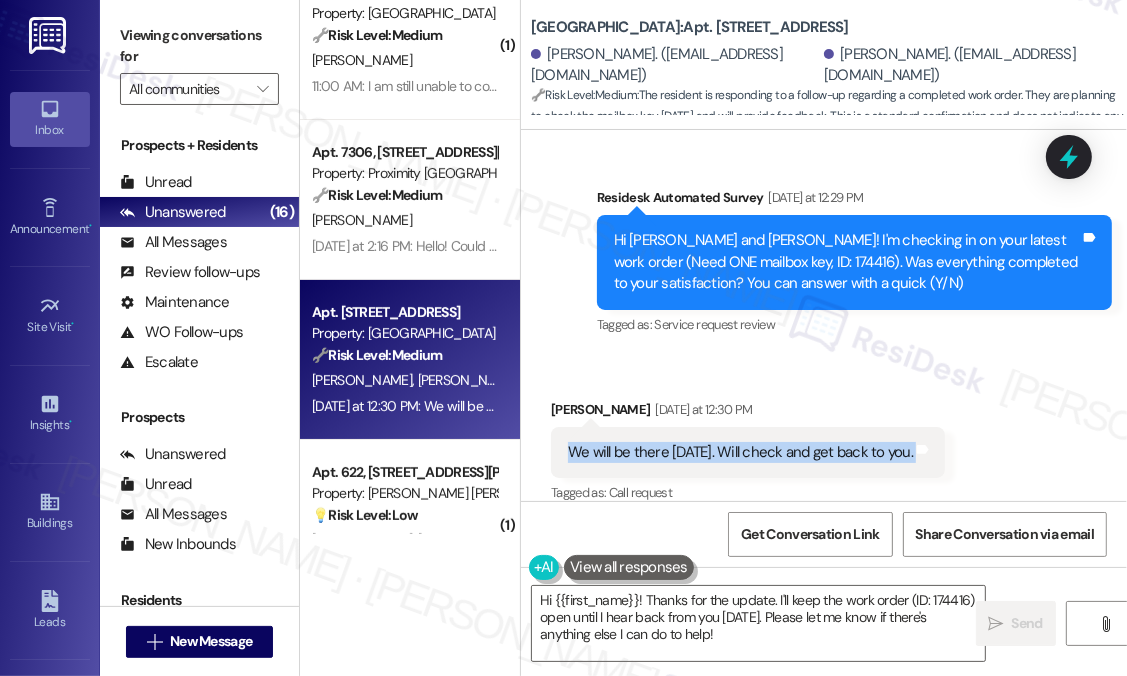 copy on "We will be there [DATE].  Will check and get back to you. Tags and notes" 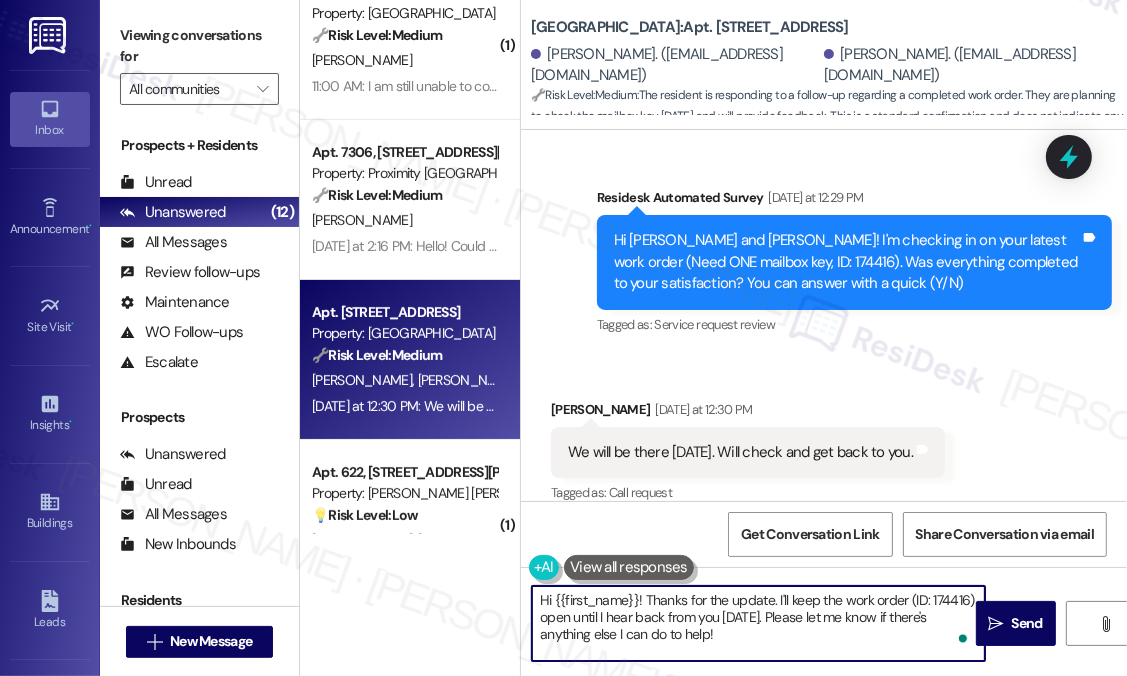 drag, startPoint x: 746, startPoint y: 638, endPoint x: 556, endPoint y: 599, distance: 193.96133 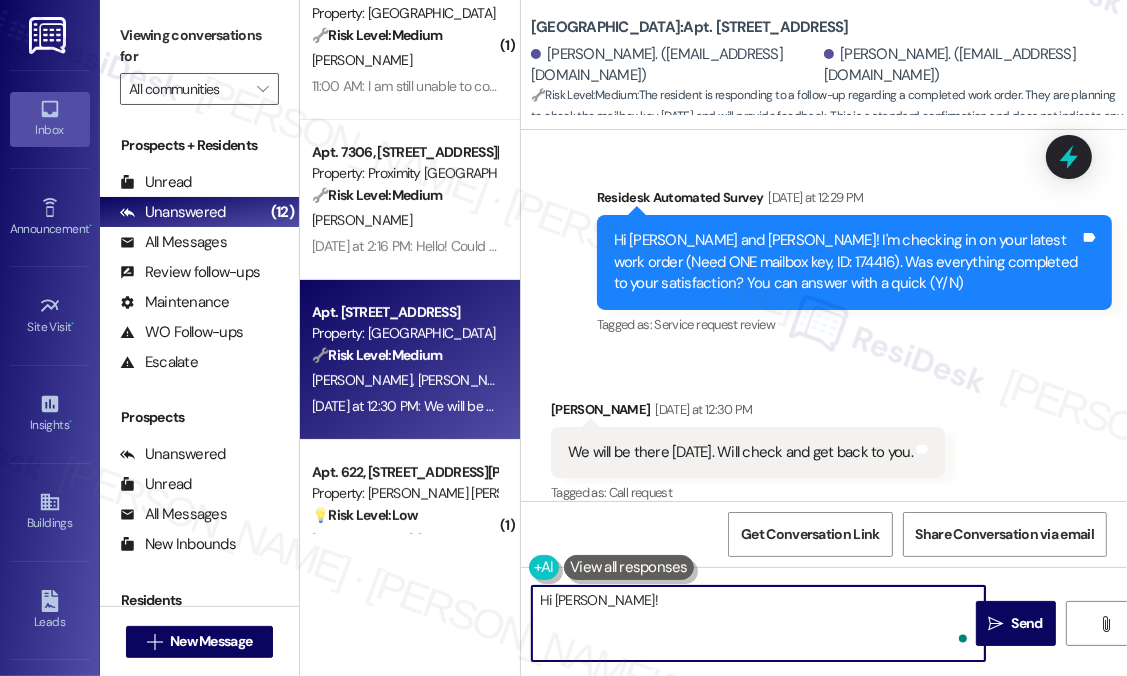 paste on "Thanks for the update! Please keep us posted after you’ve had a chance to check—we’ll be here if you need anything." 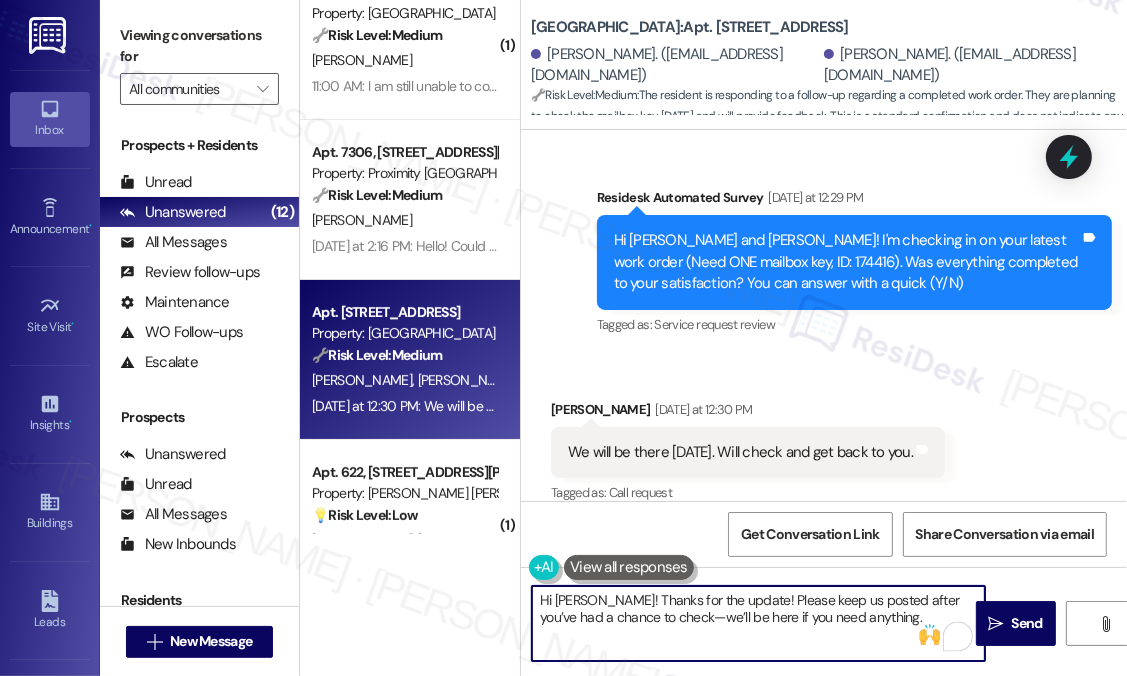 click on "Hi [PERSON_NAME]! Thanks for the update! Please keep us posted after you’ve had a chance to check—we’ll be here if you need anything." at bounding box center (758, 623) 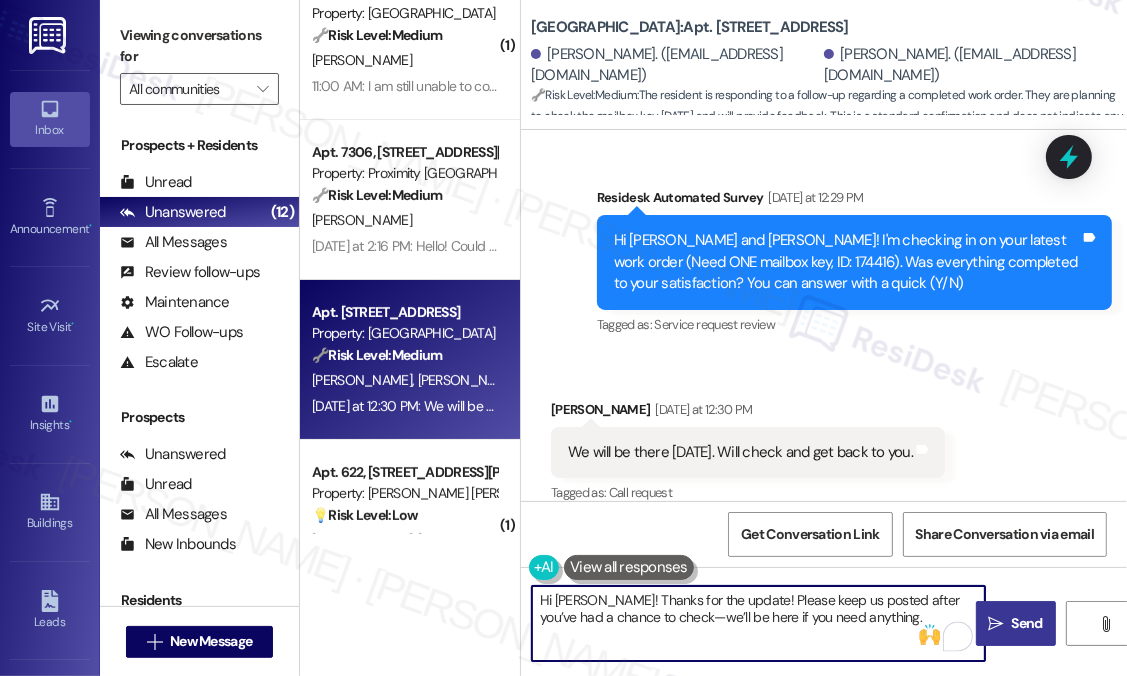 type on "Hi [PERSON_NAME]! Thanks for the update! Please keep us posted after you’ve had a chance to check—we’ll be here if you need anything." 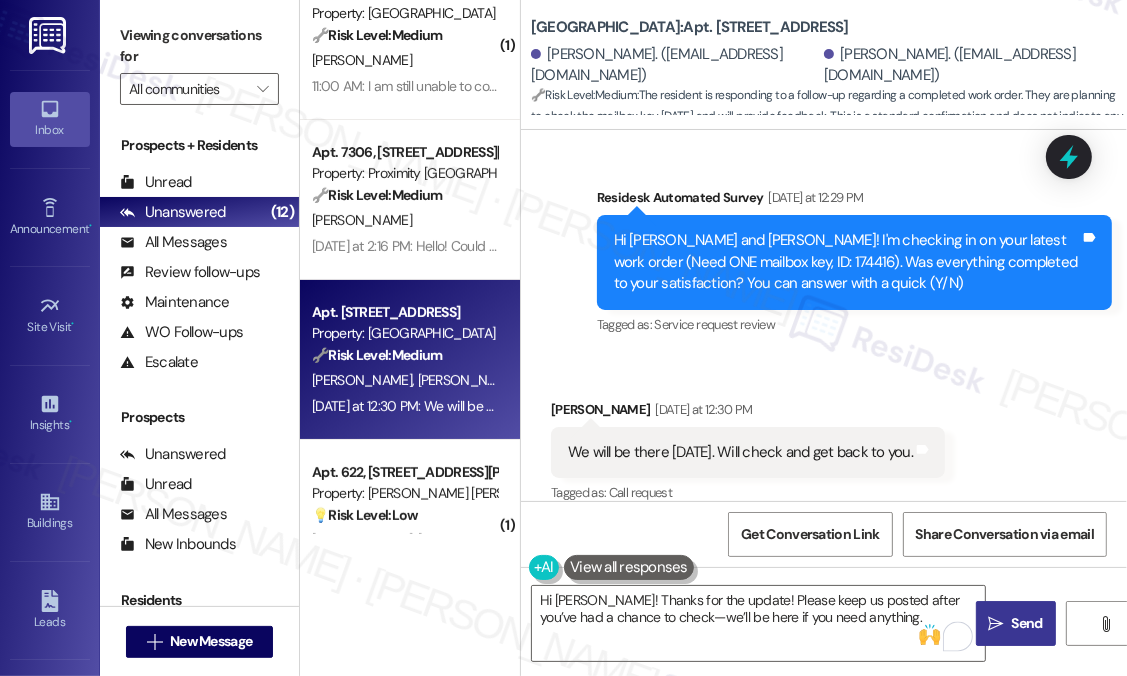 click on "Send" at bounding box center (1027, 623) 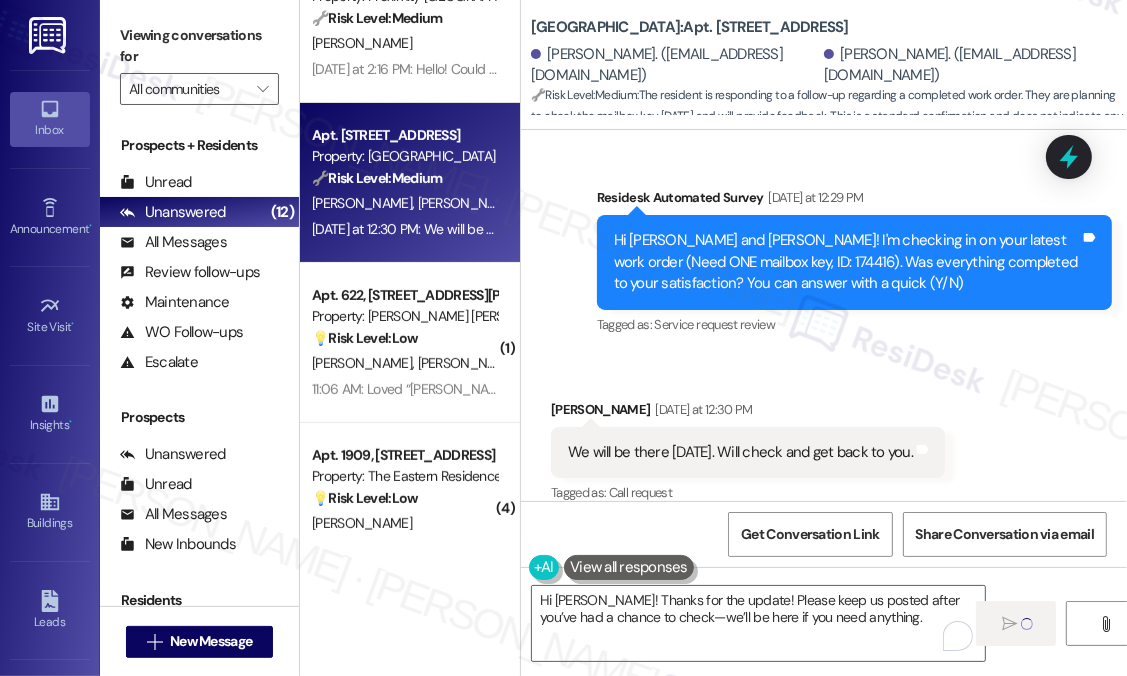 scroll, scrollTop: 400, scrollLeft: 0, axis: vertical 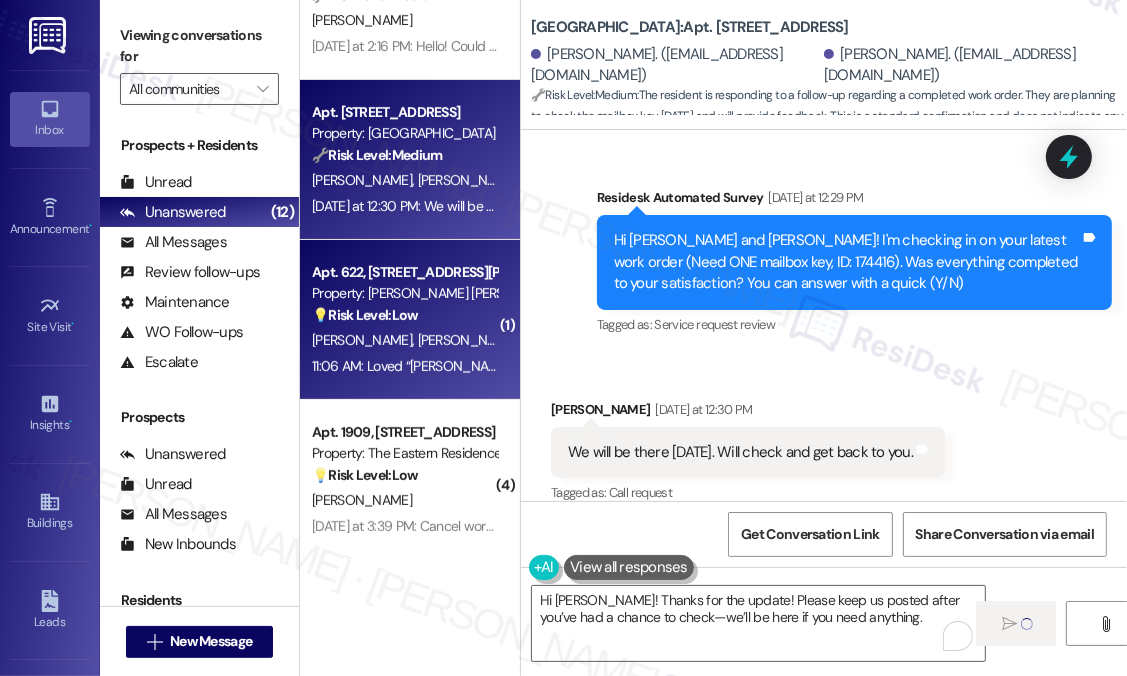 type 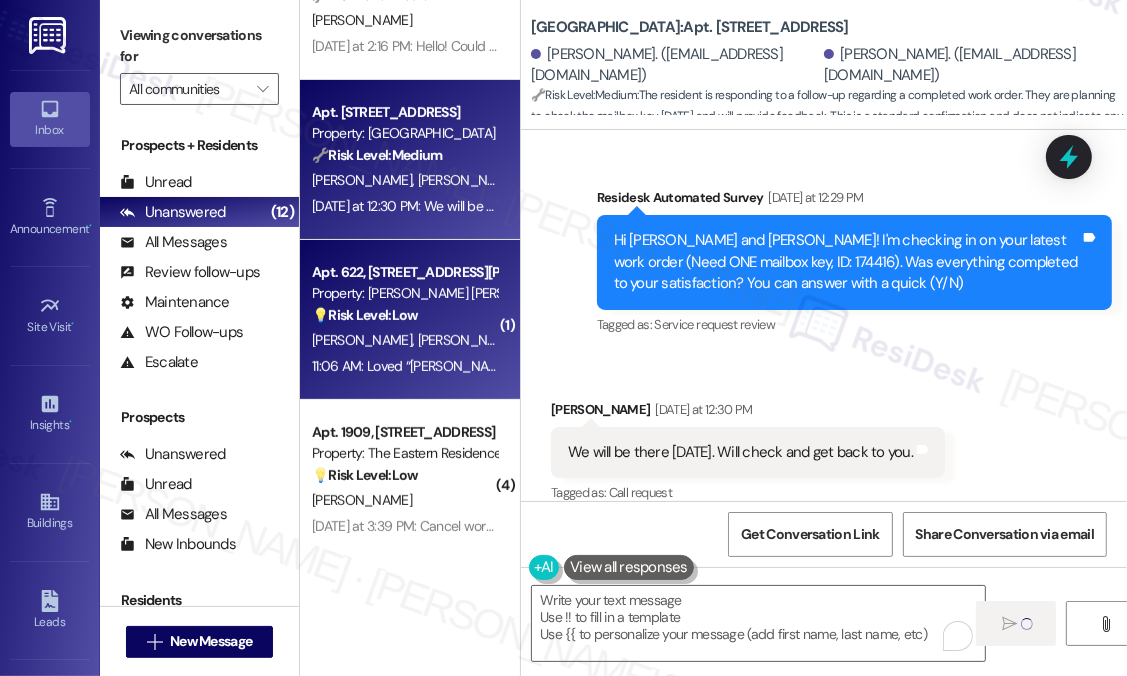scroll, scrollTop: 376, scrollLeft: 0, axis: vertical 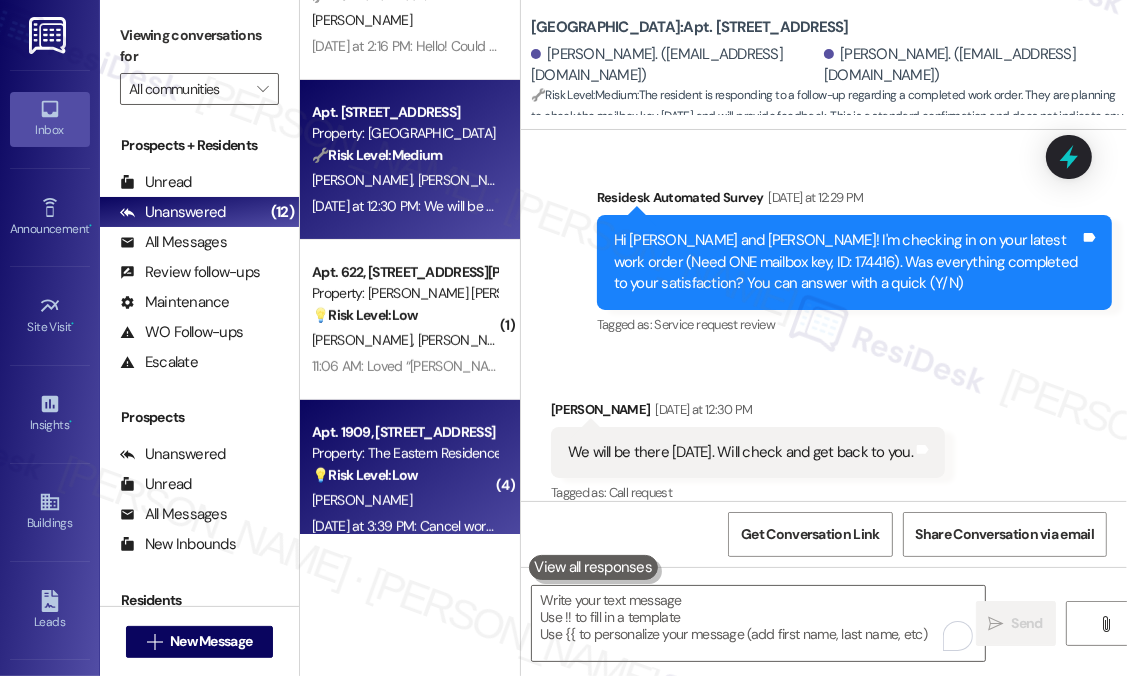 click on "💡  Risk Level:  Low The resident initially inquired about the normal behavior of the refrigerator's filter light and whether filters are routinely changed before new tenants move in. They then granted permission for a maintenance visit, but subsequently requested to cancel the work order. This indicates the issue is not urgent and likely a matter of curiosity or minor concern, rather than a functional problem. The cancellation further suggests the resident has resolved the concern themselves or deemed it unnecessary." at bounding box center [404, 475] 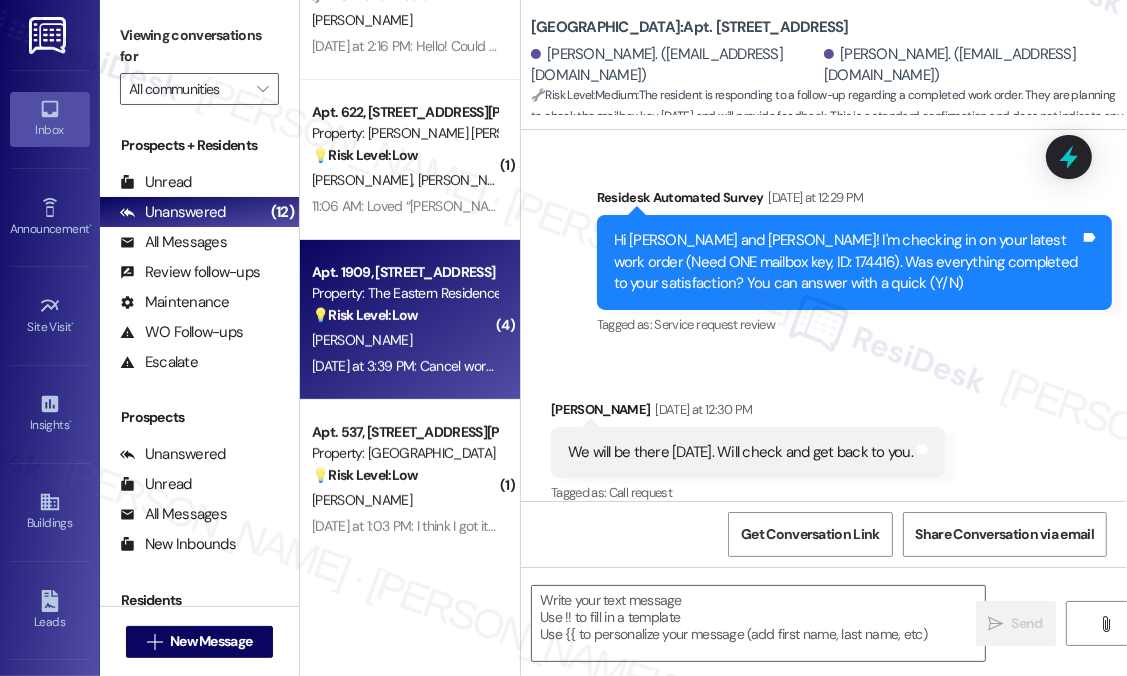 type on "Fetching suggested responses. Please feel free to read through the conversation in the meantime." 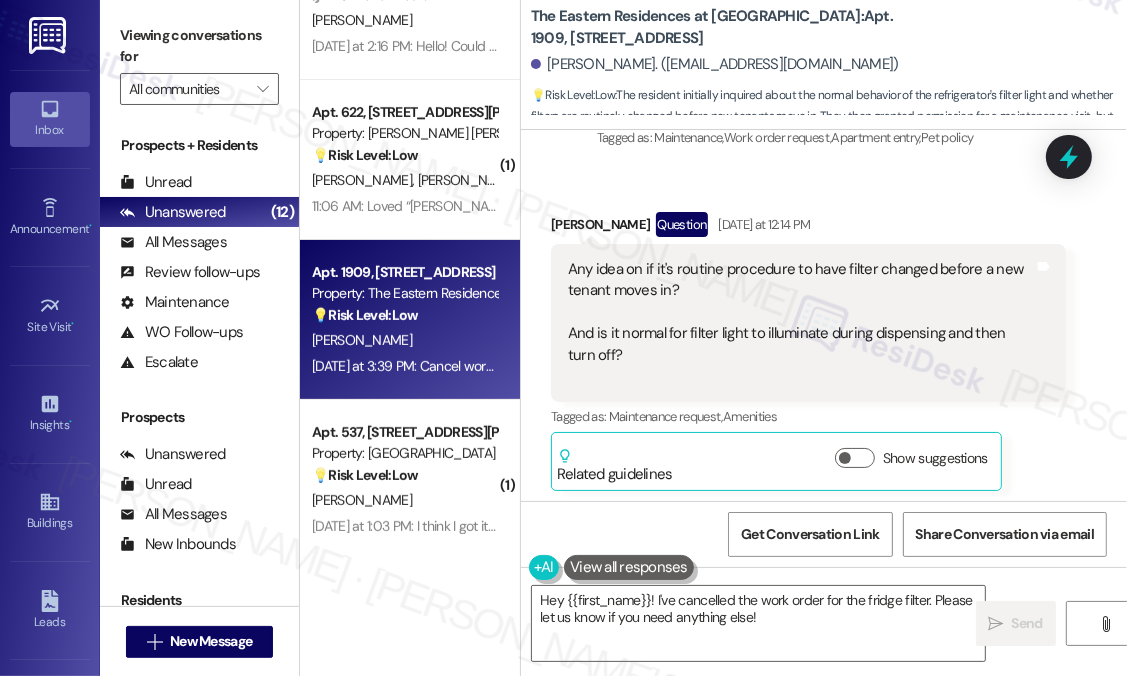 scroll, scrollTop: 2352, scrollLeft: 0, axis: vertical 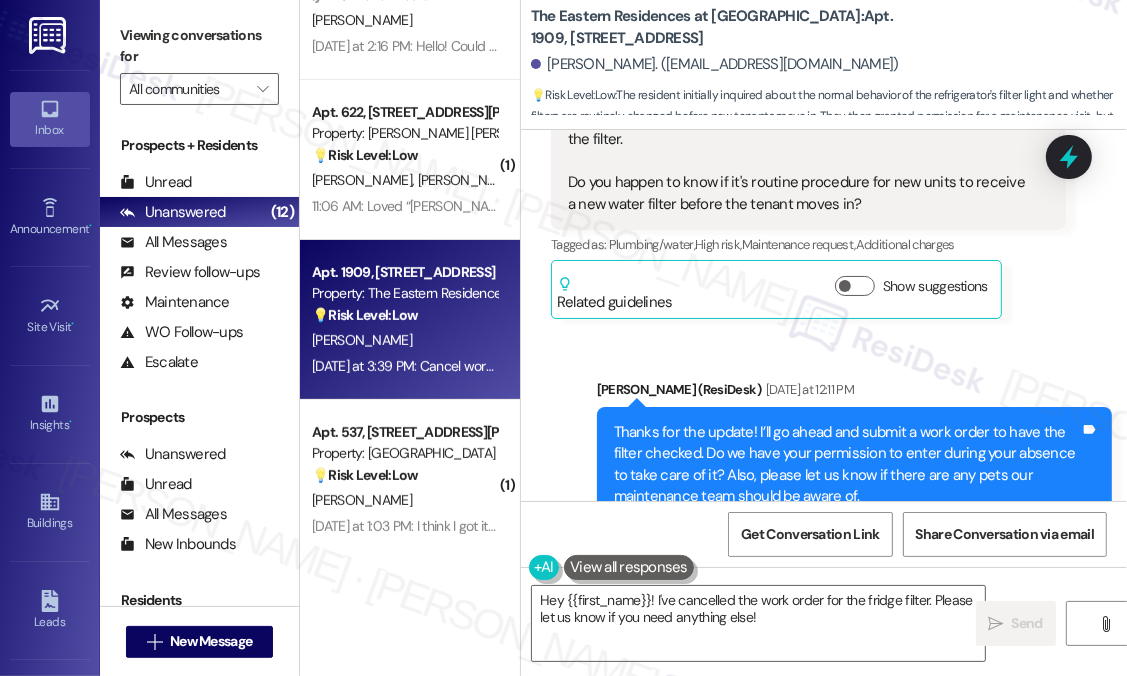 click on "Sent via SMS [PERSON_NAME]   (ResiDesk) [DATE] at 12:11 PM Thanks for the update! I’ll go ahead and submit a work order to have the filter checked. Do we have your permission to enter during your absence to take care of it? Also, please let us know if there are any pets our maintenance team should be aware of. Tags and notes Tagged as:   Maintenance ,  Click to highlight conversations about Maintenance Work order request ,  Click to highlight conversations about Work order request Apartment entry ,  Click to highlight conversations about Apartment entry Pet policy Click to highlight conversations about Pet policy" at bounding box center [824, 450] 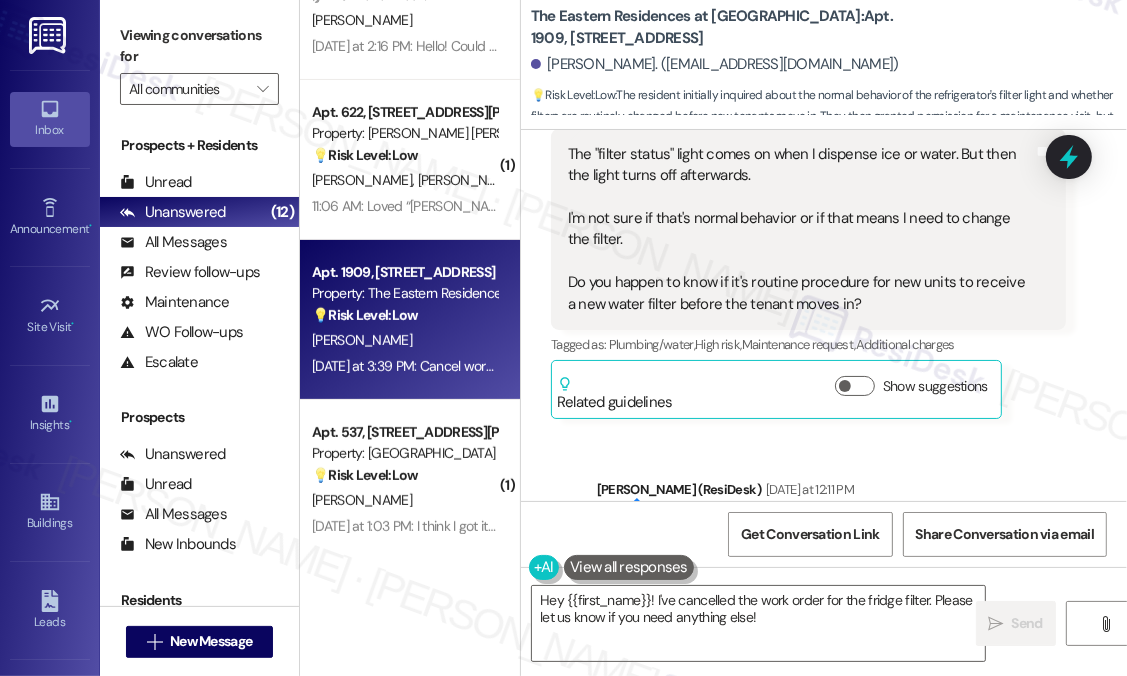 scroll, scrollTop: 2652, scrollLeft: 0, axis: vertical 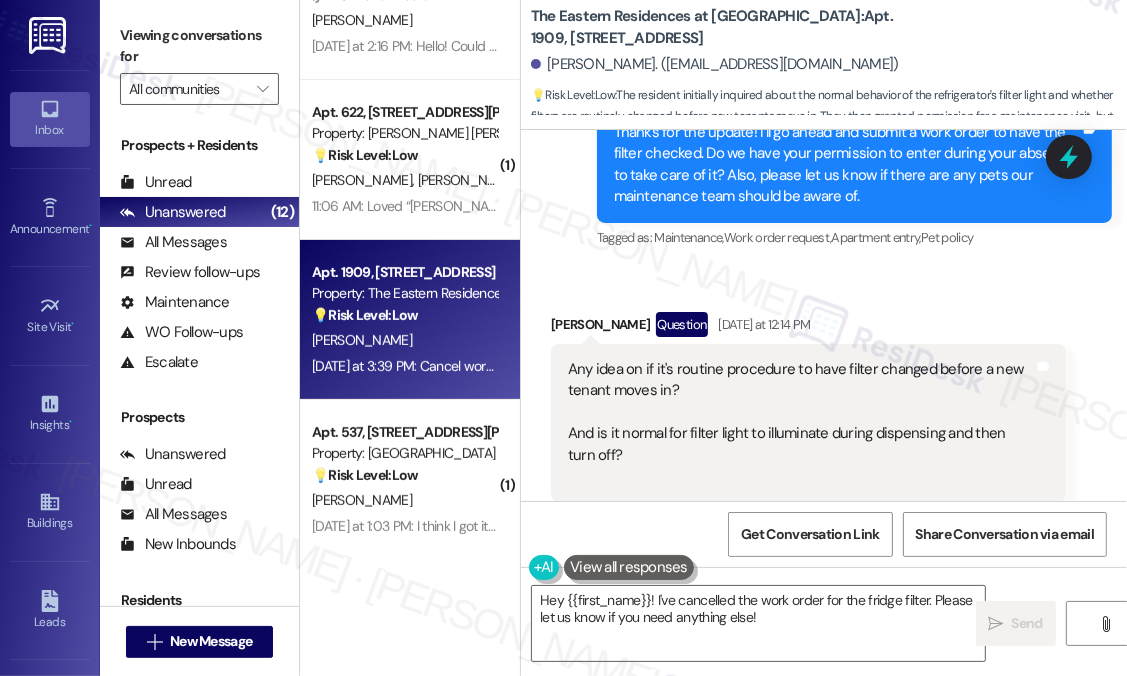 click on "Received via SMS [PERSON_NAME] Question [DATE] at 12:14 PM Any idea on if it's routine procedure to have filter changed before a new tenant moves in?
And is it normal for filter light to illuminate during dispensing and then turn off?
Tags and notes Tagged as:   Maintenance request ,  Click to highlight conversations about Maintenance request Amenities Click to highlight conversations about Amenities  Related guidelines Show suggestions Received via SMS 12:15 PM [PERSON_NAME] [DATE] at 12:15 PM I don't wanna cause any unnecessary maintenance calls if this is just normal stuff Tags and notes Tagged as:   Maintenance ,  Click to highlight conversations about Maintenance Maintenance request Click to highlight conversations about Maintenance request Received via SMS 12:15 PM [PERSON_NAME] [DATE] at 12:15 PM In any case, Yes permission granted to enter but I’m usually home.
No pets.  Tags and notes Tagged as:   Positive response ,  Pet policy Received via SMS [PERSON_NAME]   ," at bounding box center (824, 696) 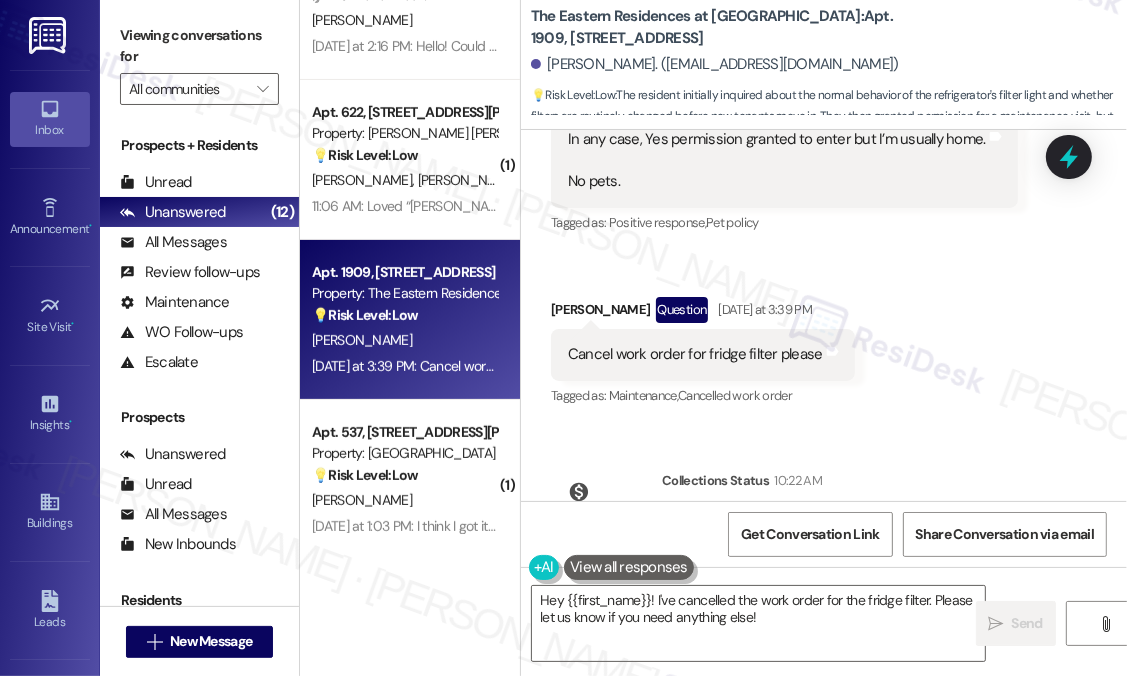 scroll, scrollTop: 3458, scrollLeft: 0, axis: vertical 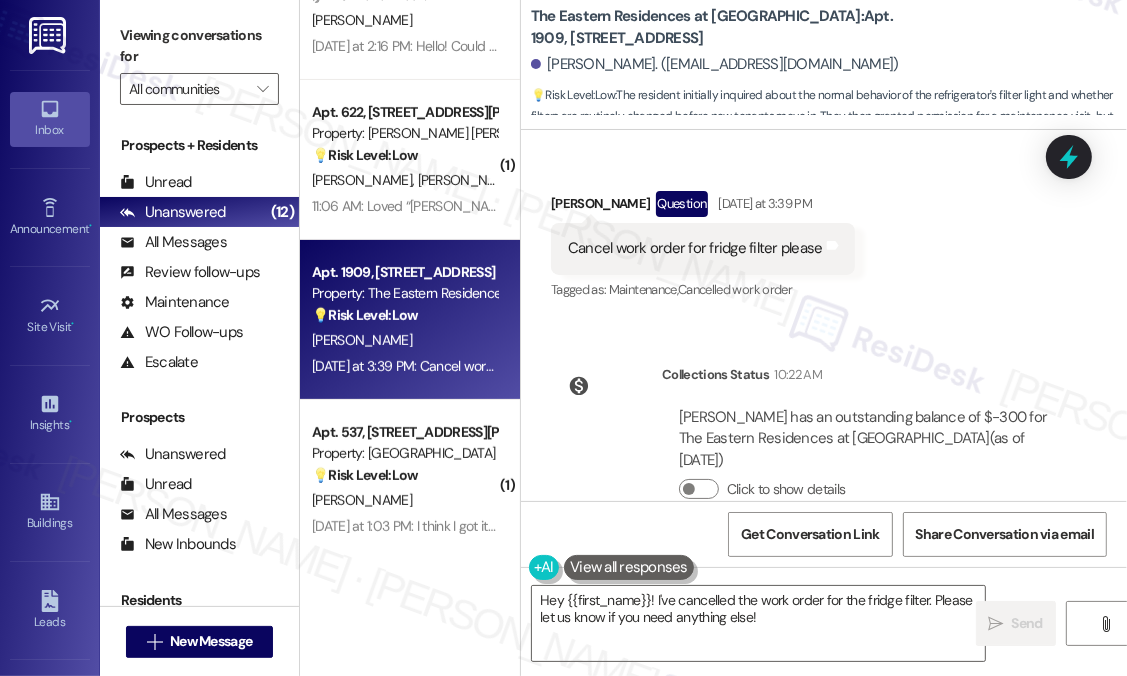 click on "Cancel work order for fridge filter please" at bounding box center [695, 248] 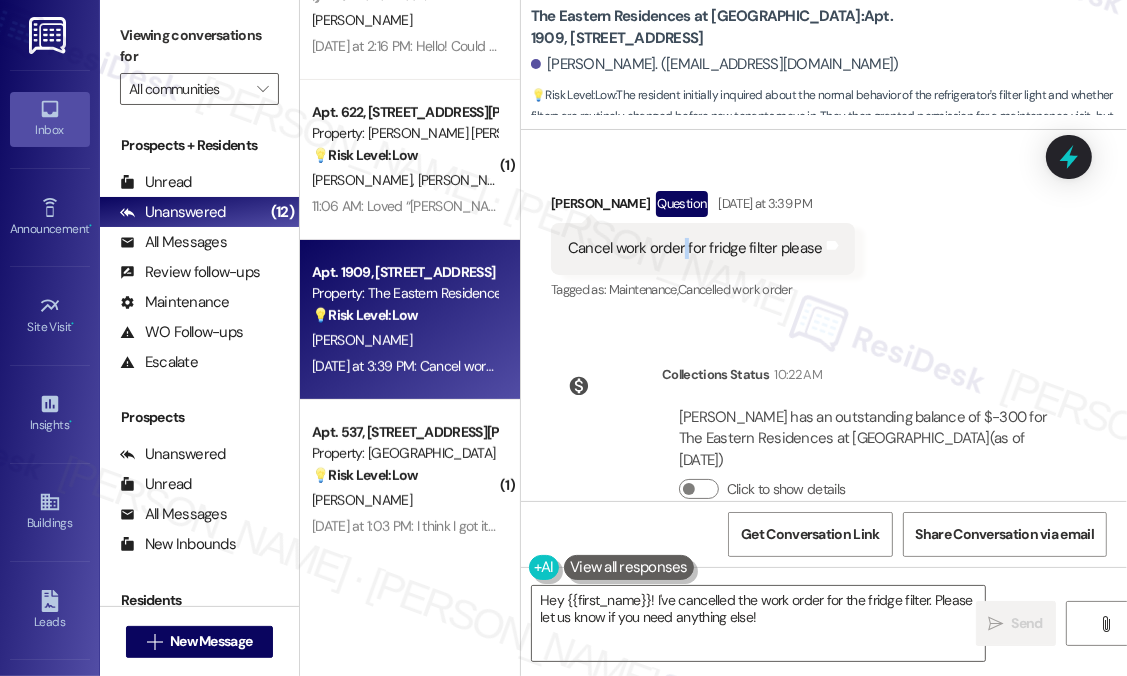 click on "Cancel work order for fridge filter please" at bounding box center (695, 248) 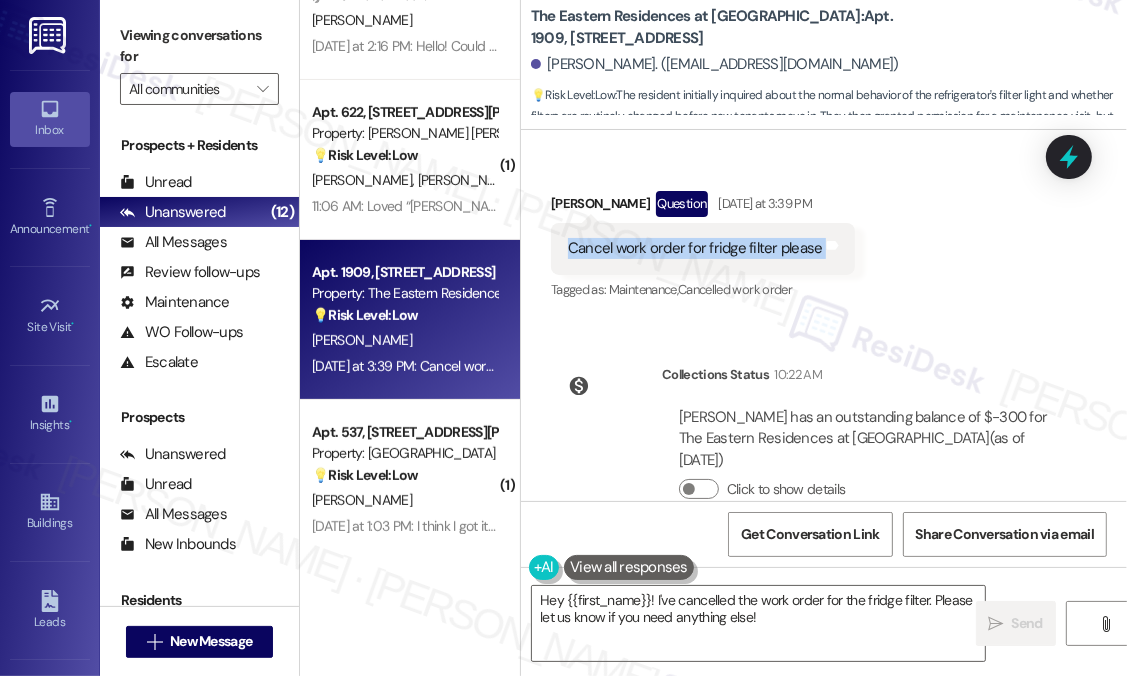 click on "Cancel work order for fridge filter please" at bounding box center (695, 248) 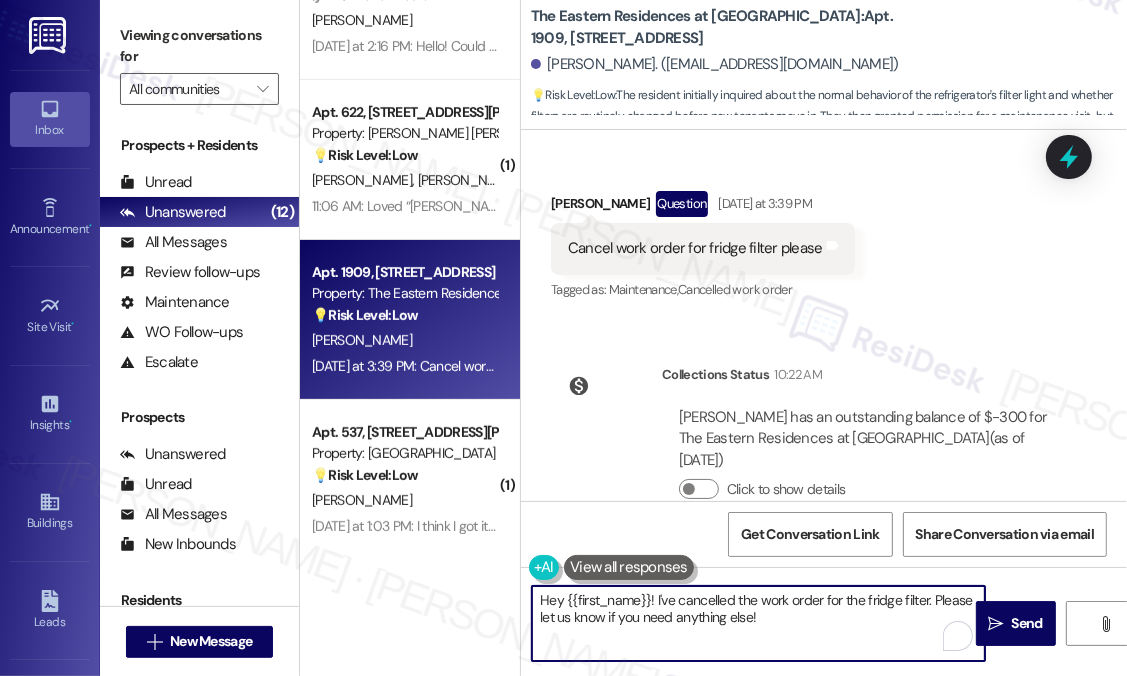 drag, startPoint x: 825, startPoint y: 623, endPoint x: 664, endPoint y: 618, distance: 161.07762 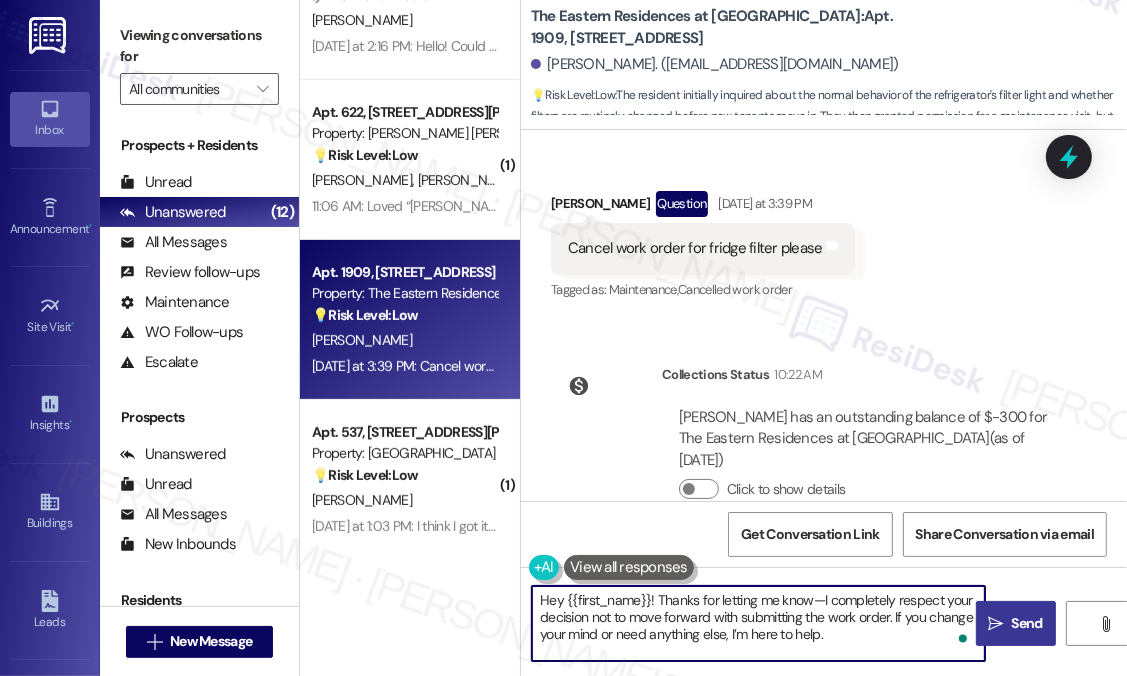 type on "Hey {{first_name}}! Thanks for letting me know—I completely respect your decision not to move forward with submitting the work order. If you change your mind or need anything else, I’m here to help." 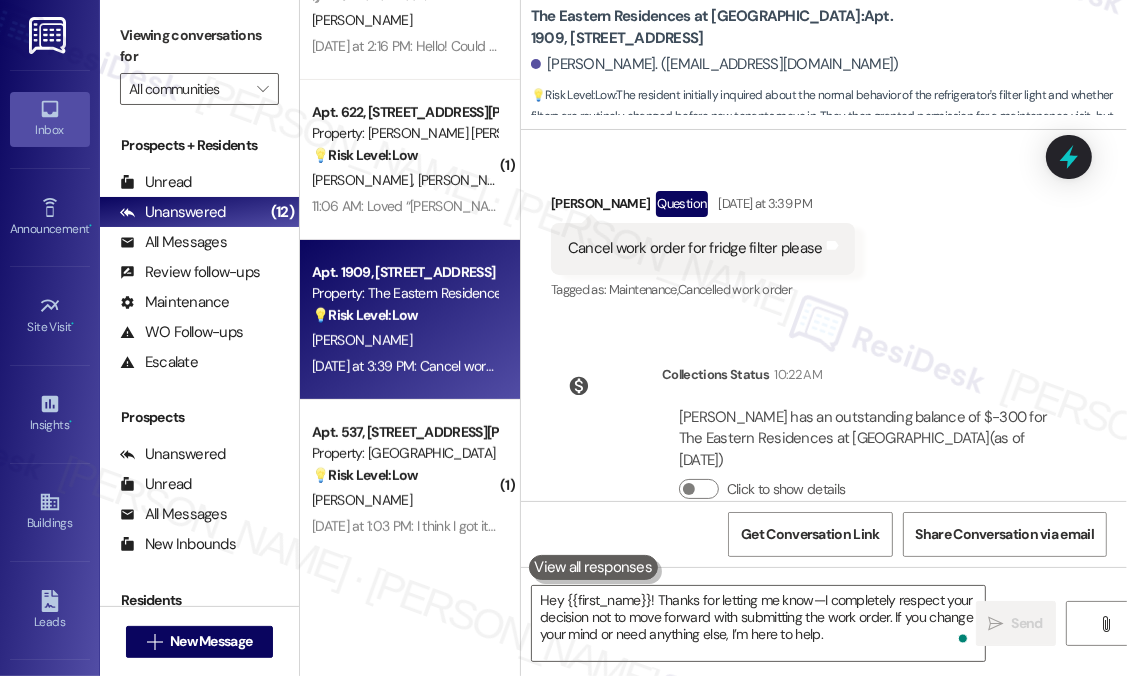 type 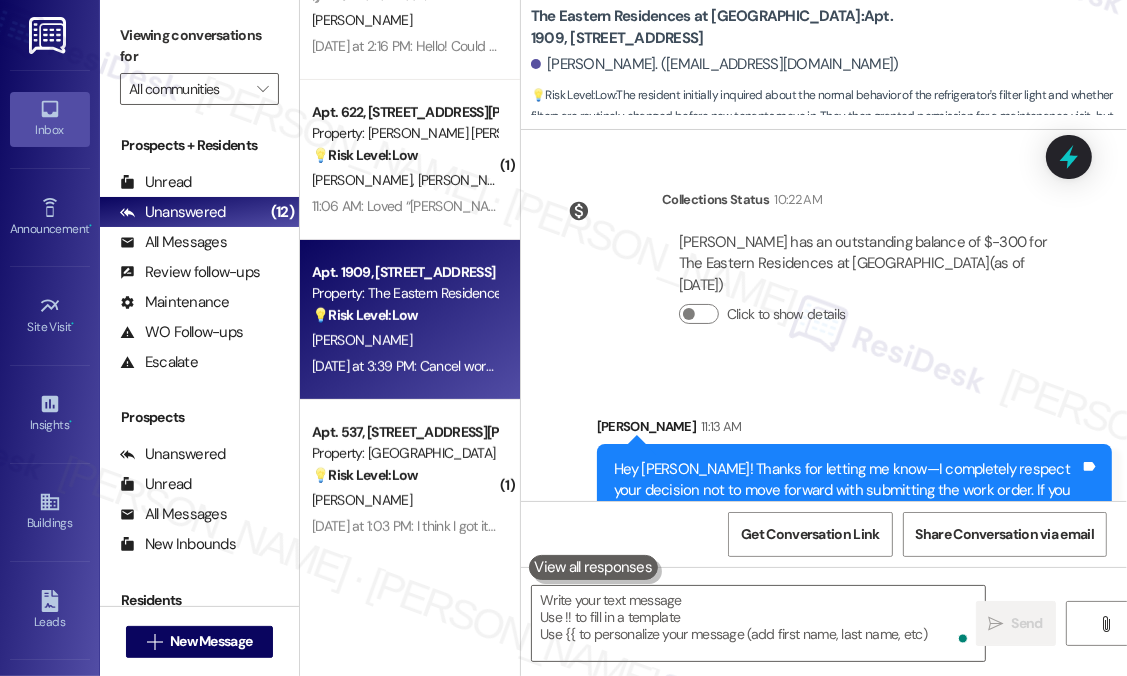 scroll, scrollTop: 3640, scrollLeft: 0, axis: vertical 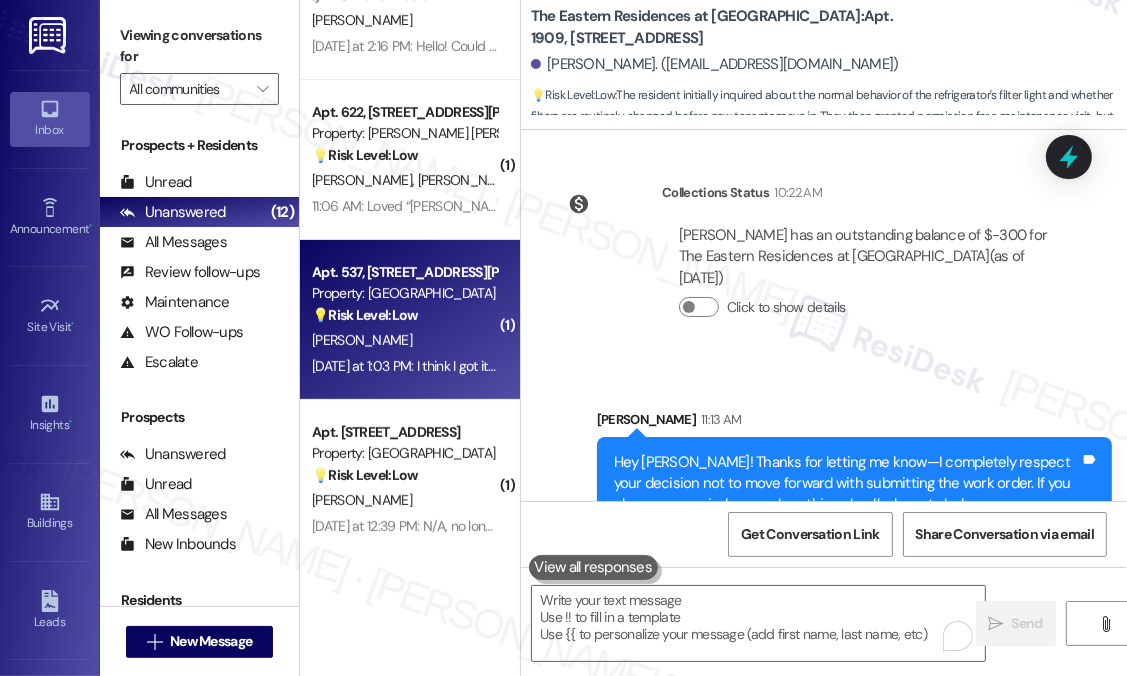 click on "[PERSON_NAME]" at bounding box center [404, 340] 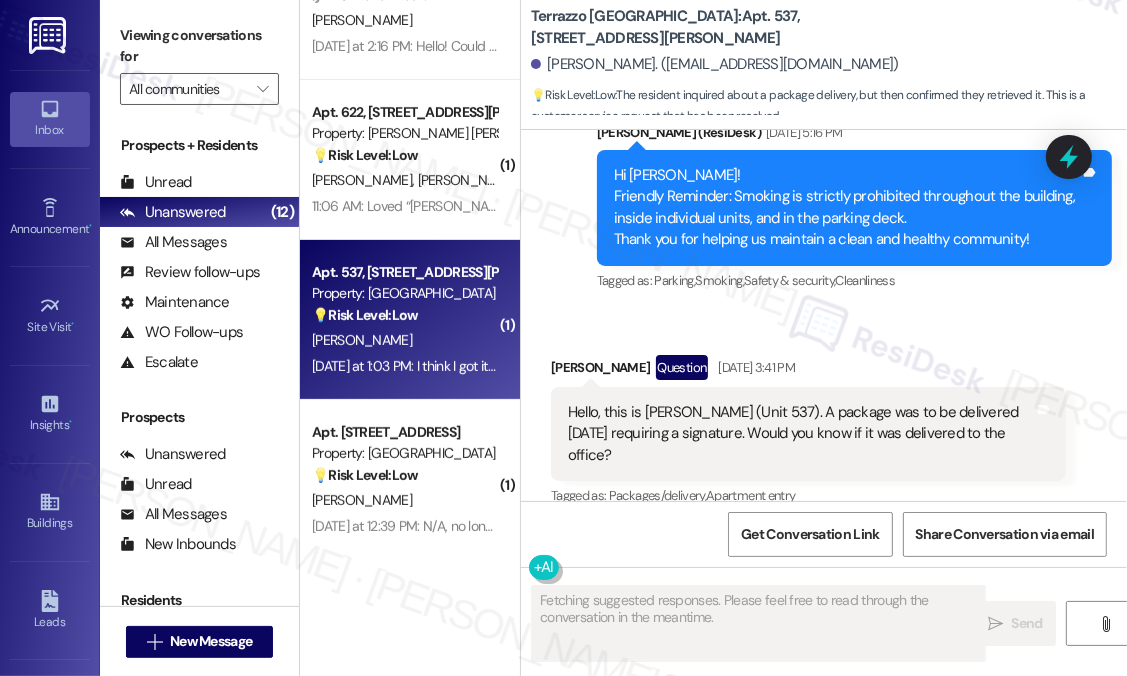 scroll, scrollTop: 3252, scrollLeft: 0, axis: vertical 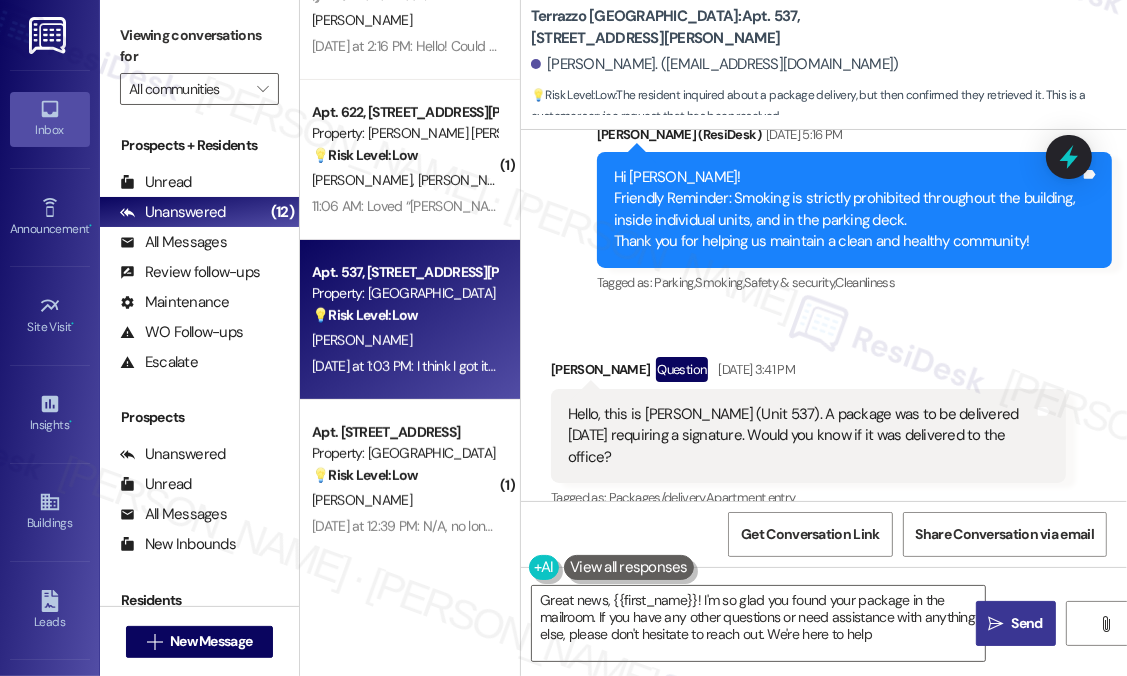 type on "Great news, {{first_name}}! I'm so glad you found your package in the mailroom. If you have any other questions or need assistance with anything else, please don't hesitate to reach out. We're here to help!" 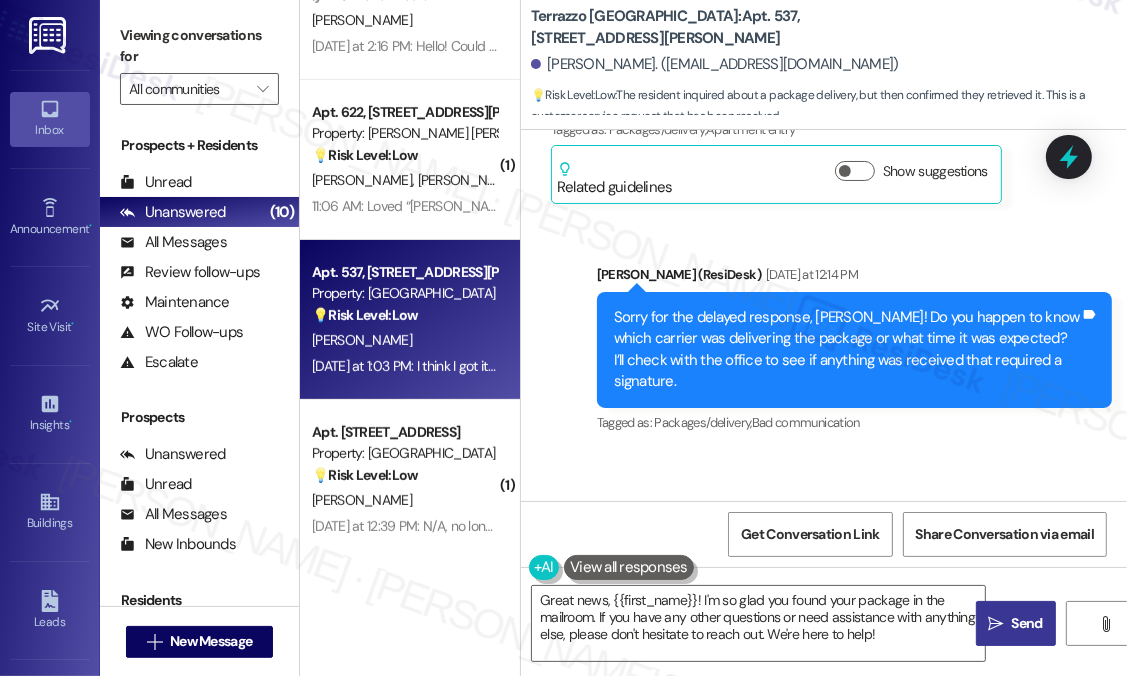scroll, scrollTop: 3697, scrollLeft: 0, axis: vertical 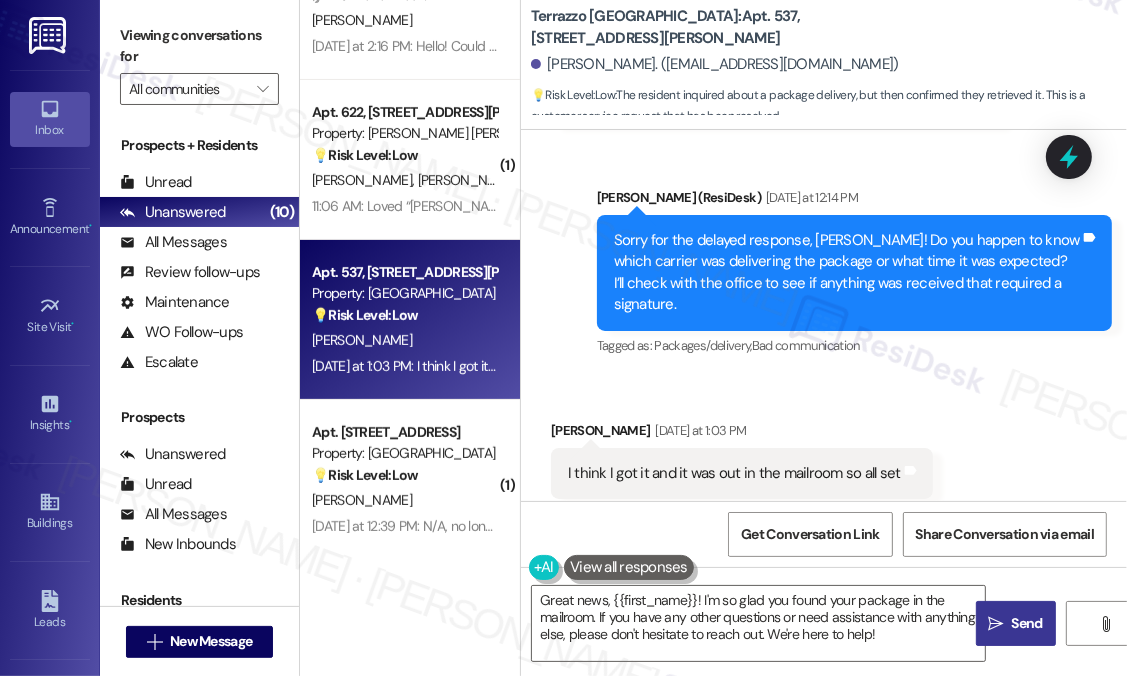 click on "Sent via SMS [PERSON_NAME]   (ResiDesk) [DATE] at 12:14 PM Sorry for the delayed response, [PERSON_NAME]! Do you happen to know which carrier was delivering the package or what time it was expected? I’ll check with the office to see if anything was received that required a signature. Tags and notes Tagged as:   Packages/delivery ,  Click to highlight conversations about Packages/delivery Bad communication Click to highlight conversations about Bad communication" at bounding box center [854, 273] 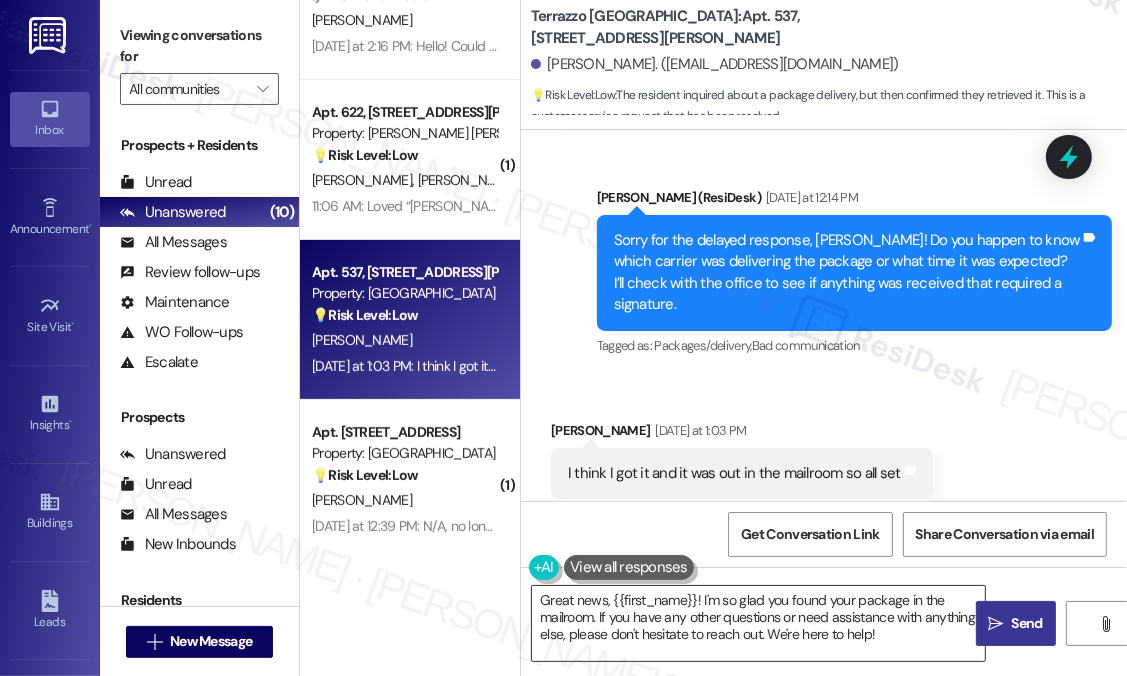 click on "Great news, {{first_name}}! I'm so glad you found your package in the mailroom. If you have any other questions or need assistance with anything else, please don't hesitate to reach out. We're here to help!" at bounding box center (758, 623) 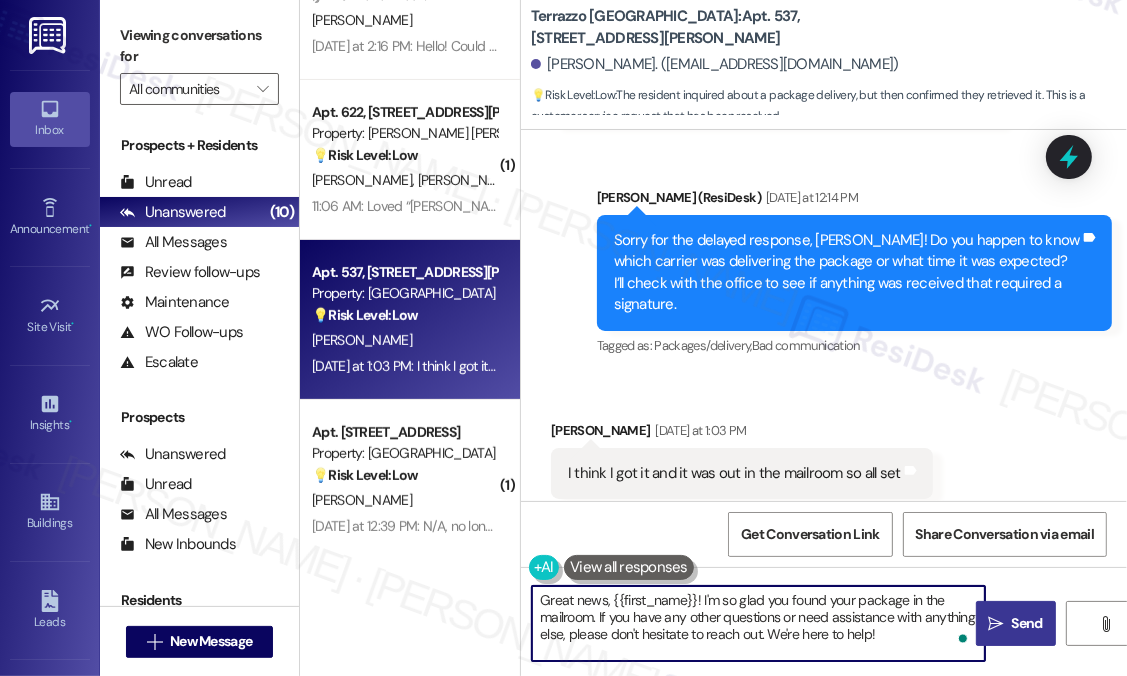 click on "Great news, {{first_name}}! I'm so glad you found your package in the mailroom. If you have any other questions or need assistance with anything else, please don't hesitate to reach out. We're here to help!" at bounding box center (758, 623) 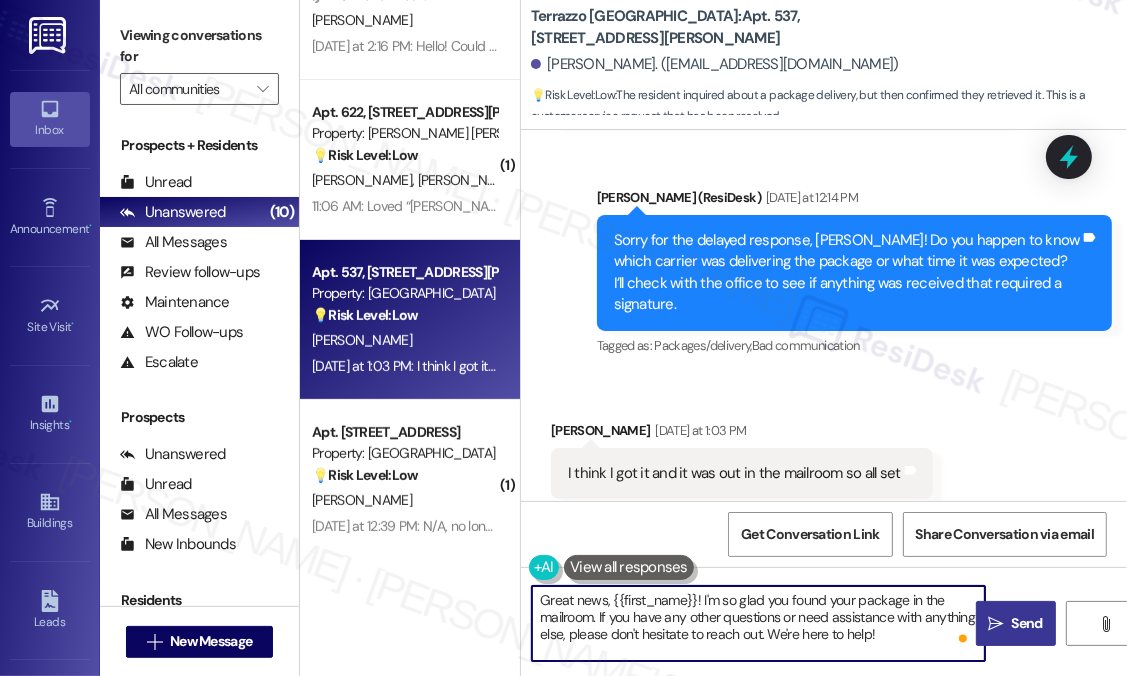 click on "" at bounding box center [995, 624] 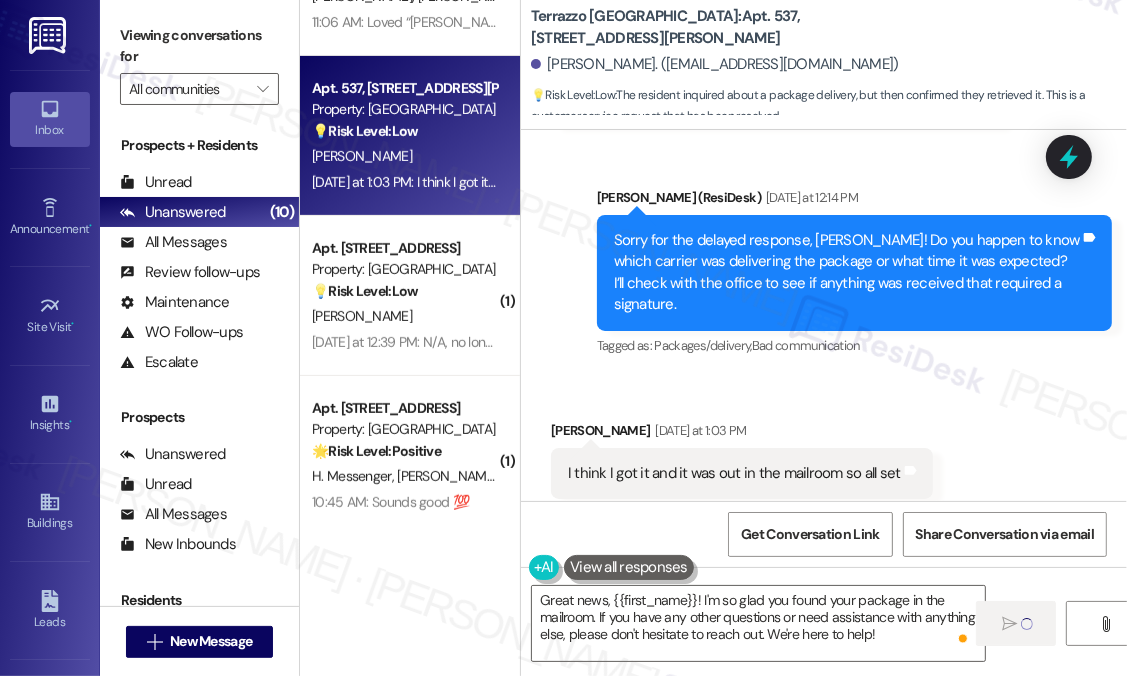 scroll, scrollTop: 600, scrollLeft: 0, axis: vertical 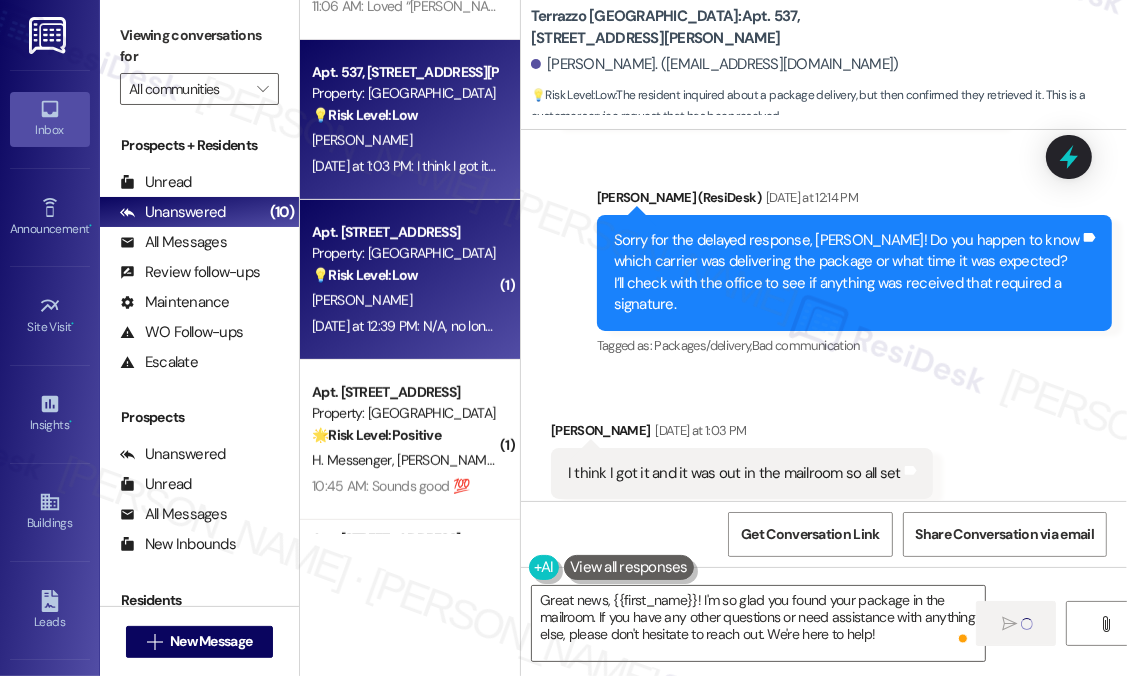 type 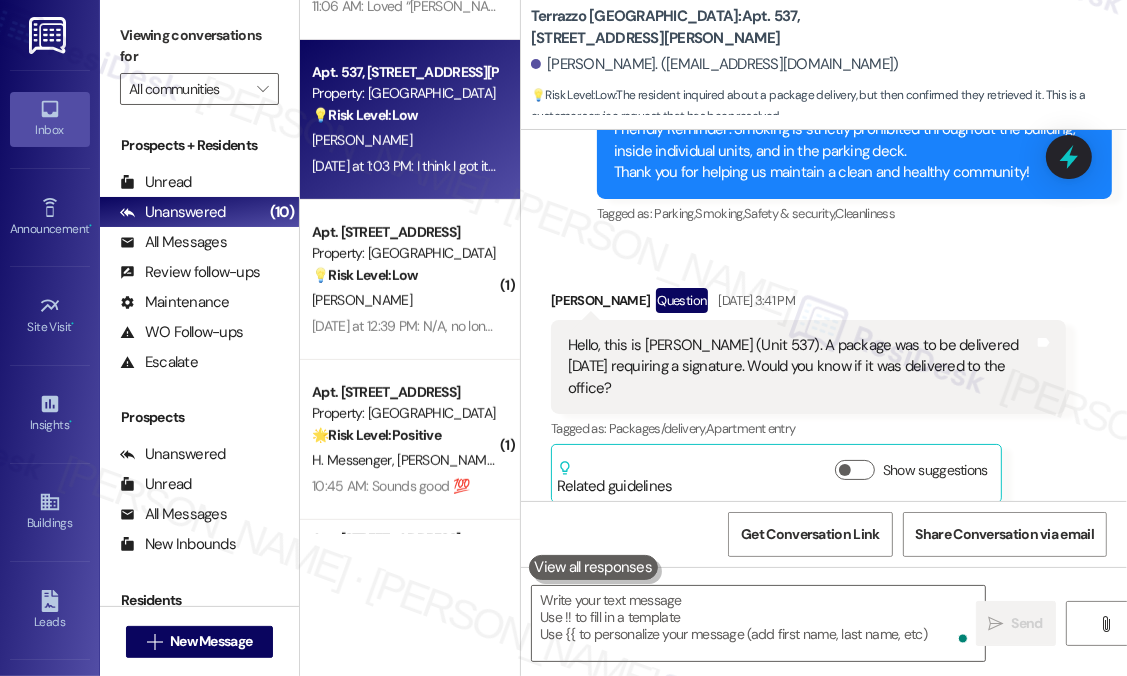 scroll, scrollTop: 3316, scrollLeft: 0, axis: vertical 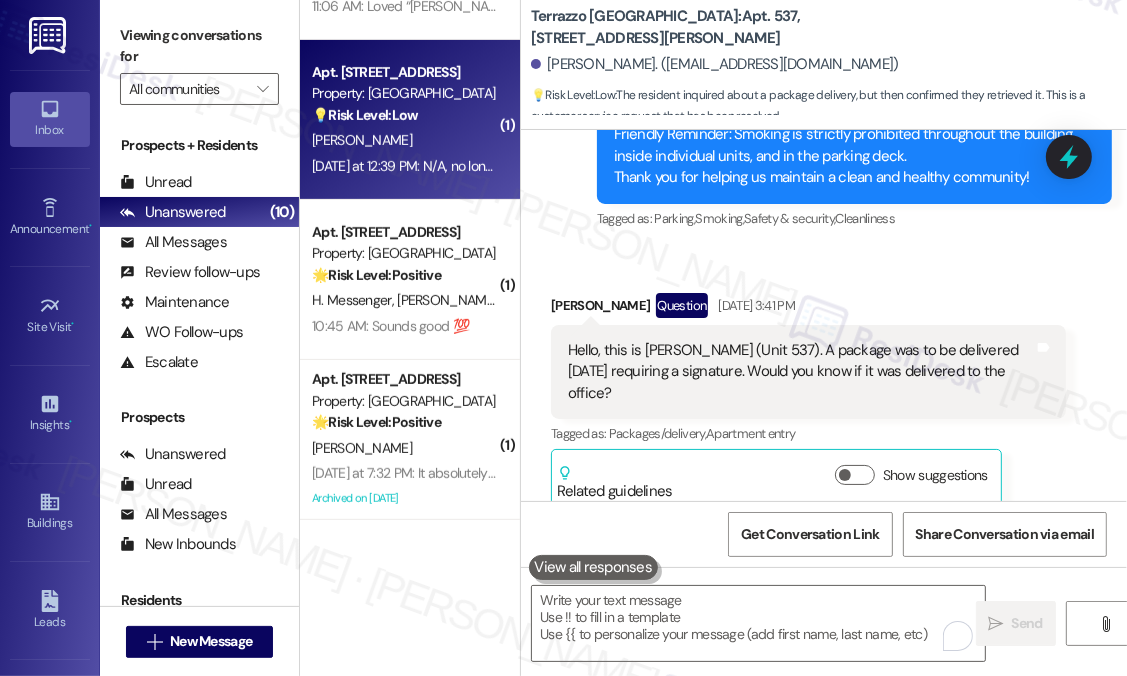 click on "[DATE] at 12:39 PM: N/A, no longer needed  [DATE] at 12:39 PM: N/A, no longer needed" at bounding box center [404, 166] 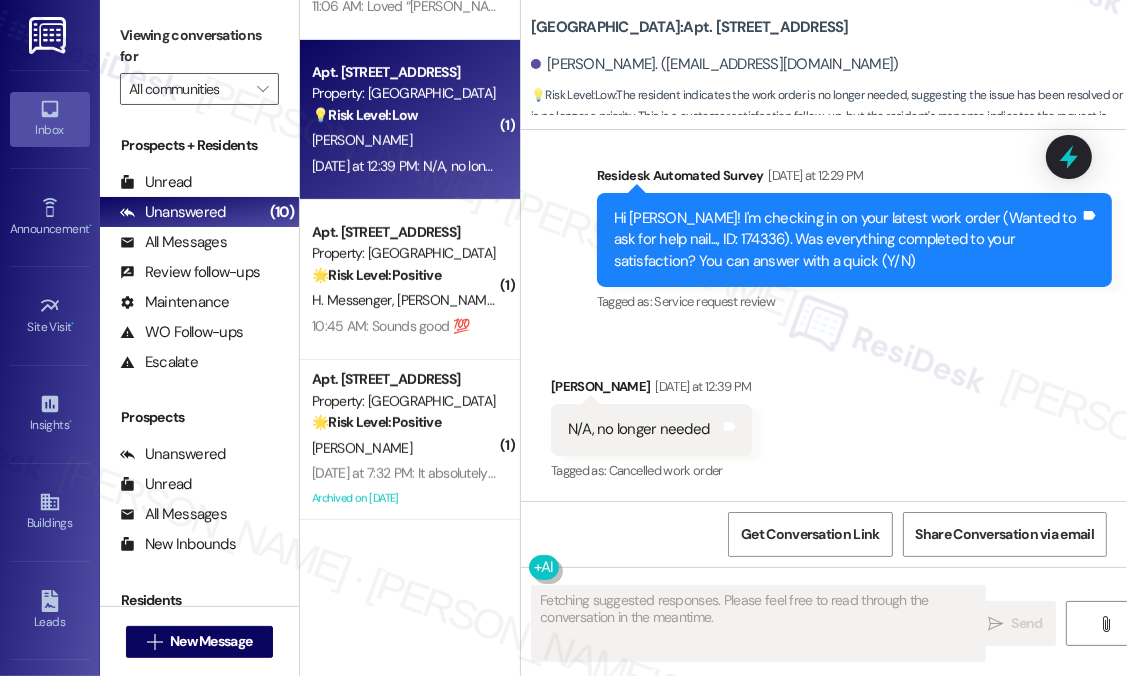 scroll, scrollTop: 757, scrollLeft: 0, axis: vertical 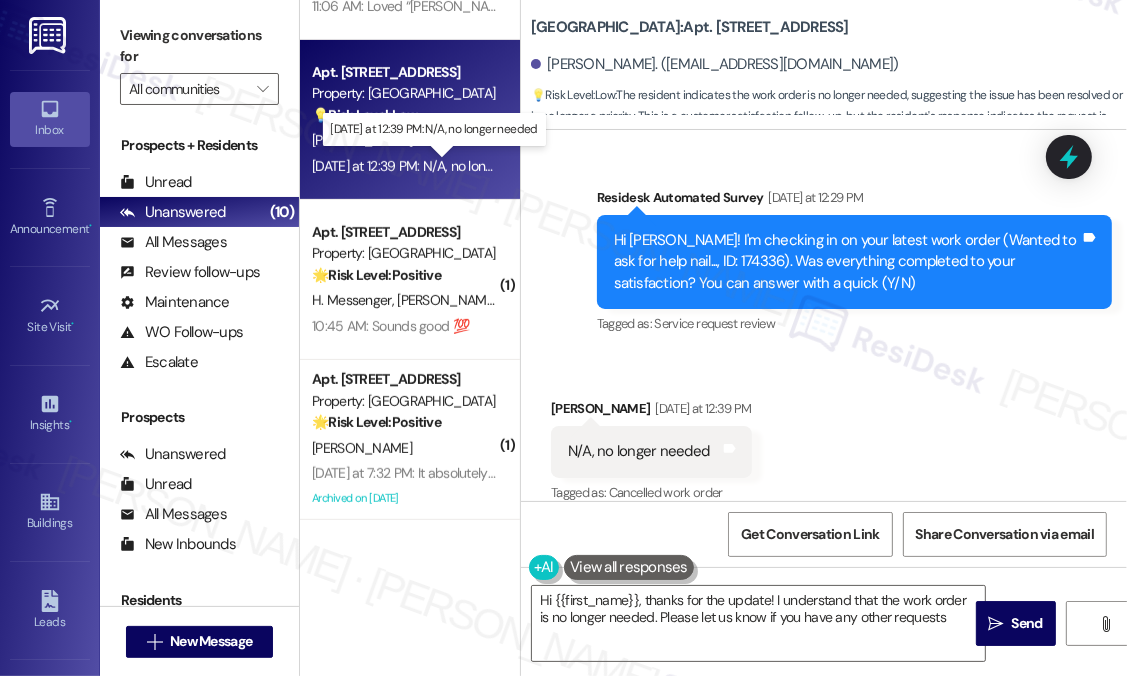 type on "Hi {{first_name}}, thanks for the update! I understand that the work order is no longer needed. Please let us know if you have any other requests!" 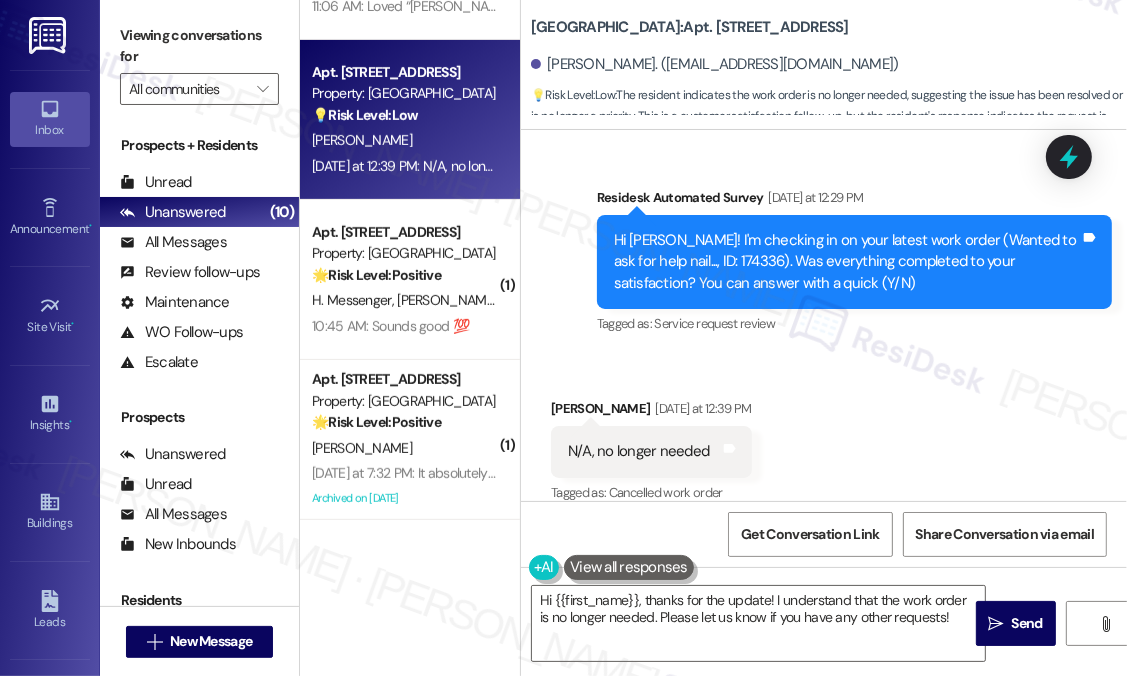 click on "Received via SMS [PERSON_NAME] [DATE] at 12:39 PM N/A, no longer needed  Tags and notes Tagged as:   Cancelled work order Click to highlight conversations about Cancelled work order" at bounding box center (824, 437) 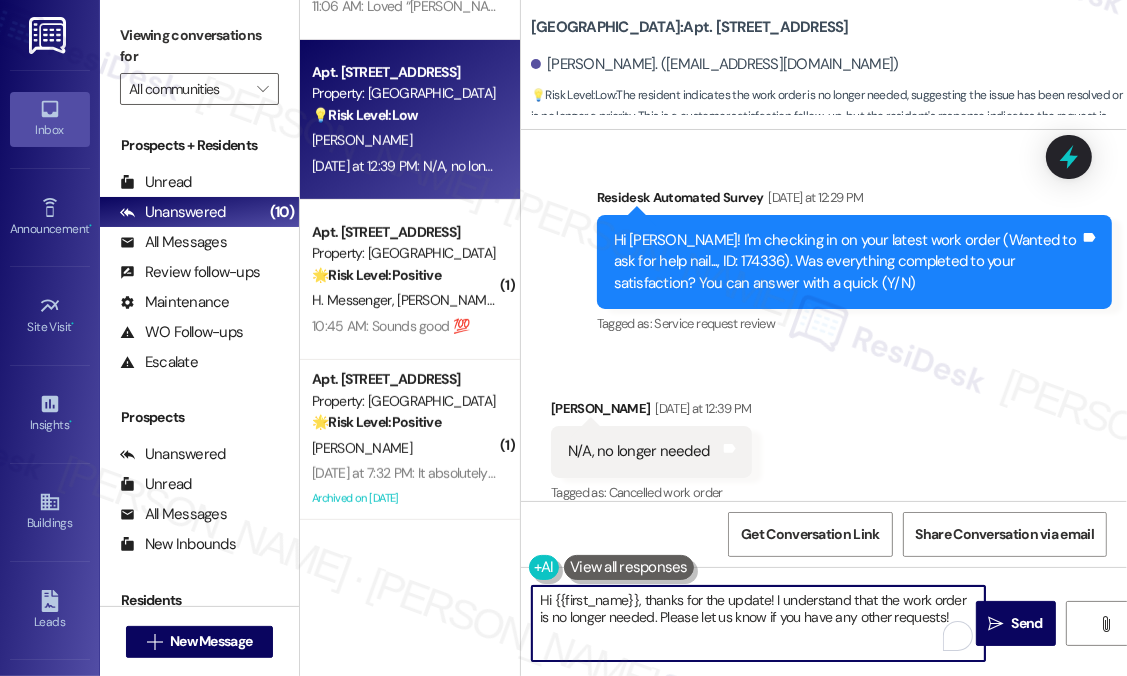 click on "Hi {{first_name}}, thanks for the update! I understand that the work order is no longer needed. Please let us know if you have any other requests!" at bounding box center [758, 623] 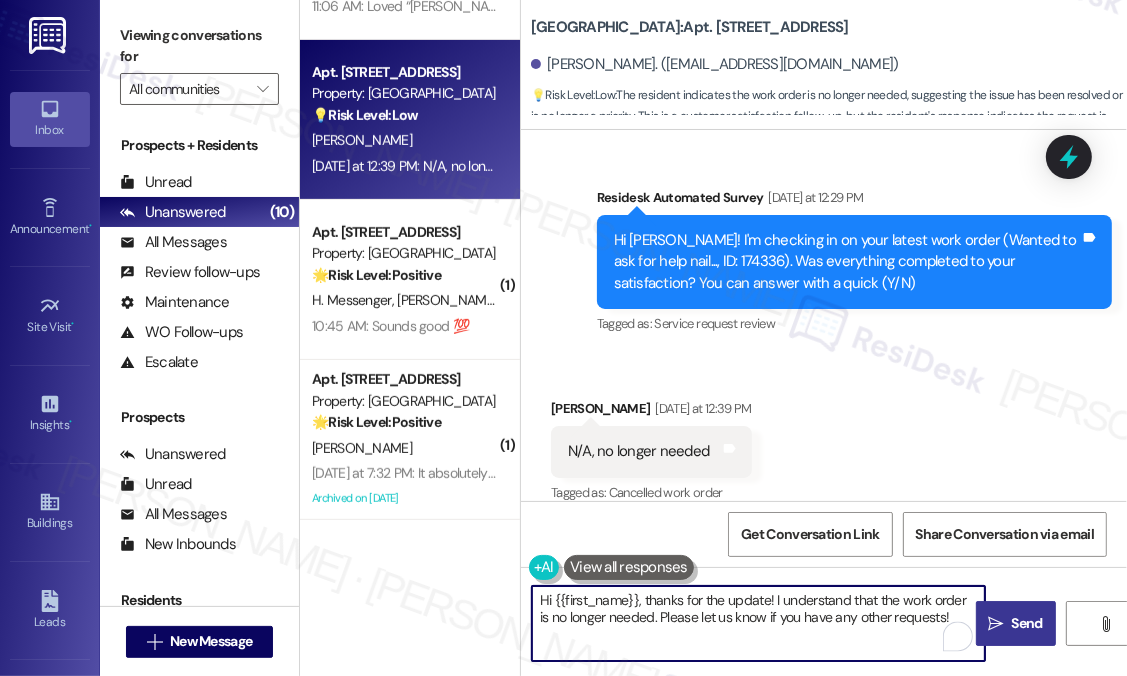 click on "Send" at bounding box center (1027, 623) 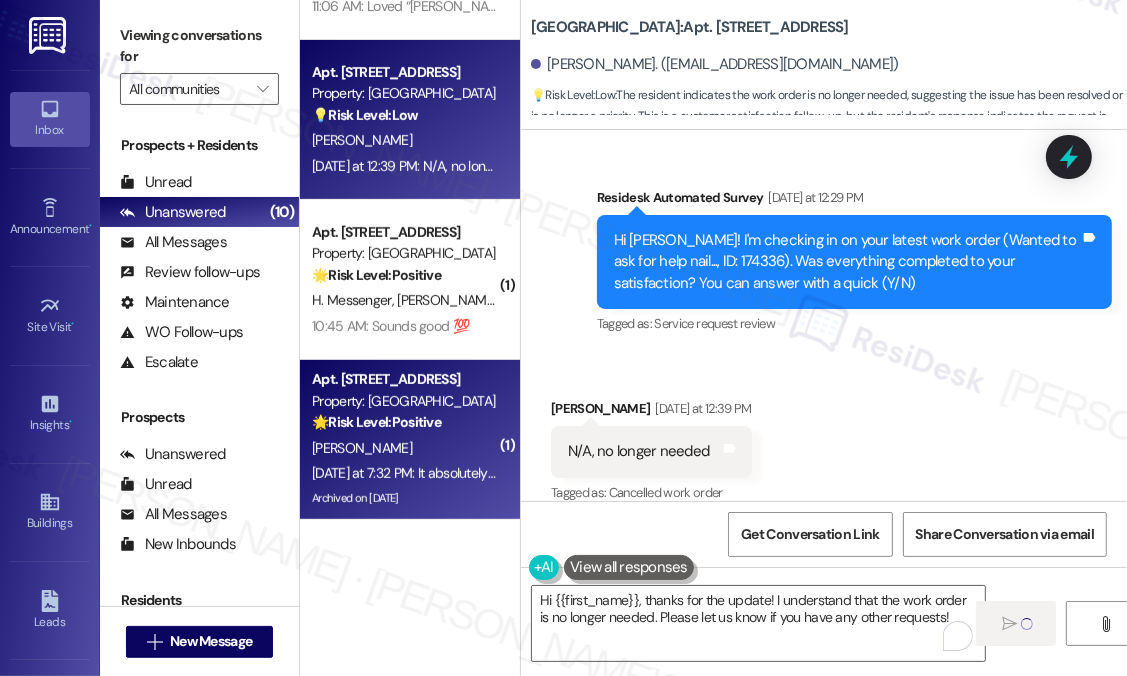 type 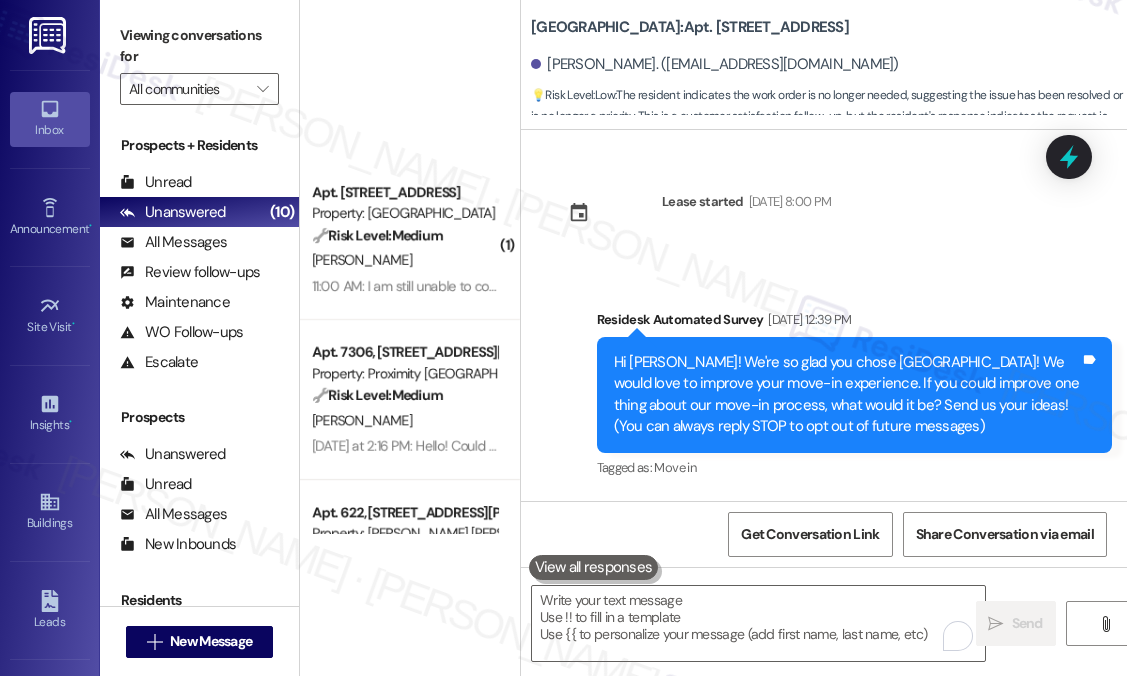 scroll, scrollTop: 0, scrollLeft: 0, axis: both 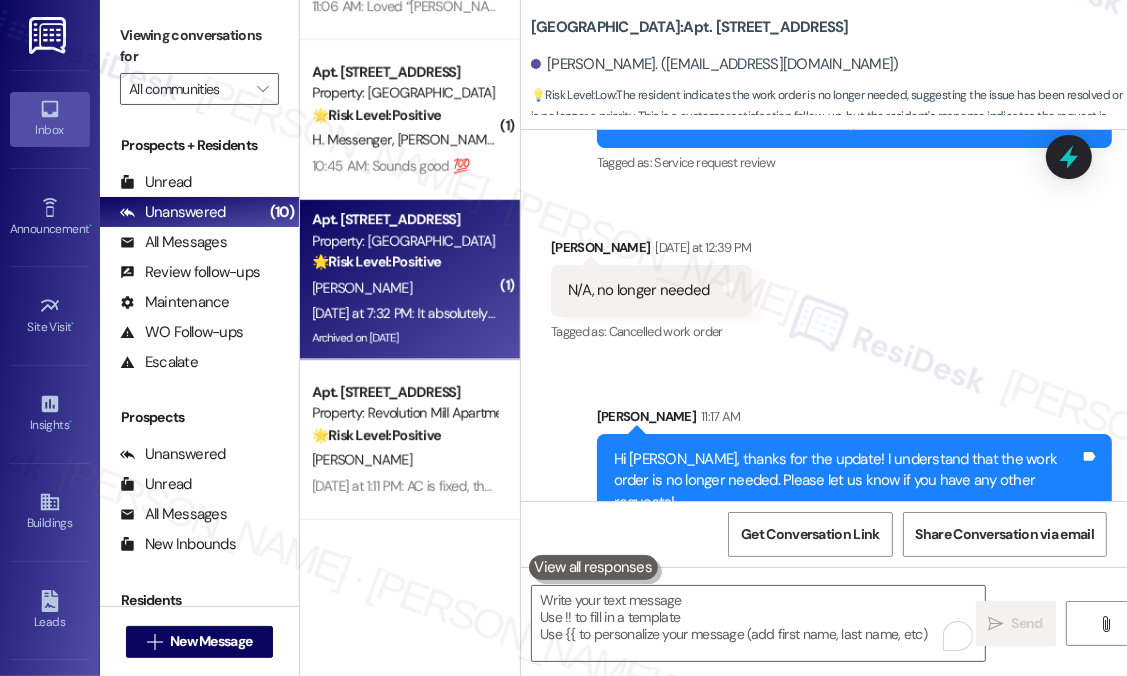 click on "🌟  Risk Level:  Positive" at bounding box center (376, 262) 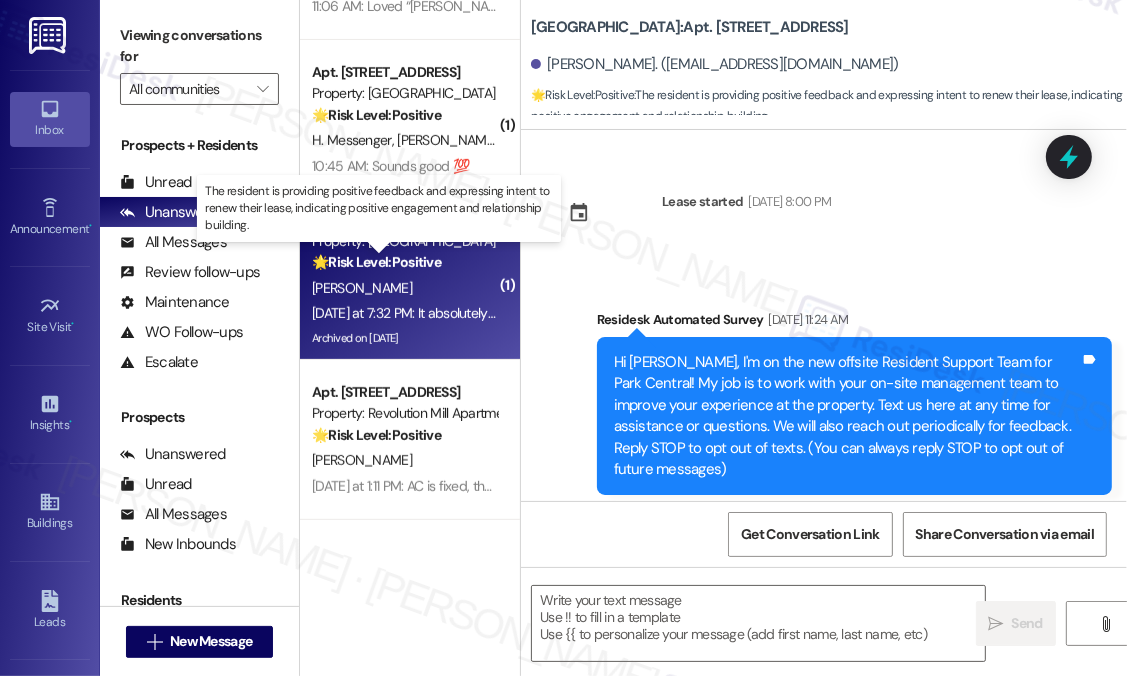 scroll, scrollTop: 12395, scrollLeft: 0, axis: vertical 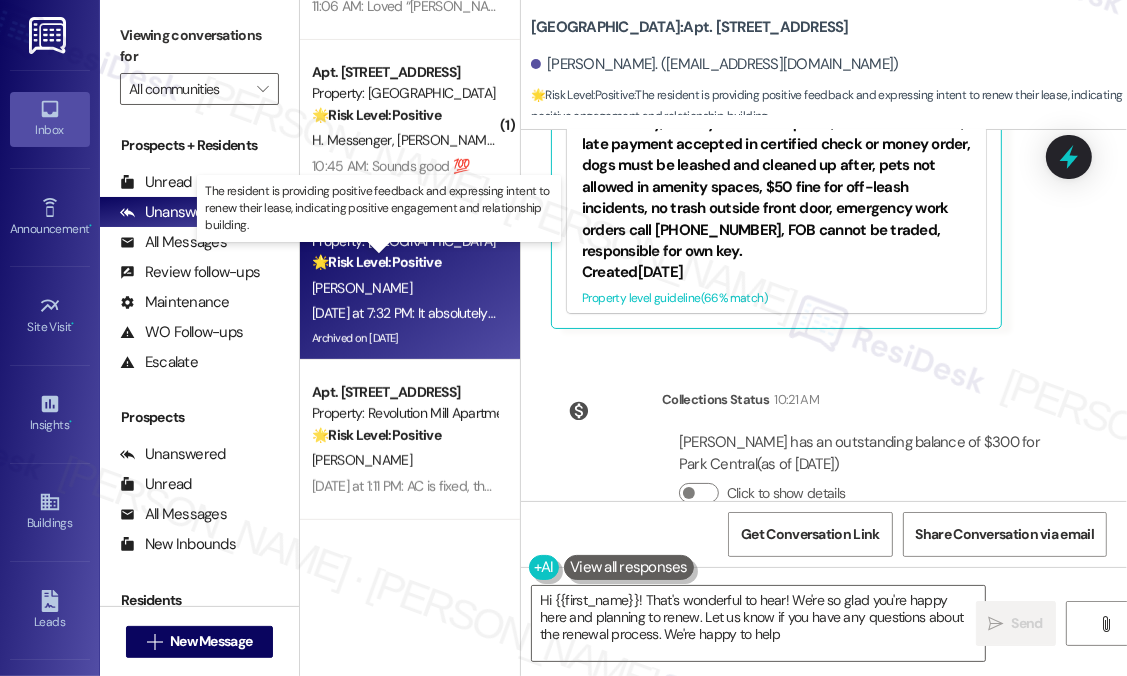 type on "Hi {{first_name}}! That's wonderful to hear! We're so glad you're happy here and planning to renew. Let us know if you have any questions about the renewal process. We're happy to help!" 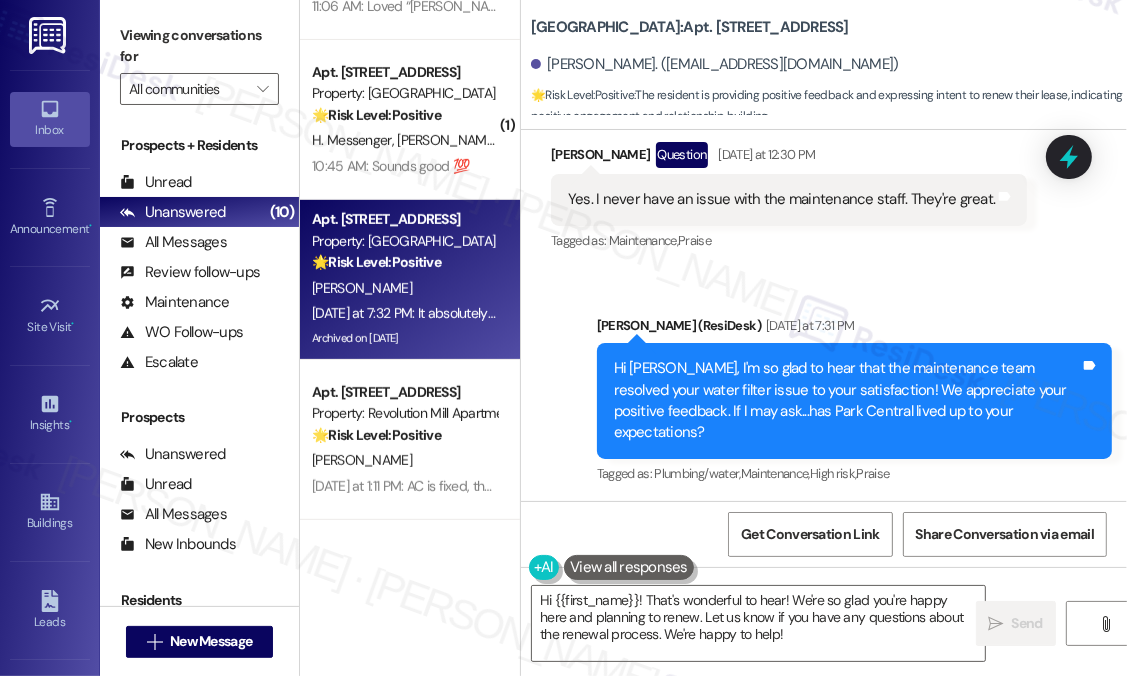 scroll, scrollTop: 12095, scrollLeft: 0, axis: vertical 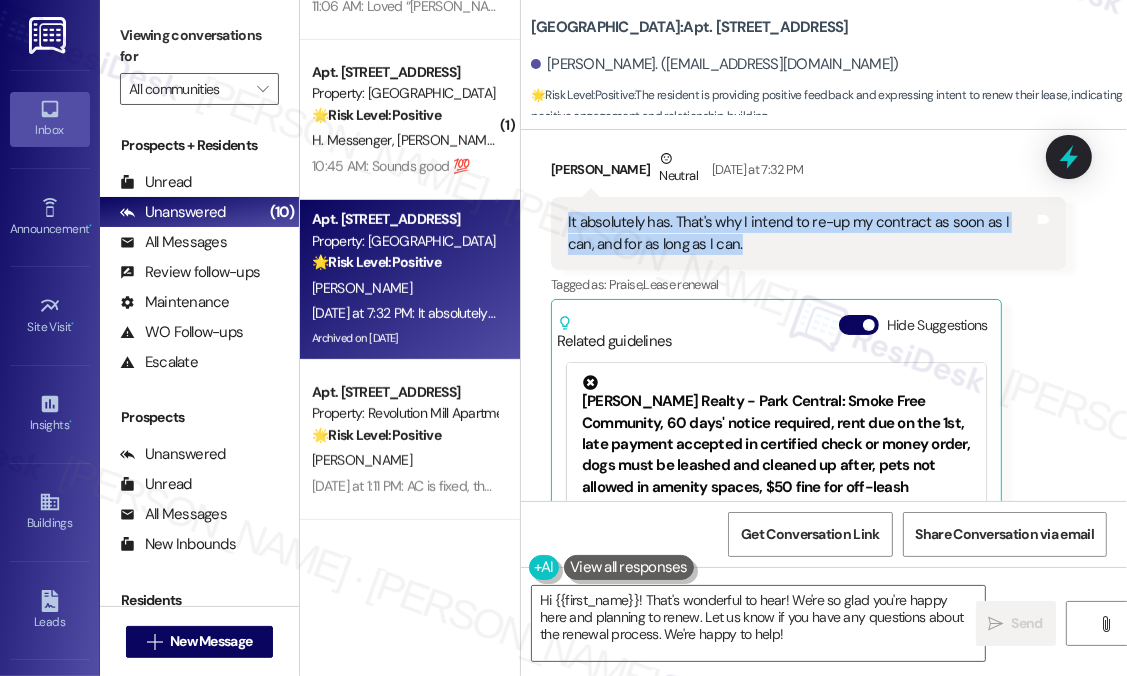 drag, startPoint x: 737, startPoint y: 189, endPoint x: 567, endPoint y: 173, distance: 170.75128 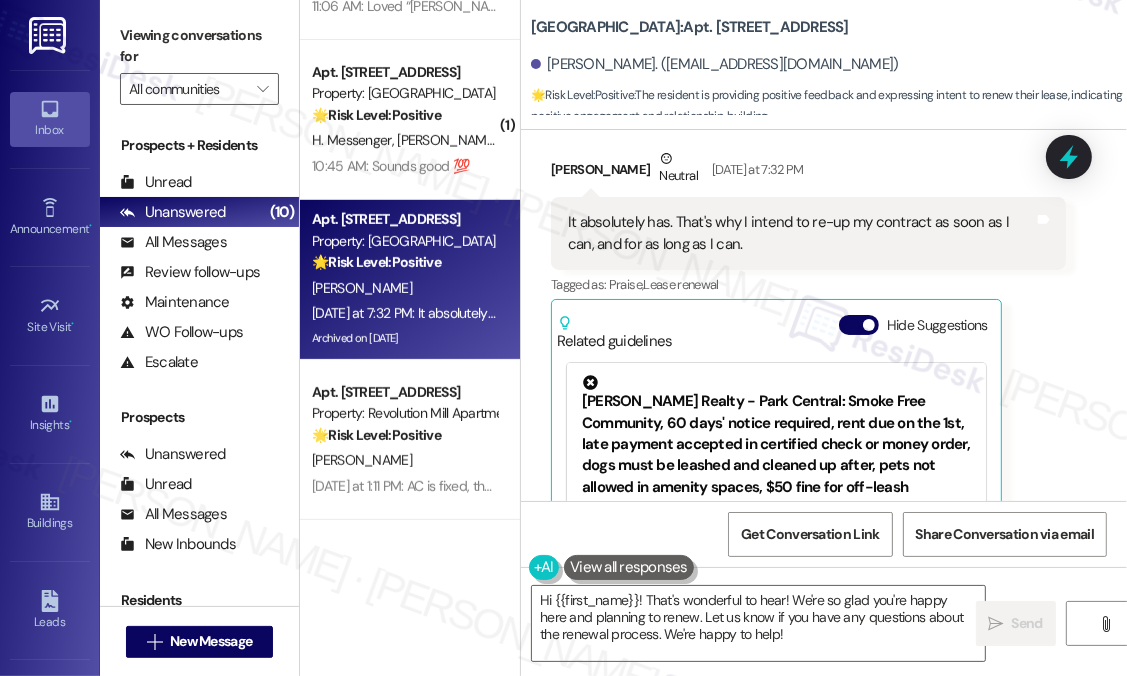 click on "Liz Fuller   Neutral Yesterday at 7:32 PM It absolutely has. That's why I intend to re-up my contract as soon as I can, and for as long as I can. Tags and notes Tagged as:   Praise ,  Click to highlight conversations about Praise Lease renewal Click to highlight conversations about Lease renewal  Related guidelines Hide Suggestions Kane Realty - Park Central: Smoke Free Community, 60 days' notice required, rent due on the 1st, late payment accepted in certified check or money order, dogs must be leashed and cleaned up after, pets not allowed in amenity spaces, $50 fine for off-leash incidents, no trash outside front door, emergency work orders call (919) 792-3860, FOB cannot be traded, responsible for own key. Created  2 years ago Property level guideline  ( 66 % match) FAQs generated by ResiDesk AI What are the conditions of Park Central being a Smoke Free Community? Park Central is a Smoke Free Community. How much notice is required prior to lease expiration? When is rent due? What are the rules for pets?" at bounding box center [808, 388] 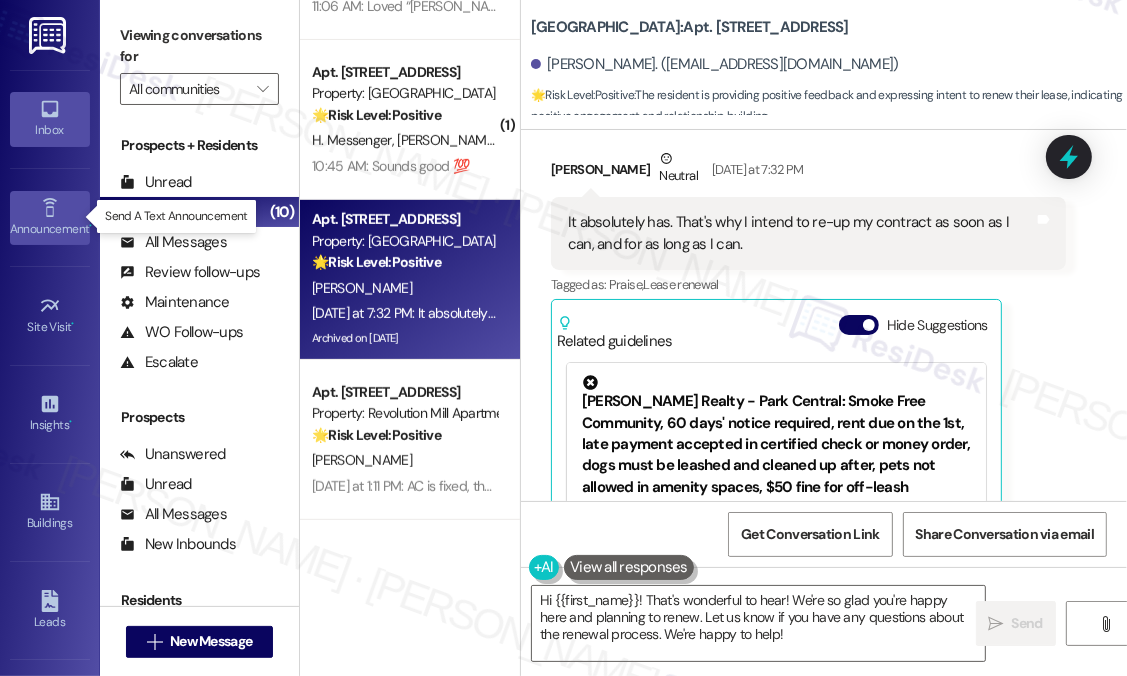 click on "Announcement   •" at bounding box center [50, 229] 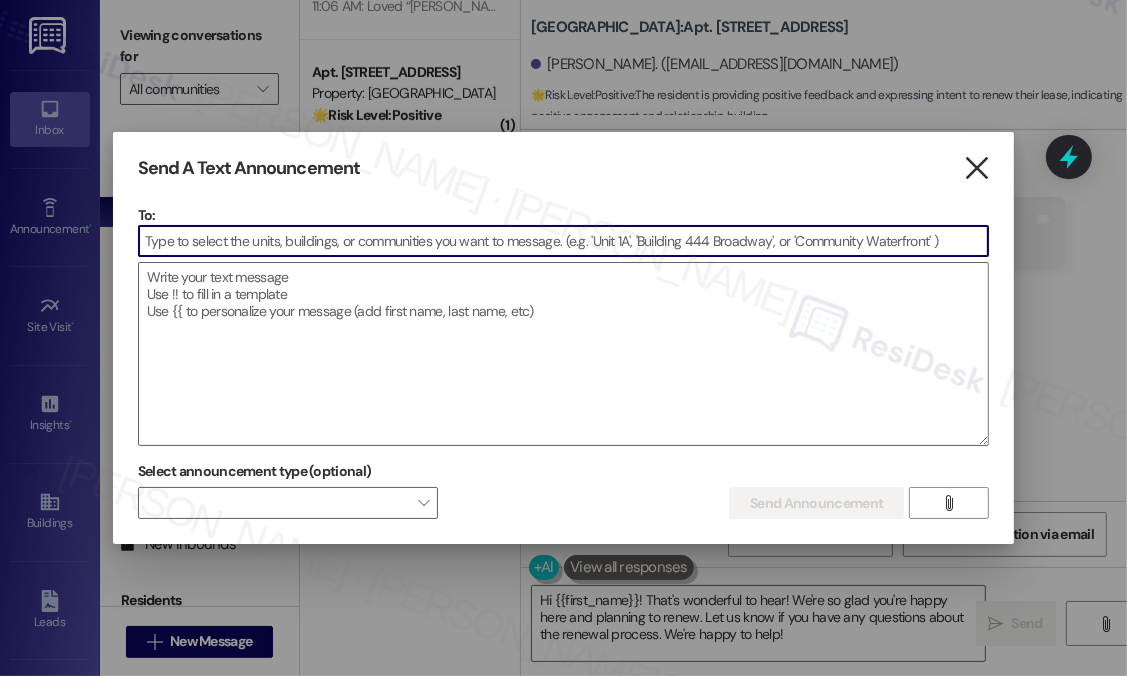 click on "" at bounding box center (976, 168) 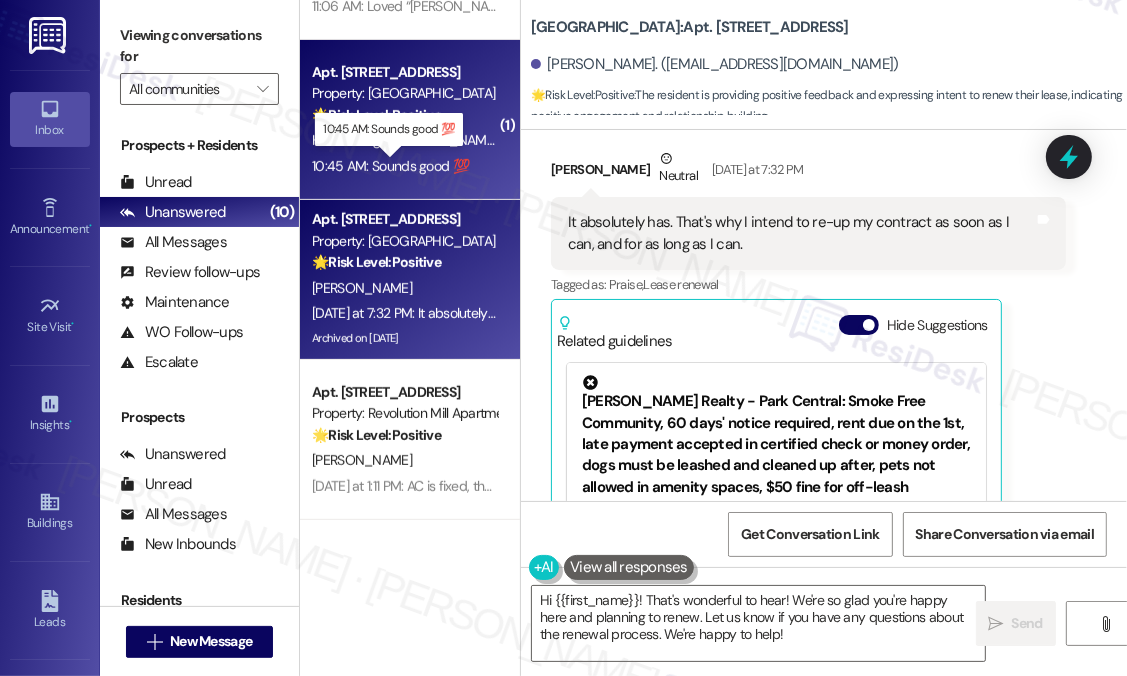 click on "10:45 AM: Sounds good 💯 10:45 AM: Sounds good 💯" at bounding box center (390, 166) 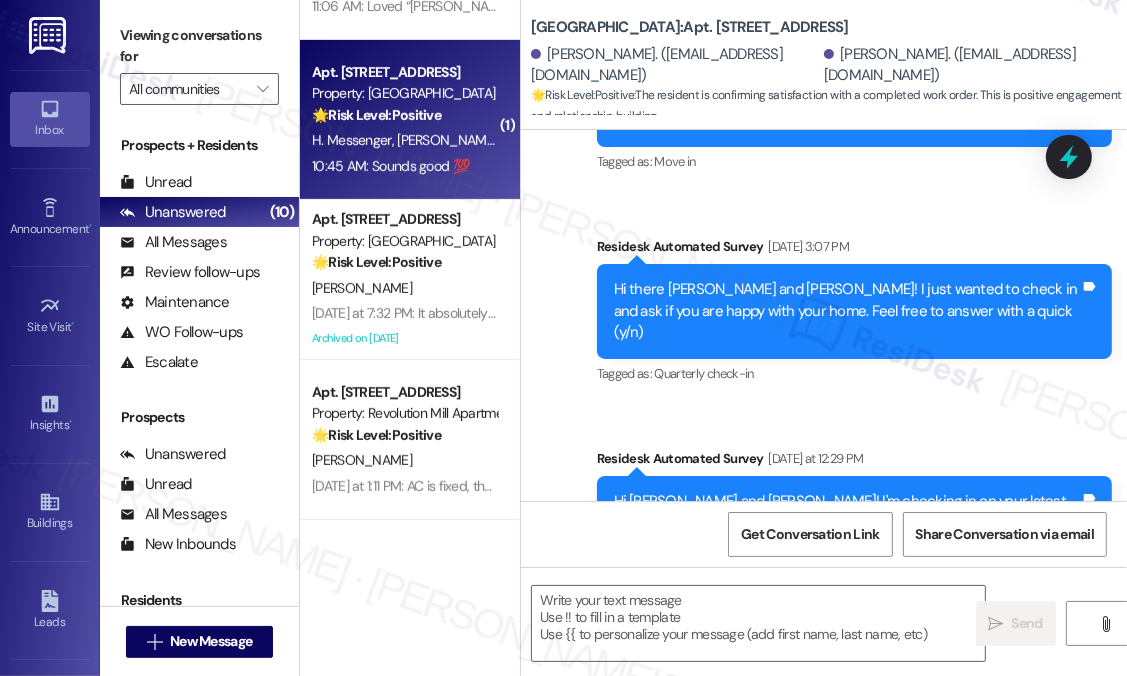 type on "Fetching suggested responses. Please feel free to read through the conversation in the meantime." 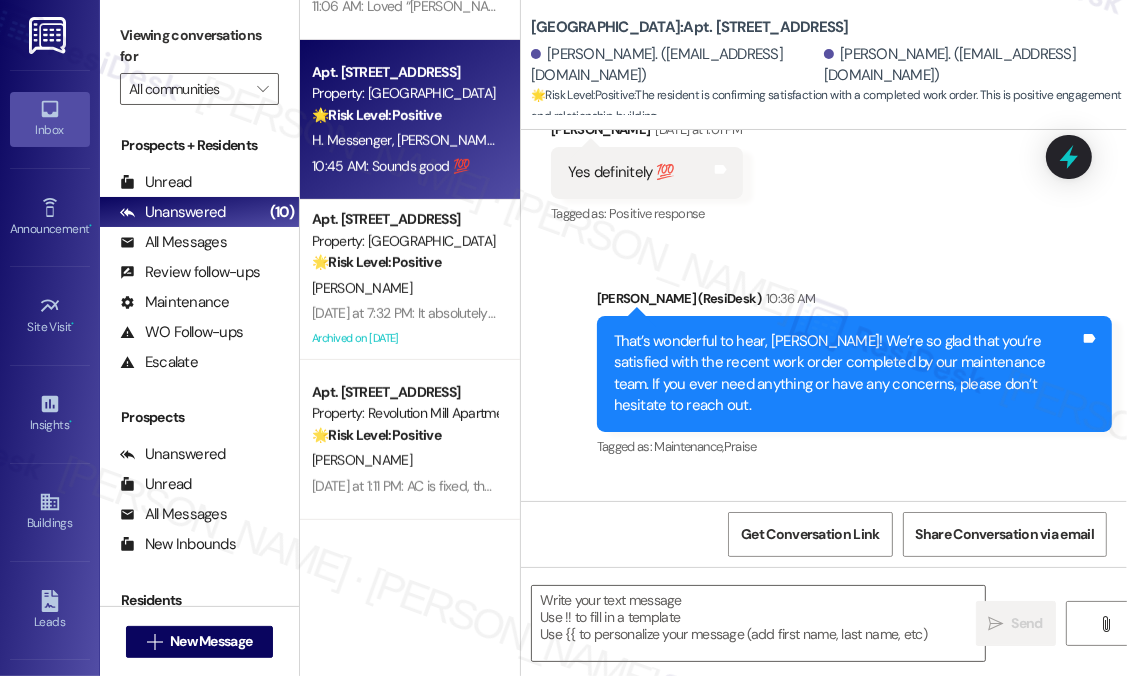 scroll, scrollTop: 1116, scrollLeft: 0, axis: vertical 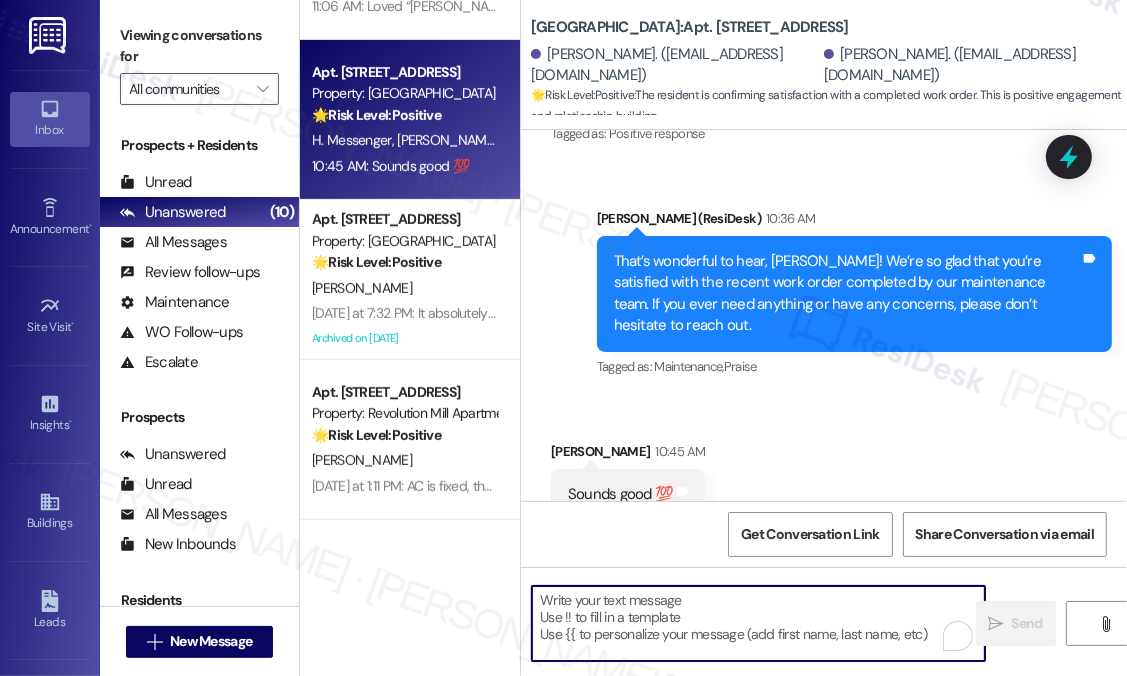 click at bounding box center (758, 623) 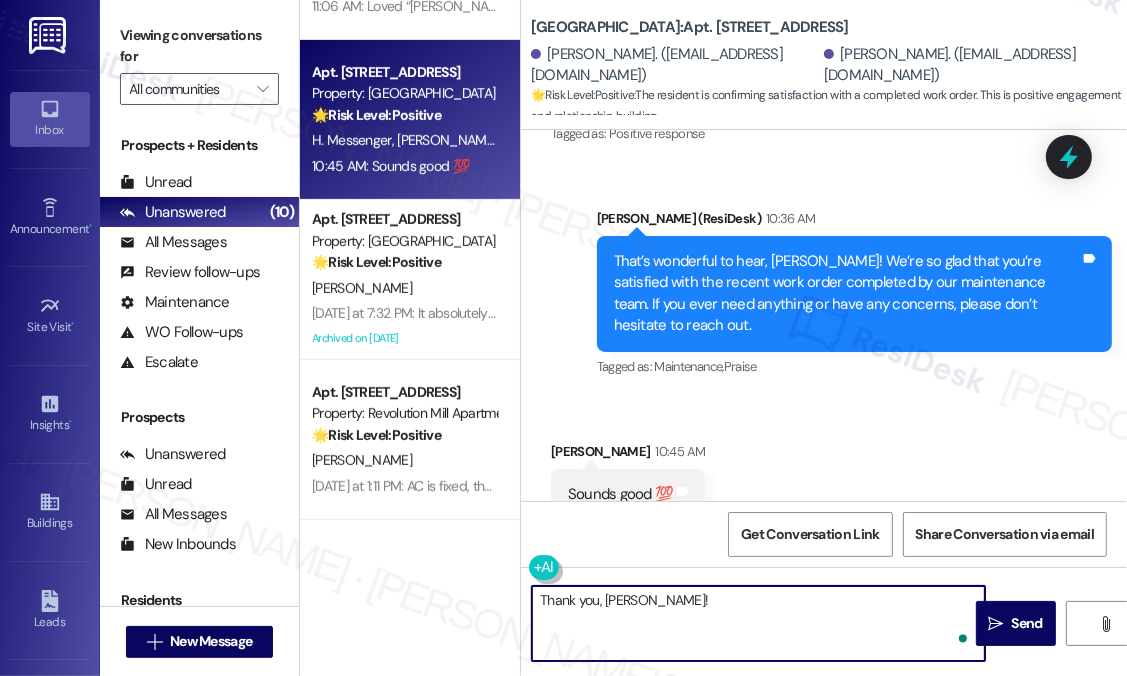 type on "Thank you, Hank!" 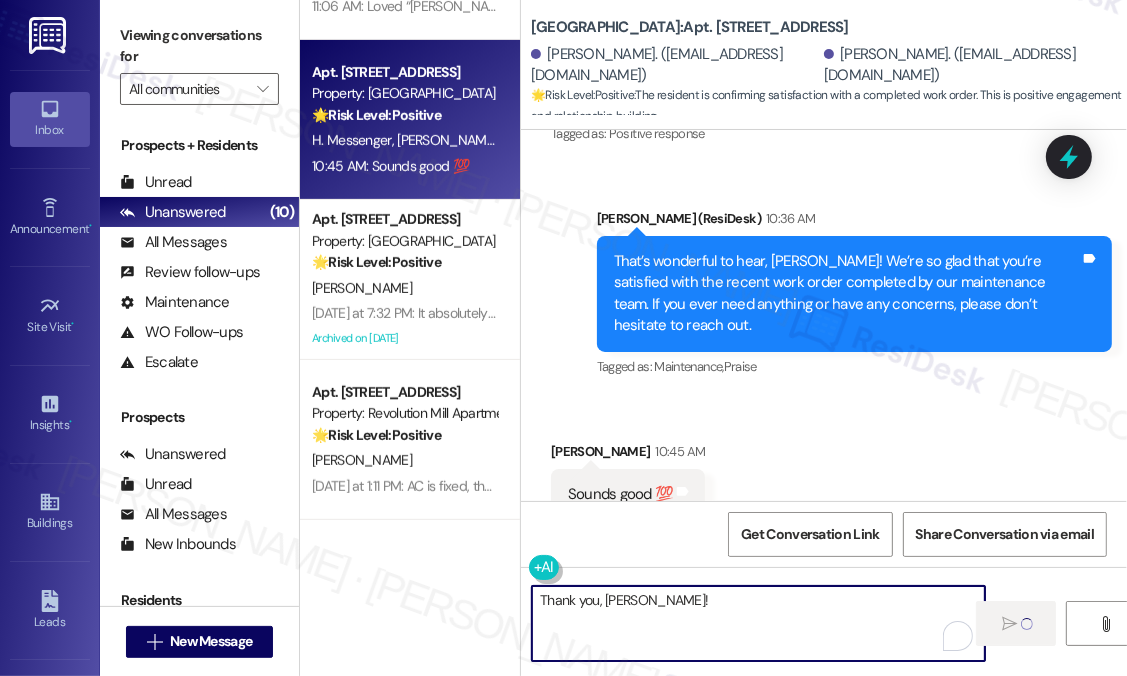 type 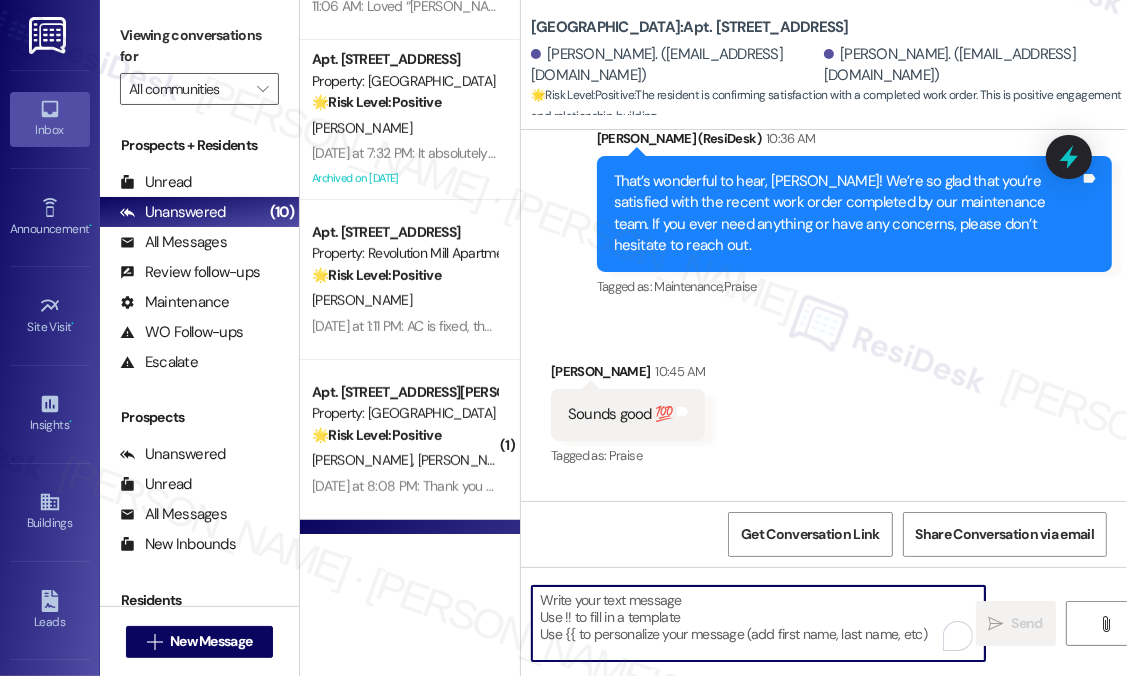 scroll, scrollTop: 1256, scrollLeft: 0, axis: vertical 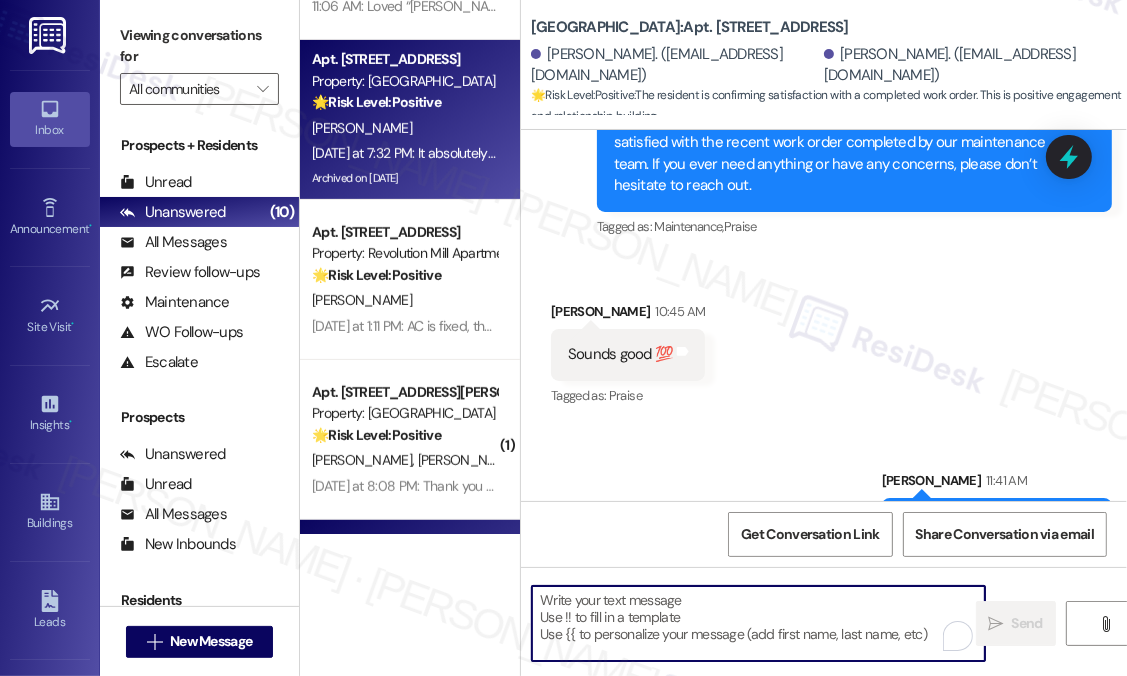 click on "Yesterday at 7:32 PM: It absolutely has. That's why I intend to re-up my contract as soon as I can, and for as long as I can. Yesterday at 7:32 PM: It absolutely has. That's why I intend to re-up my contract as soon as I can, and for as long as I can." at bounding box center (651, 153) 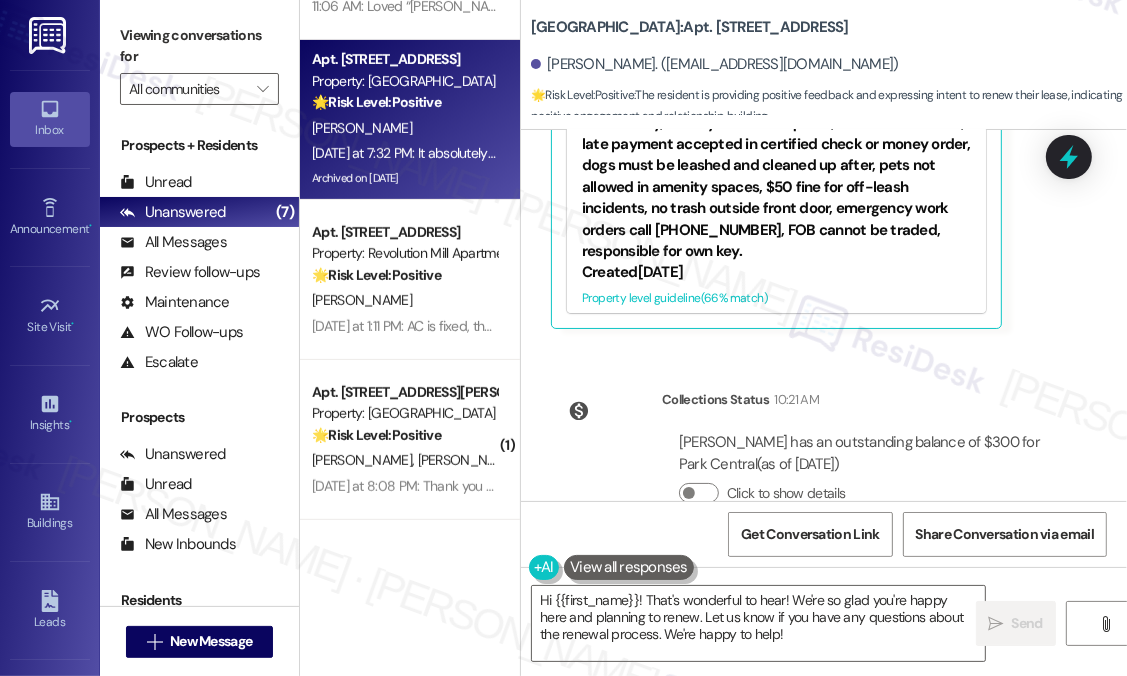 scroll, scrollTop: 12095, scrollLeft: 0, axis: vertical 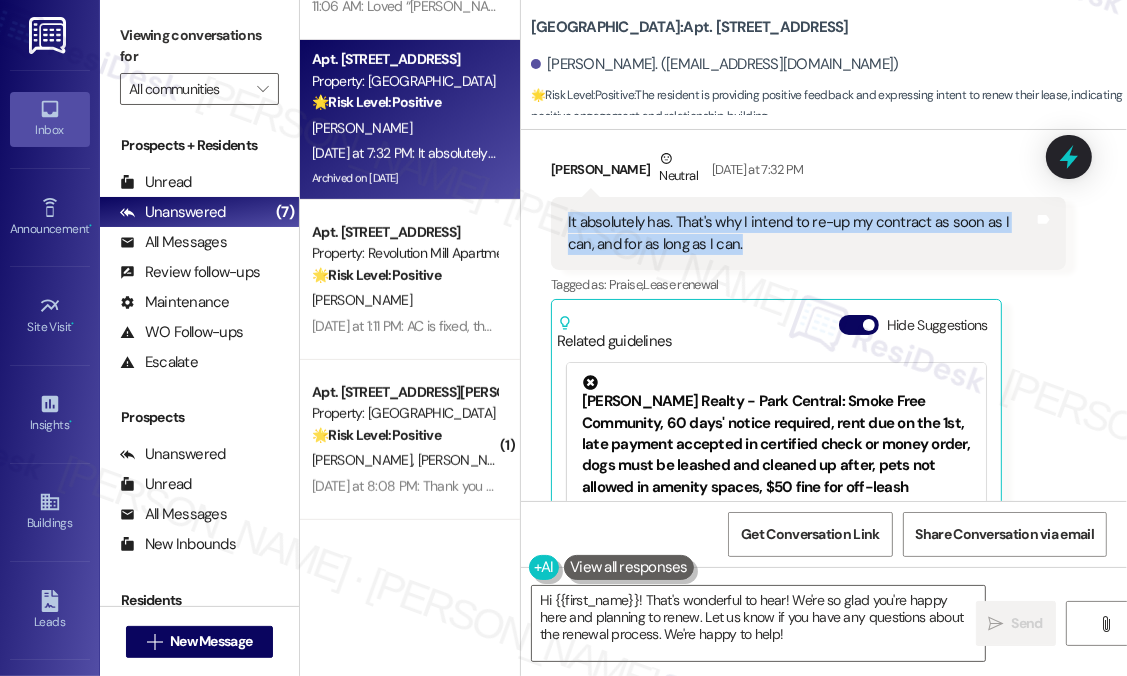 drag, startPoint x: 746, startPoint y: 195, endPoint x: 563, endPoint y: 174, distance: 184.20097 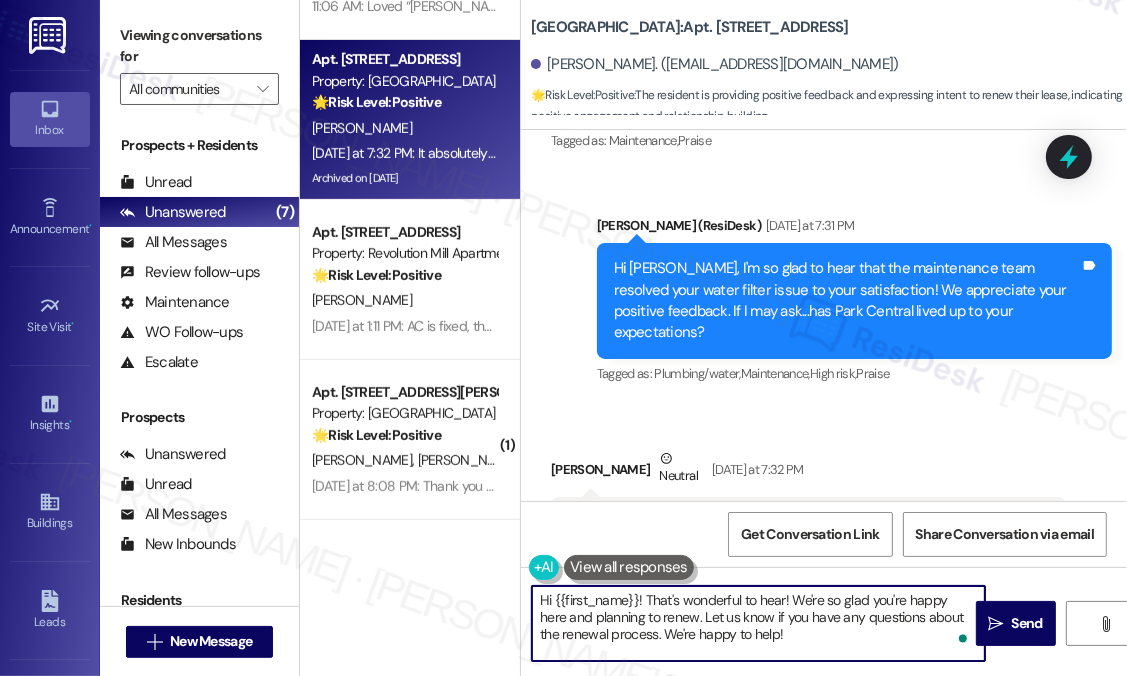 drag, startPoint x: 800, startPoint y: 648, endPoint x: 466, endPoint y: 591, distance: 338.82886 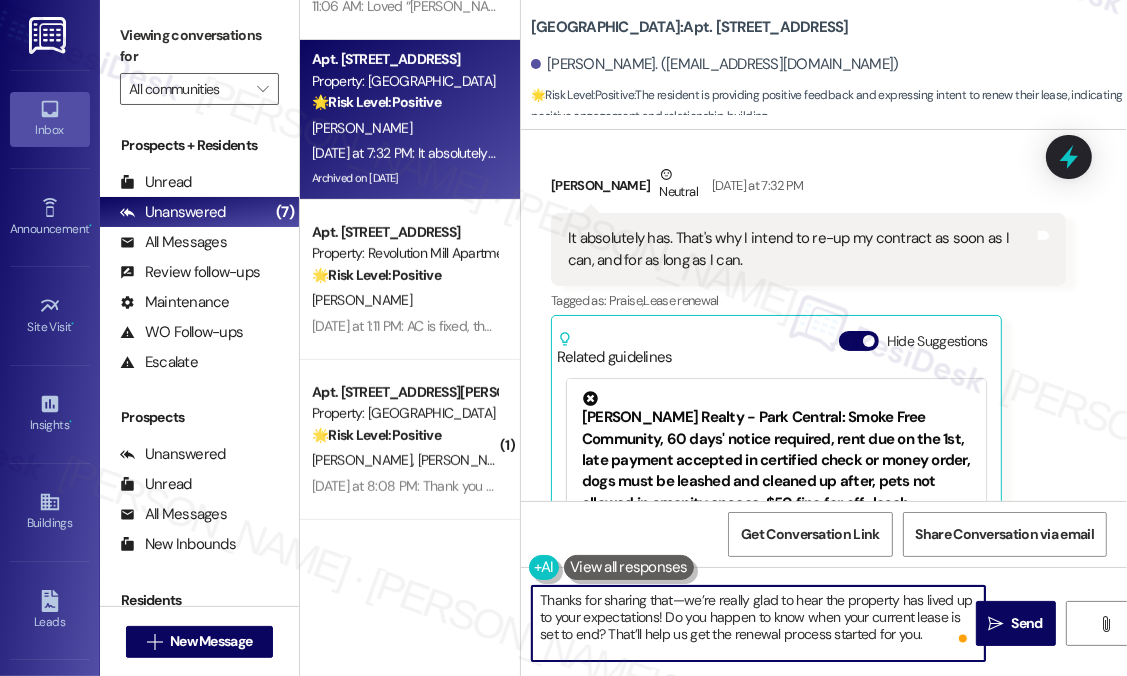 scroll, scrollTop: 12095, scrollLeft: 0, axis: vertical 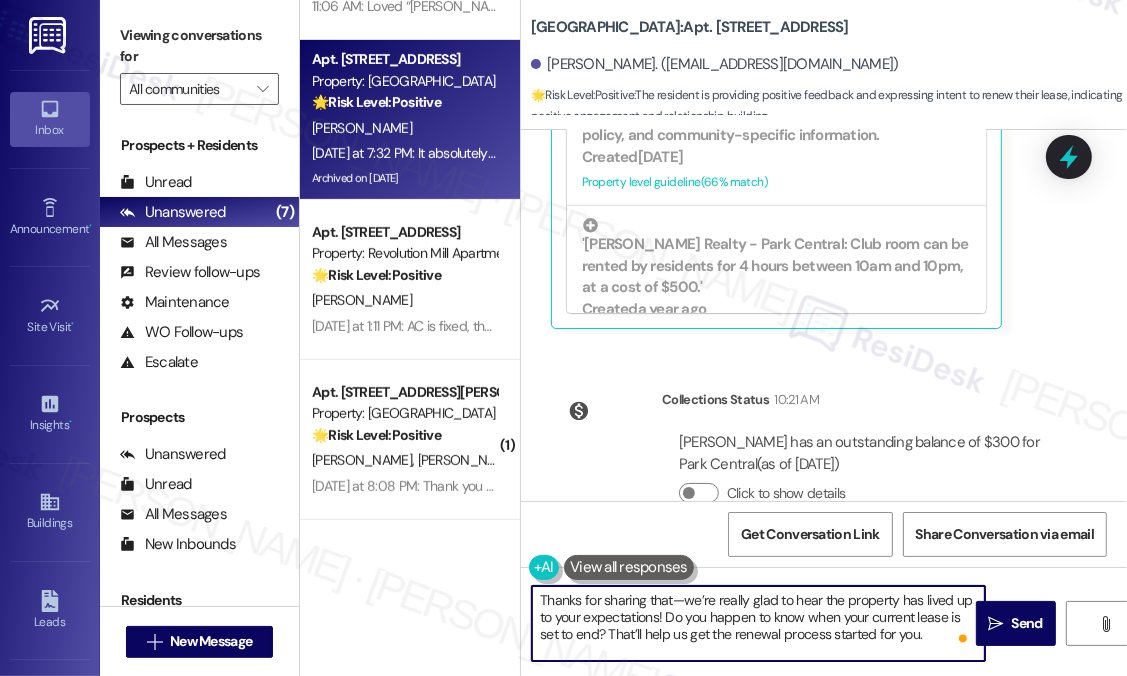 click on "Thanks for sharing that—we’re really glad to hear the property has lived up to your expectations! Do you happen to know when your current lease is set to end? That’ll help us get the renewal process started for you." at bounding box center (758, 623) 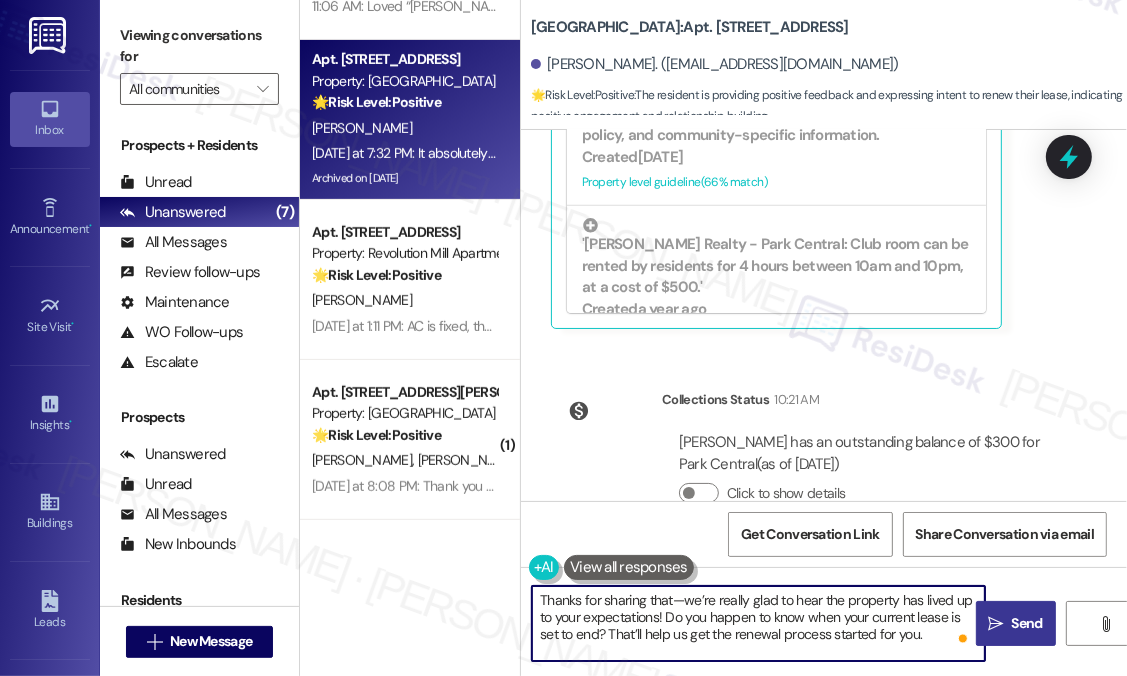click on "Send" at bounding box center (1027, 623) 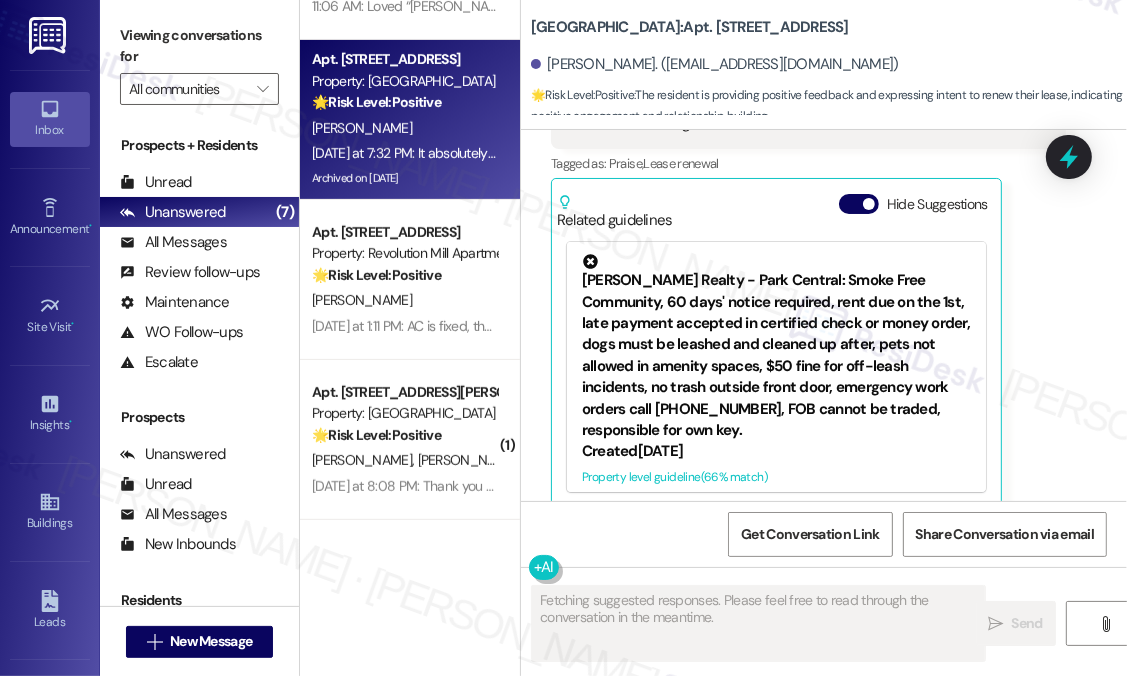 scroll, scrollTop: 12188, scrollLeft: 0, axis: vertical 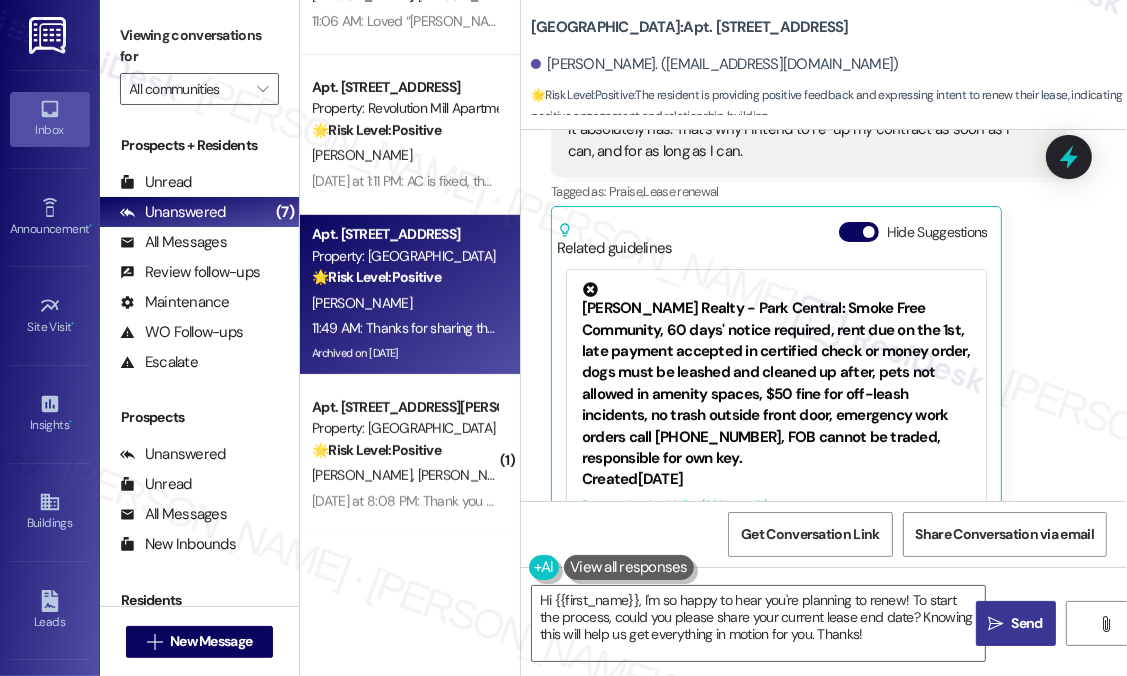click on "( 1 ) Apt. 409, 200 Park @ North Hills St. Property: Park Central 🔧  Risk Level:  Medium The resident is still unable to connect their Nest device to WiFi after a work order was supposedly completed. This indicates a non-urgent maintenance issue that requires further attention to resolve the problem and ensure the resident's satisfaction. P. Gulia 11:00 AM: I am still unable to connect the Nest device to wifi 11:00 AM: I am still unable to connect the Nest device to wifi Apt. 7306, 4115 Martin Luther King Blvd Property: Proximity New Bern 🔧  Risk Level:  Medium The resident is reporting a non-urgent maintenance request for their dryer. The dryer not working on most settings does not indicate an immediate safety hazard or critical issue. J. Lamson Yesterday at 2:16 PM: Hello!  Could I put in a maintenance request for my dryer?  It seems it is not working on most settings  Yesterday at 2:16 PM: Hello!  Could I put in a maintenance request for my dryer?  It seems it is not working on most settings  ( 1 ) (" at bounding box center [410, 338] 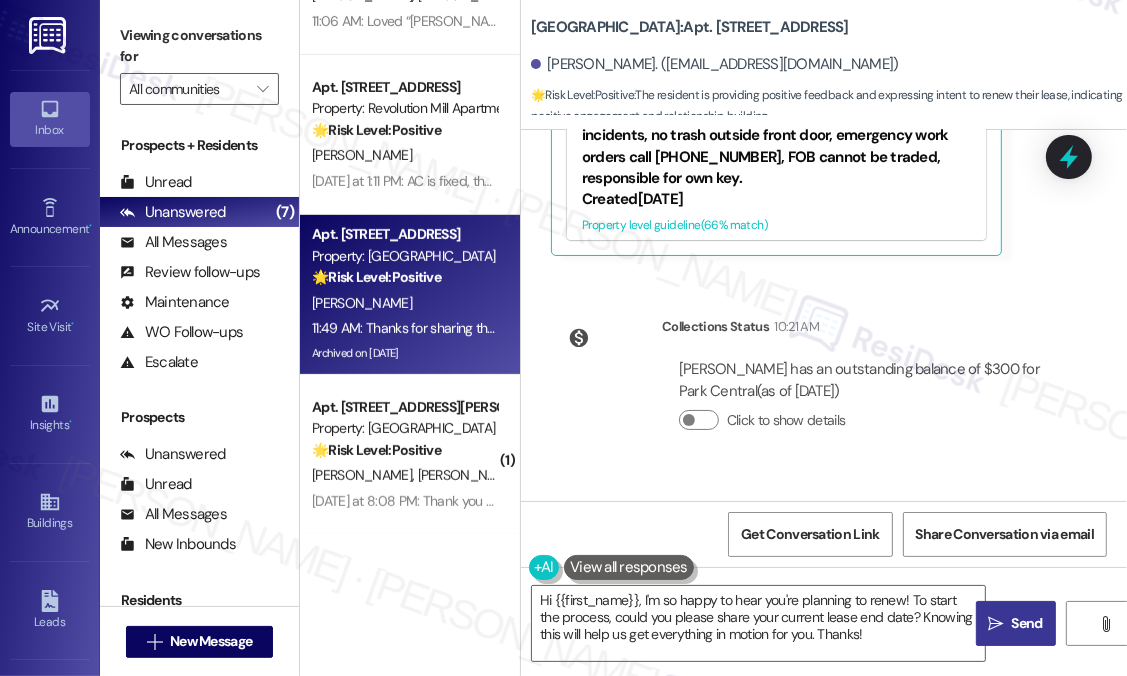 scroll, scrollTop: 12576, scrollLeft: 0, axis: vertical 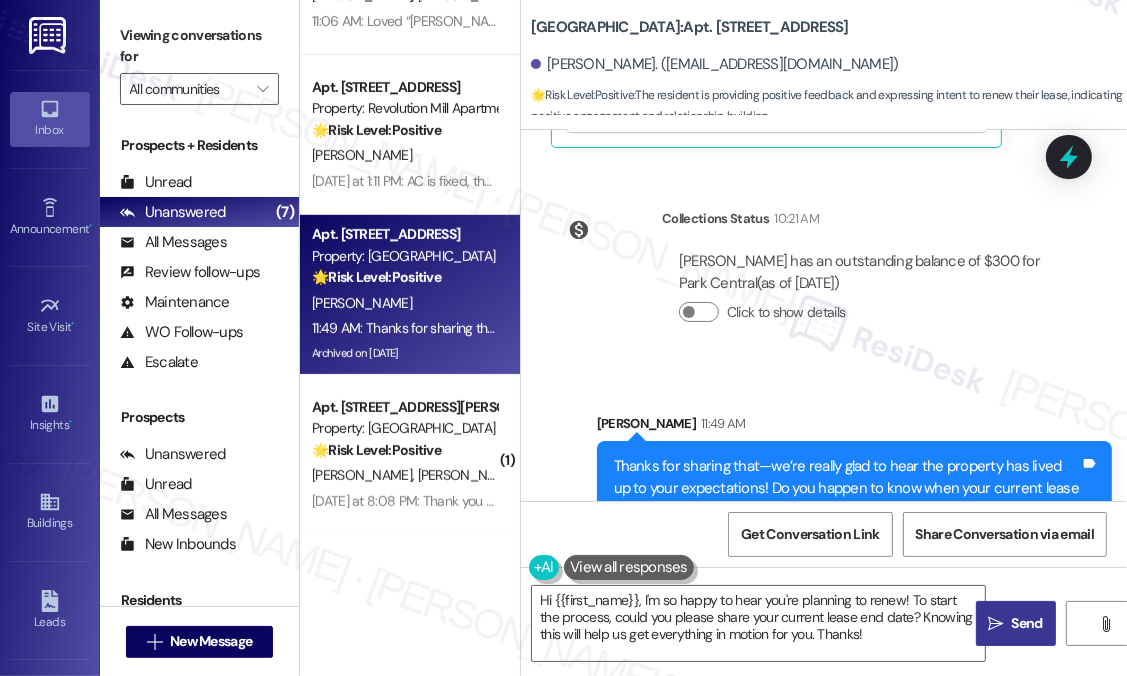 click on "Collections Status 10:21 AM Liz Fuller has an outstanding balance of $300 for Park Central  (as of Jul 25, 2025) Click to show details" at bounding box center (808, 280) 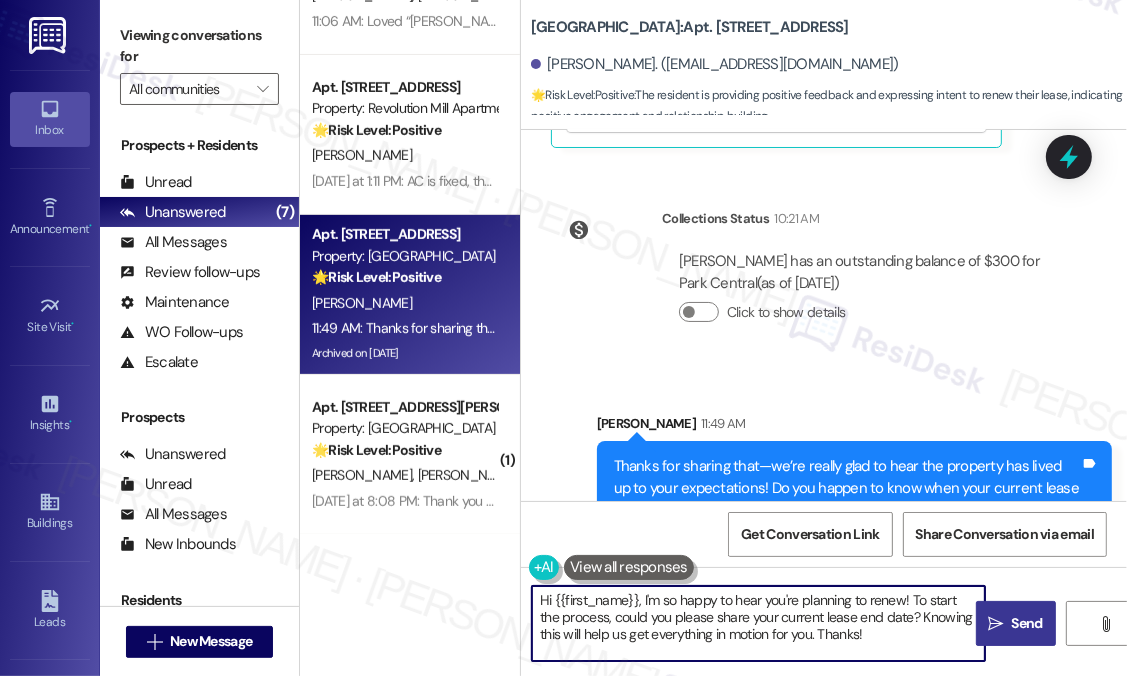 click on "Hi {{first_name}}, I'm so happy to hear you're planning to renew! To start the process, could you please share your current lease end date? Knowing this will help us get everything in motion for you. Thanks!" at bounding box center [758, 623] 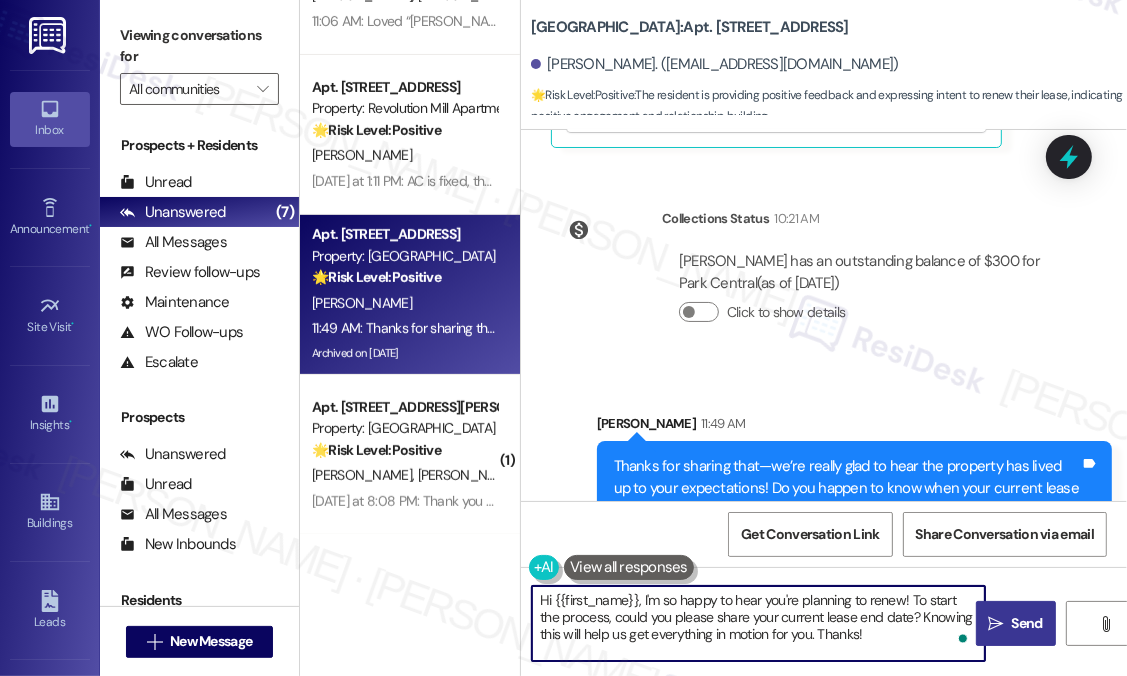 paste on "Can I ask a quick favor...would you mind writing us a Google review? No worries at all if not.
Here's a quick link {{google_review_link}}. Please let me know once you're done. :)" 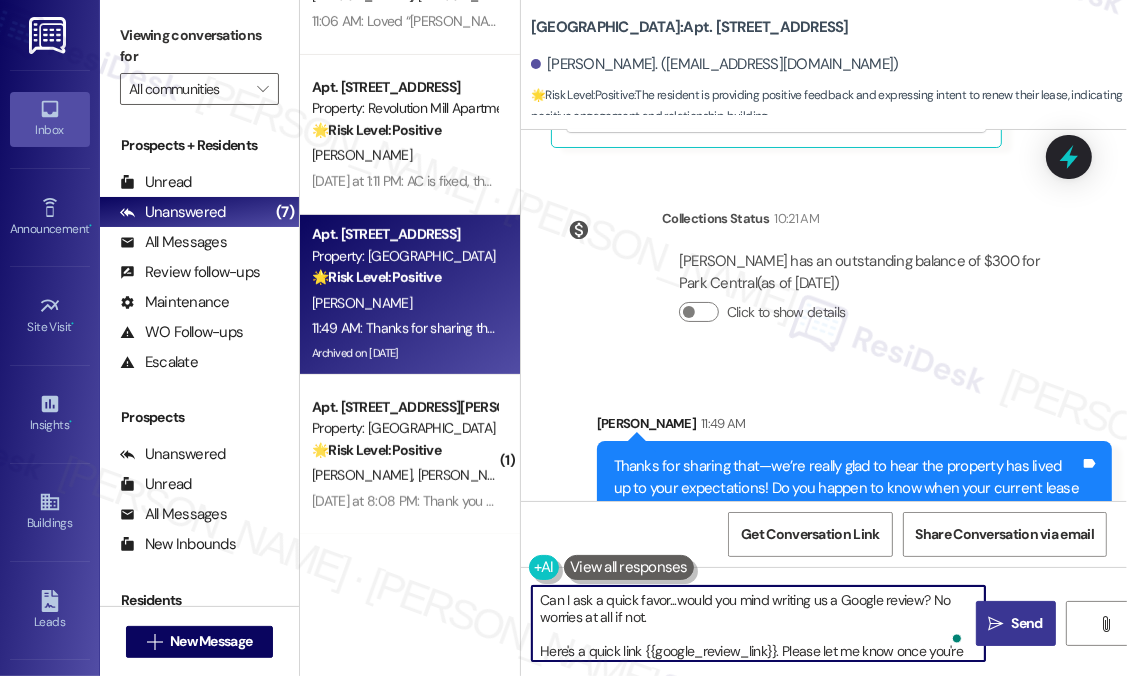scroll, scrollTop: 16, scrollLeft: 0, axis: vertical 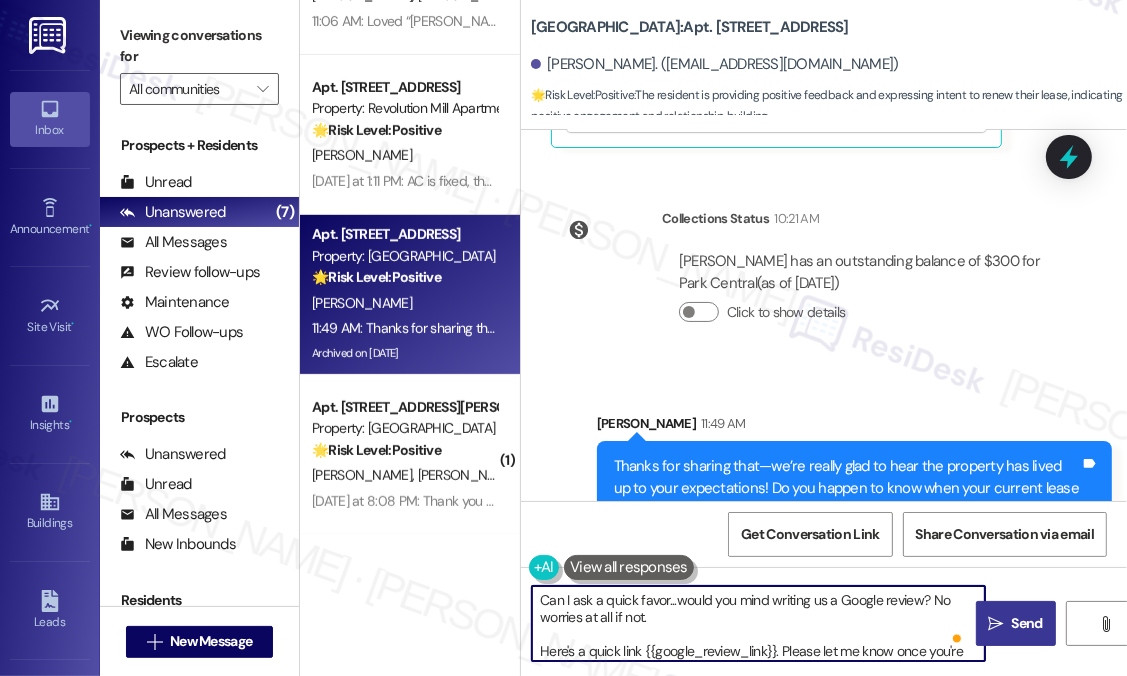 drag, startPoint x: 845, startPoint y: 647, endPoint x: 867, endPoint y: 636, distance: 24.596748 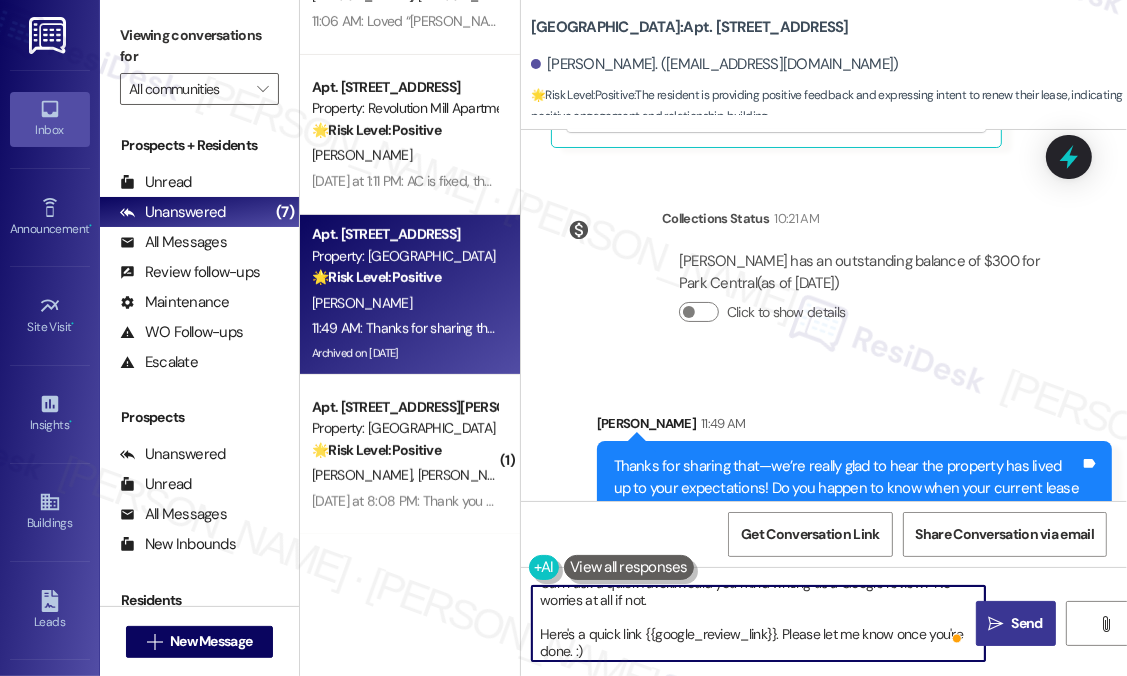 scroll, scrollTop: 17, scrollLeft: 0, axis: vertical 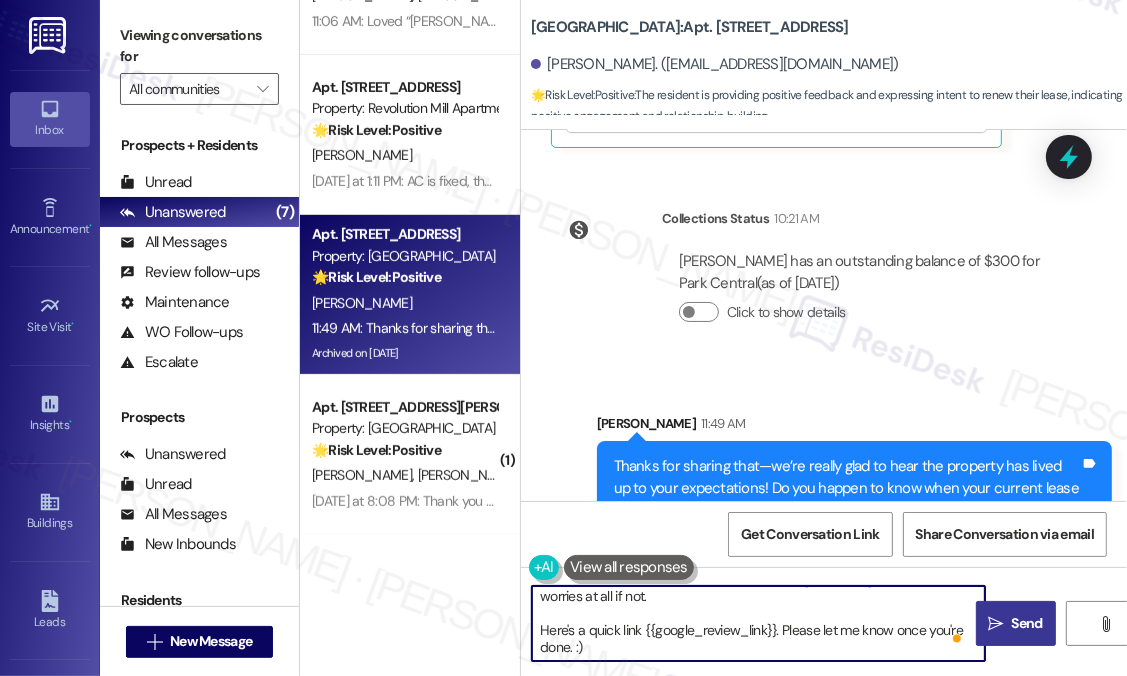 type on "Can I ask a quick favor...would you mind writing us a Google review? No worries at all if not.
Here's a quick link {{google_review_link}}. Please let me know once you're done. :)" 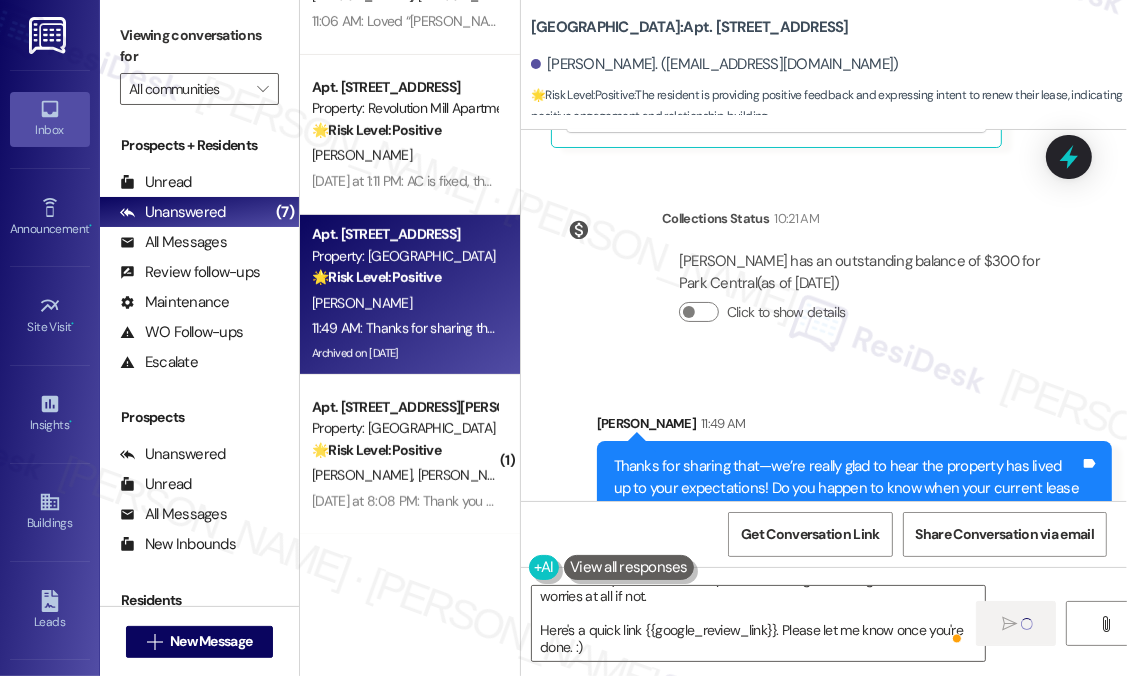 type 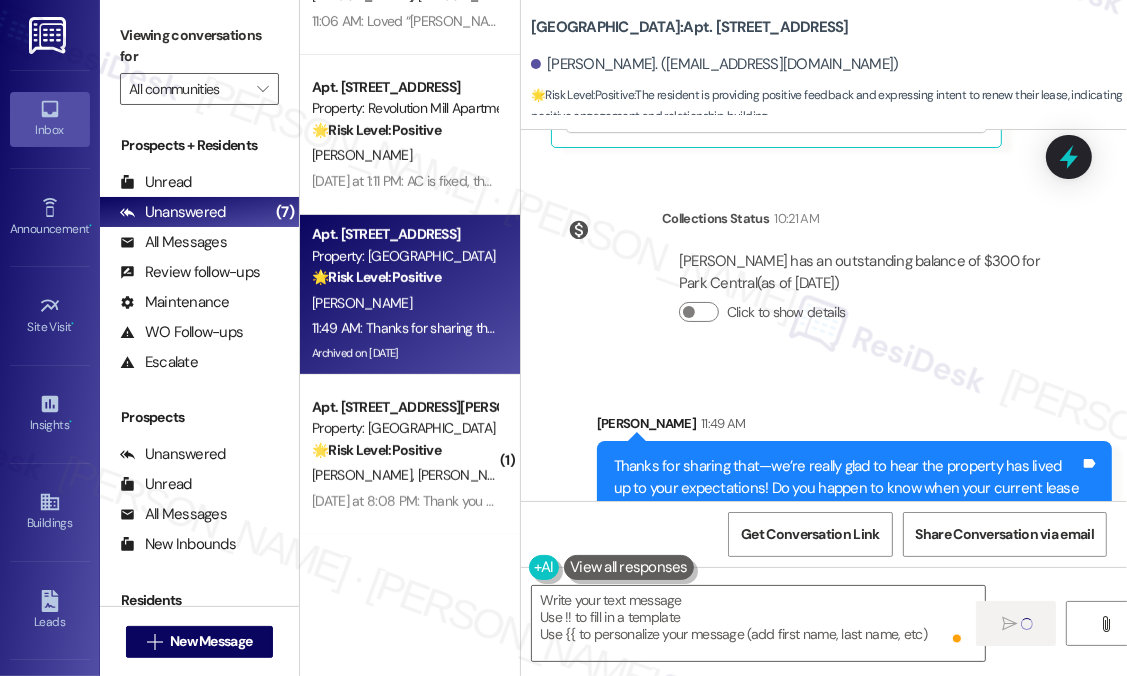 scroll, scrollTop: 0, scrollLeft: 0, axis: both 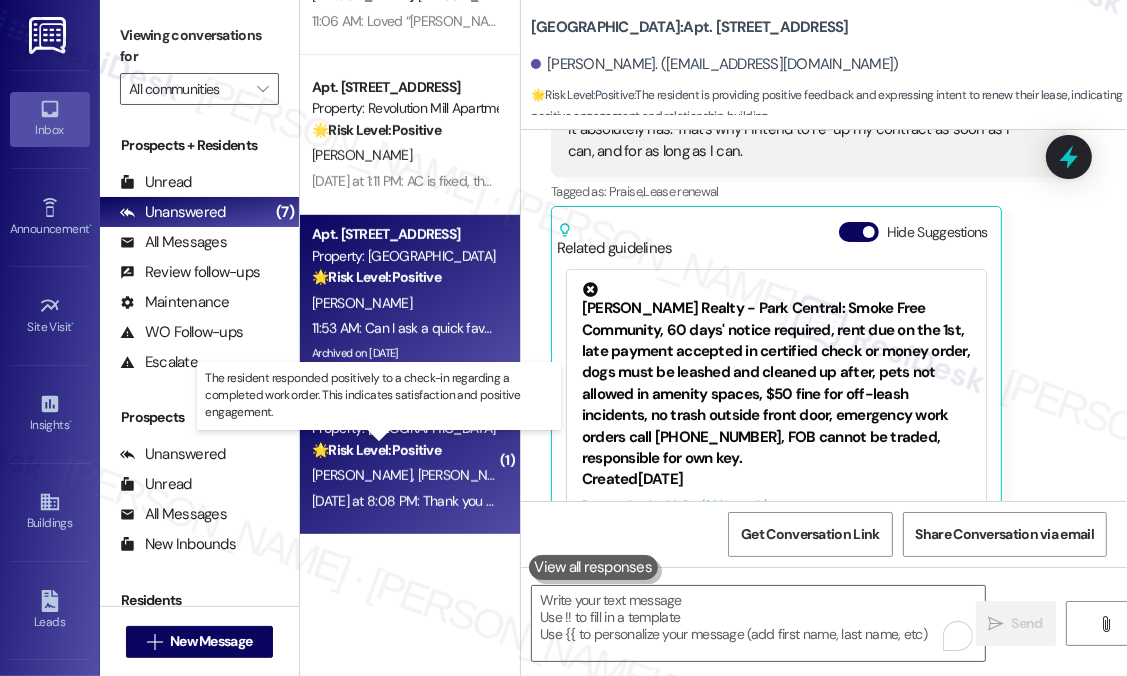 click on "🌟  Risk Level:  Positive" at bounding box center [376, 450] 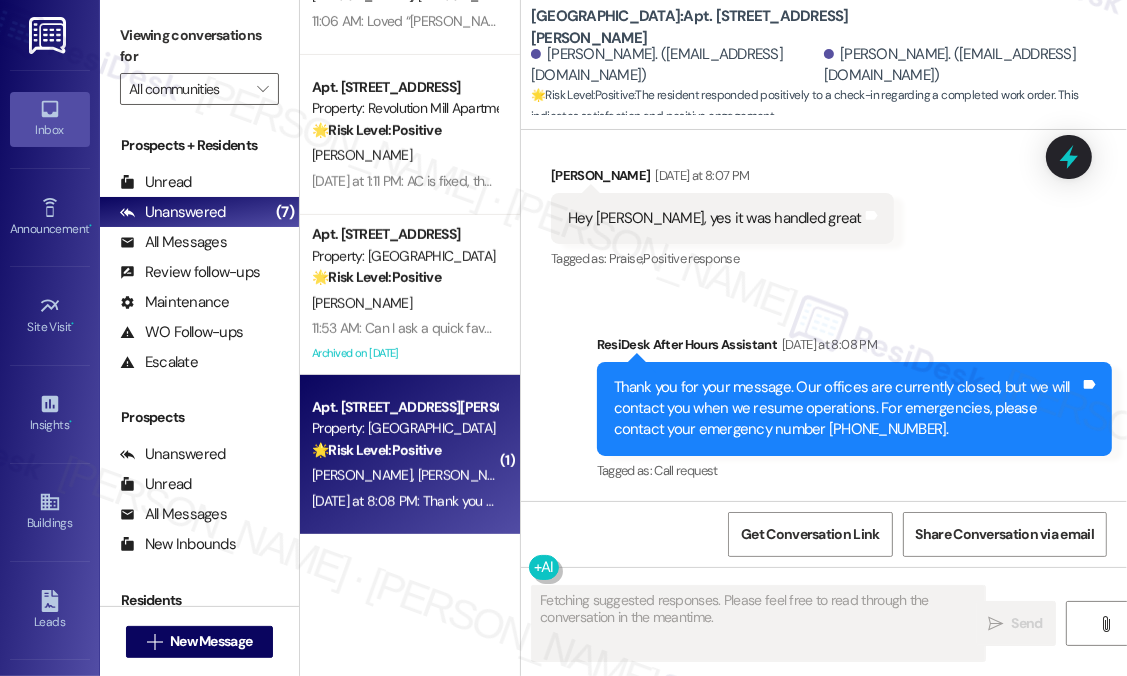 scroll, scrollTop: 1496, scrollLeft: 0, axis: vertical 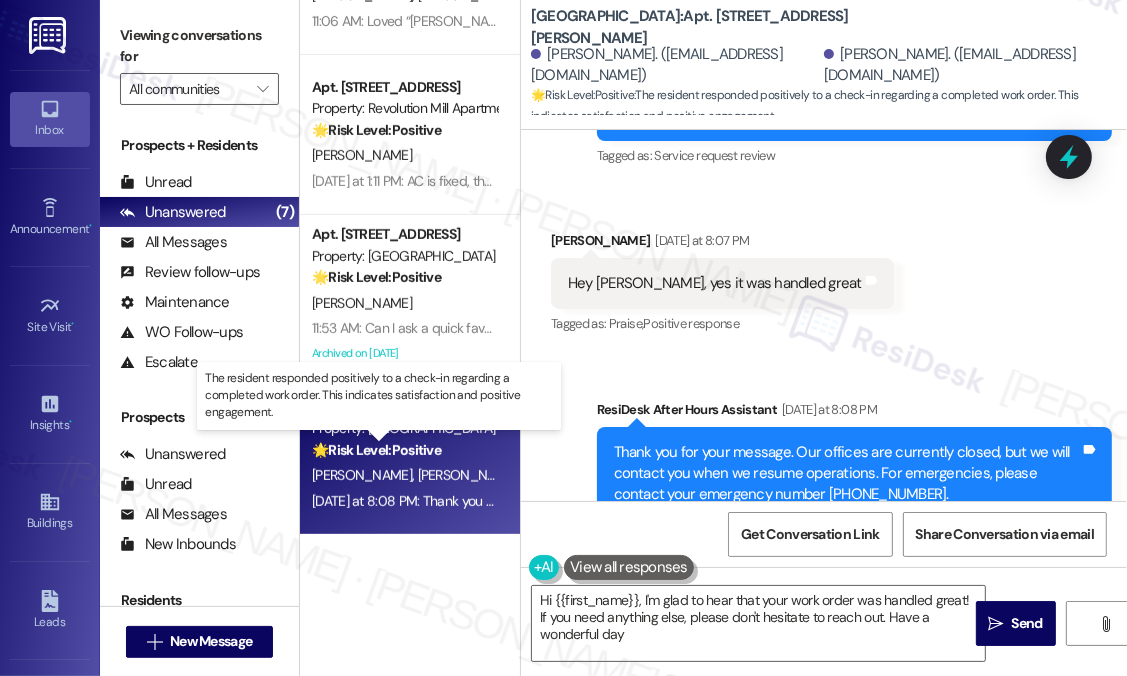 type on "Hi {{first_name}}, I'm glad to hear that your work order was handled great! If you need anything else, please don't hesitate to reach out. Have a wonderful day!" 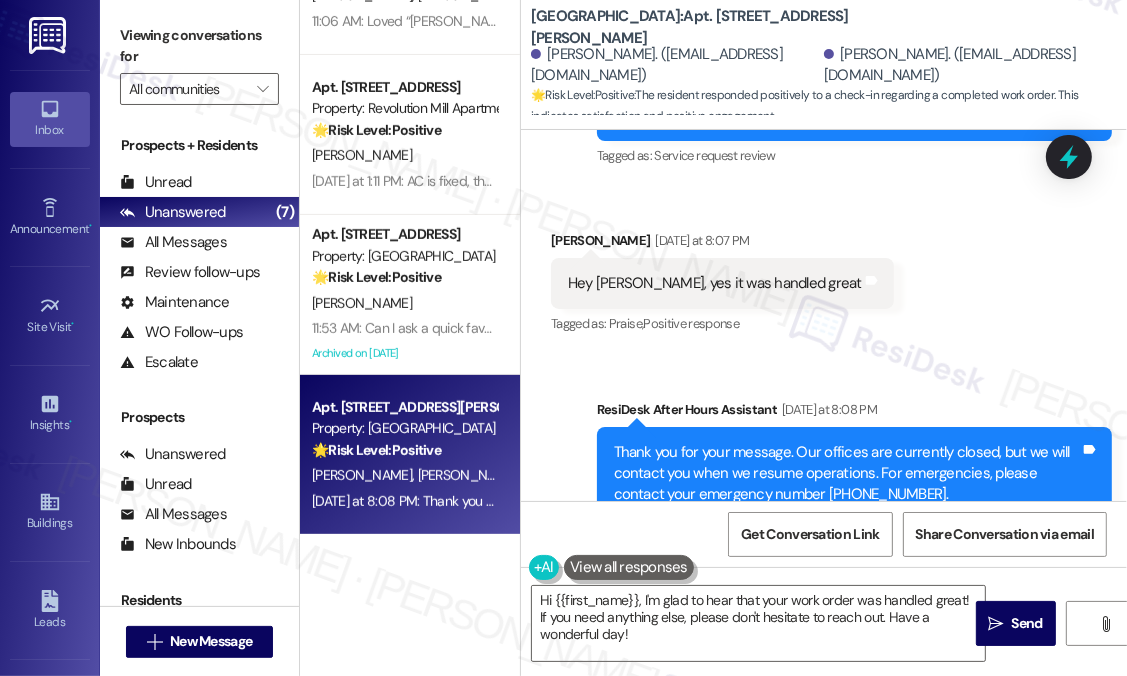 click on "Sent via SMS ResiDesk After Hours Assistant Yesterday at 8:08 PM Thank you for your message. Our offices are currently closed, but we will contact you when we resume operations. For emergencies, please contact your emergency number (984) 213-4304. Tags and notes Tagged as:   Call request Click to highlight conversations about Call request" at bounding box center [824, 460] 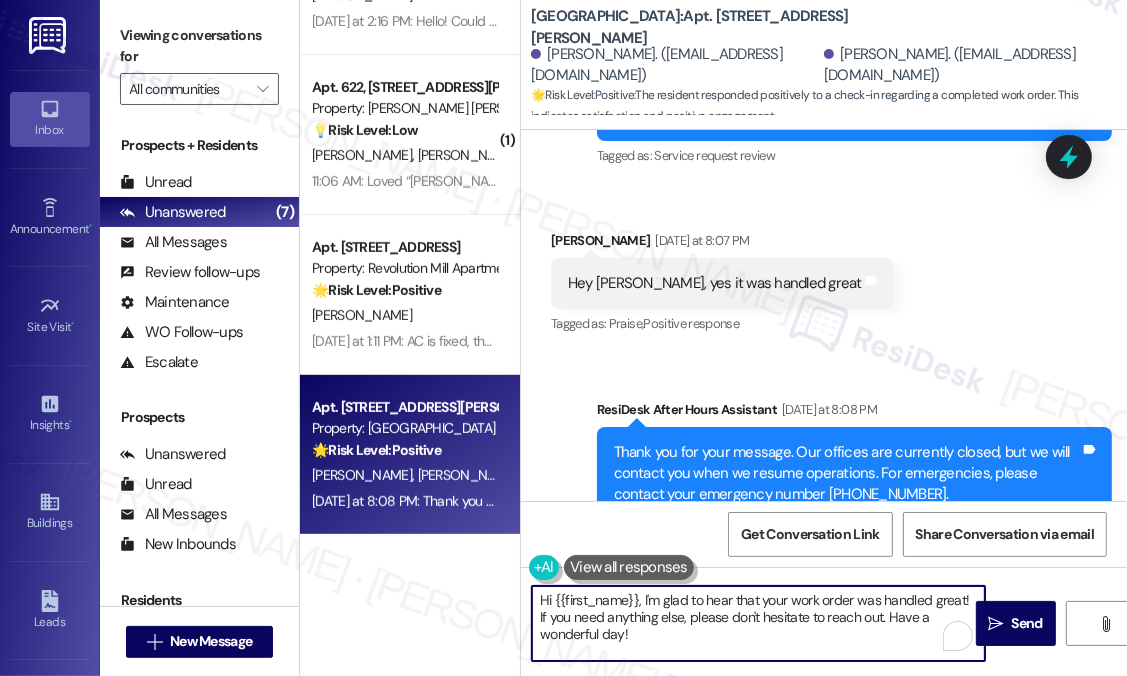 click on "Hi {{first_name}}, I'm glad to hear that your work order was handled great! If you need anything else, please don't hesitate to reach out. Have a wonderful day!" at bounding box center (758, 623) 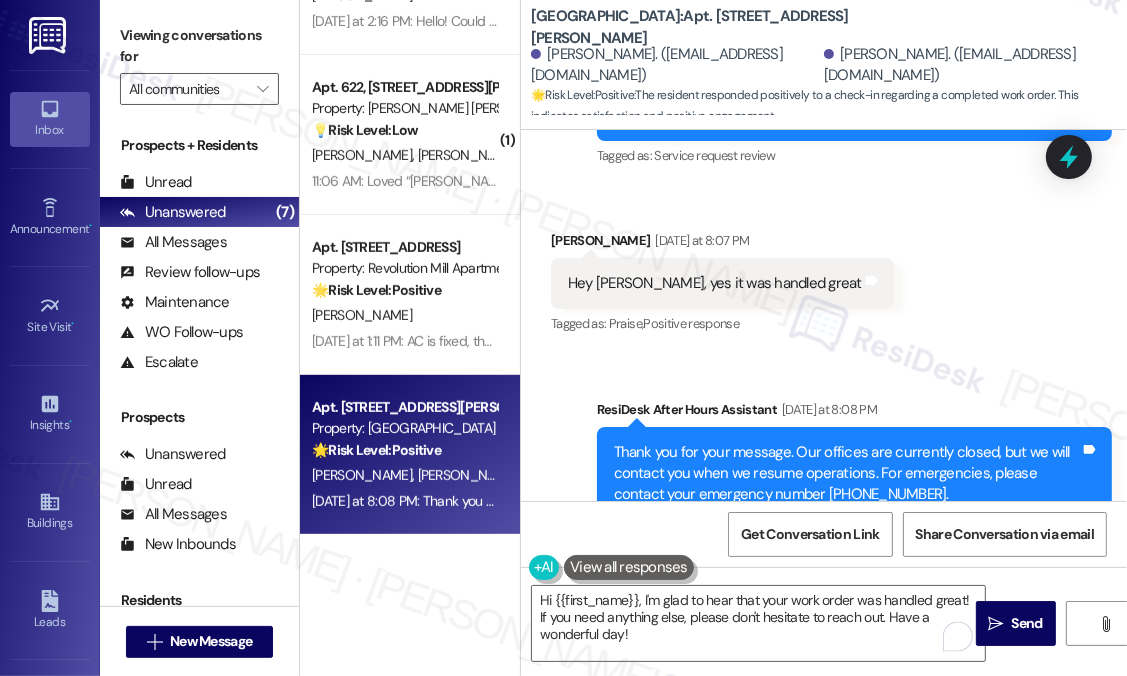 drag, startPoint x: 1020, startPoint y: 633, endPoint x: 952, endPoint y: 309, distance: 331.0589 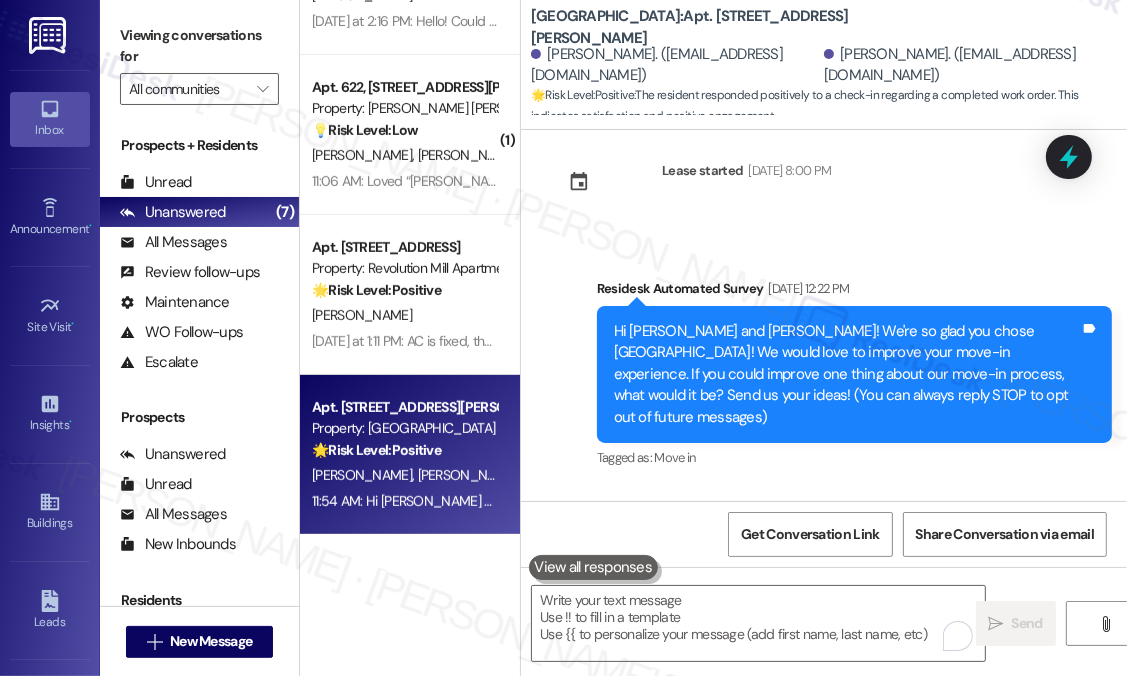 scroll, scrollTop: 0, scrollLeft: 0, axis: both 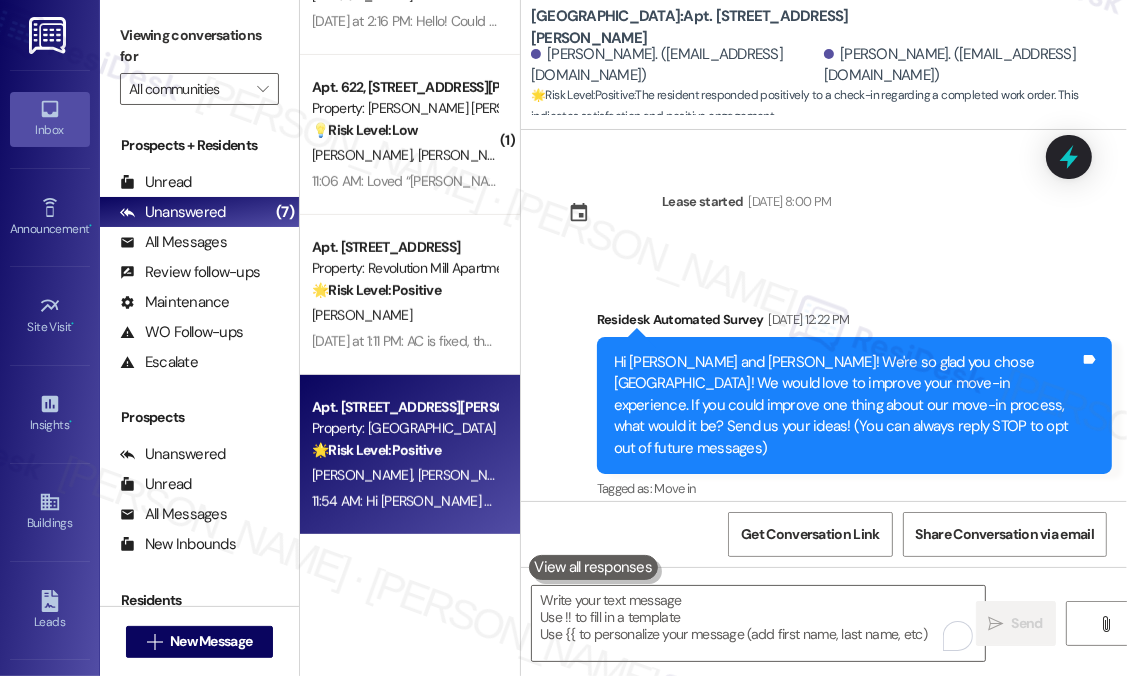 click on "Survey, sent via SMS Residesk Automated Survey Jun 27, 2025 at 12:22 PM Hi Kaili and Anders! We're so glad you chose Highland North Hills! We would love to improve your move-in experience. If you could improve one thing about our move-in process, what would it be? Send us your ideas! (You can always reply STOP to opt out of future messages) Tags and notes Tagged as:   Move in Click to highlight conversations about Move in" at bounding box center [824, 391] 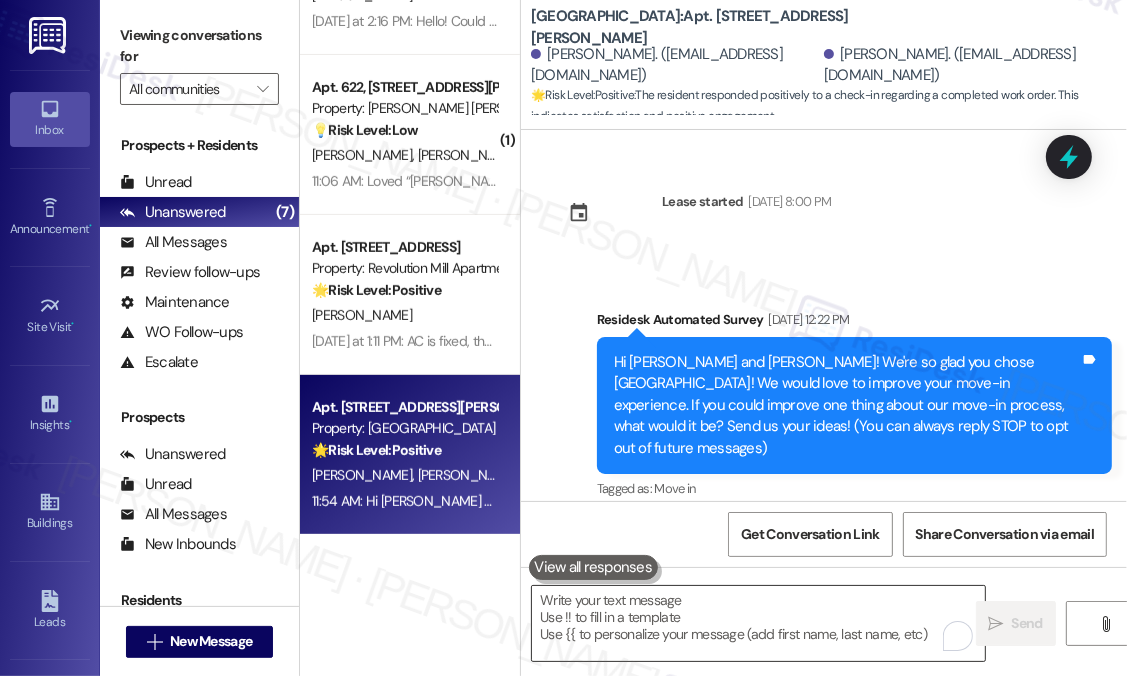 click at bounding box center [758, 623] 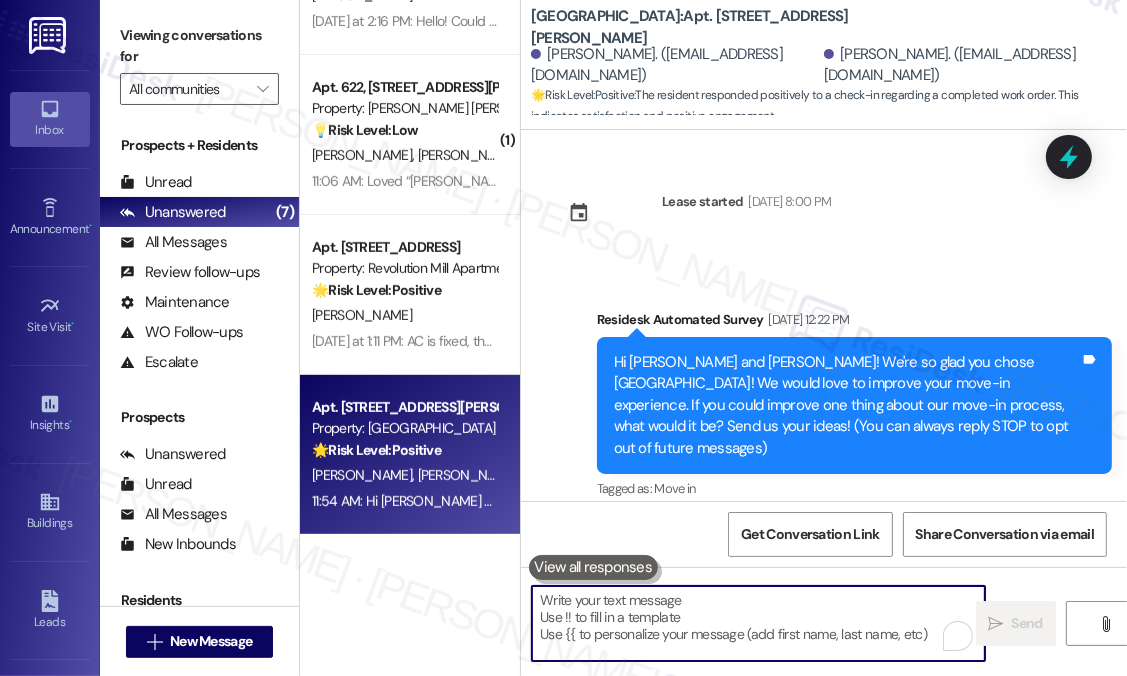 paste on "If I may ask...has {{property}} lived up to your expectations?" 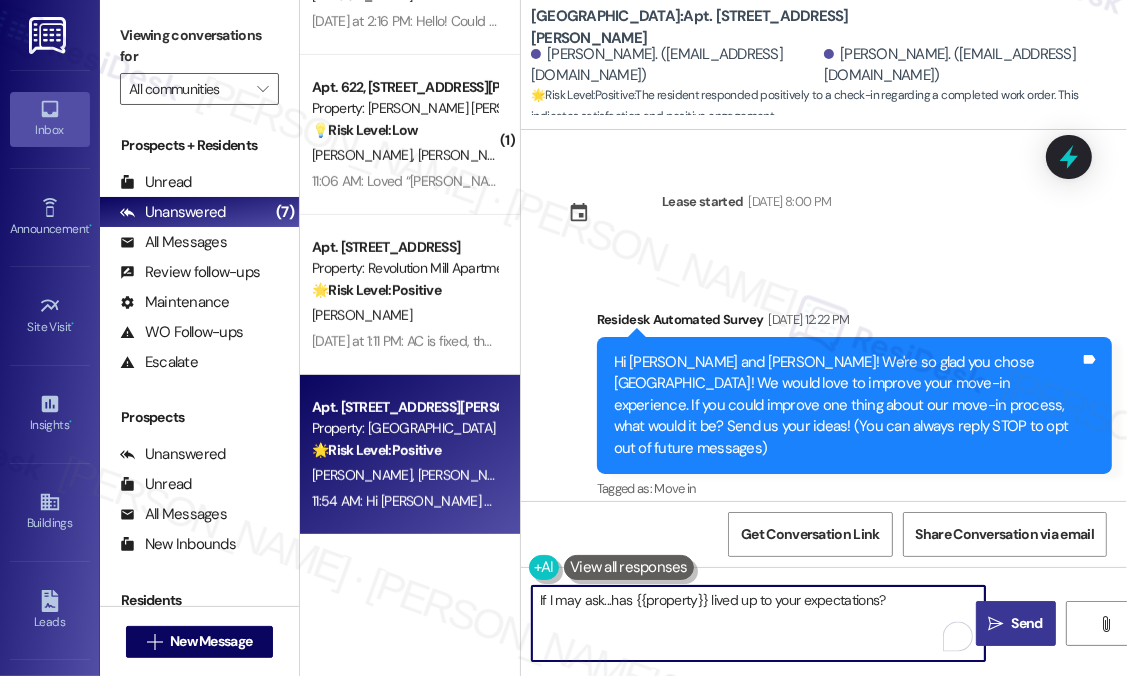 type on "If I may ask...has {{property}} lived up to your expectations?" 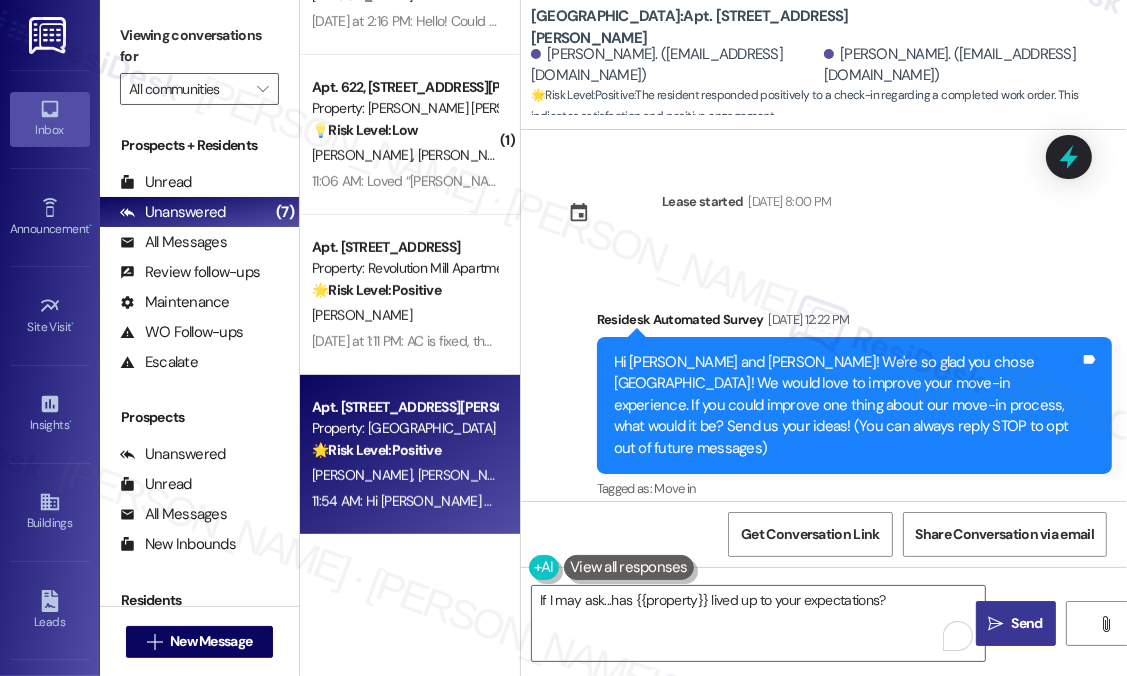 click on "Send" at bounding box center (1027, 623) 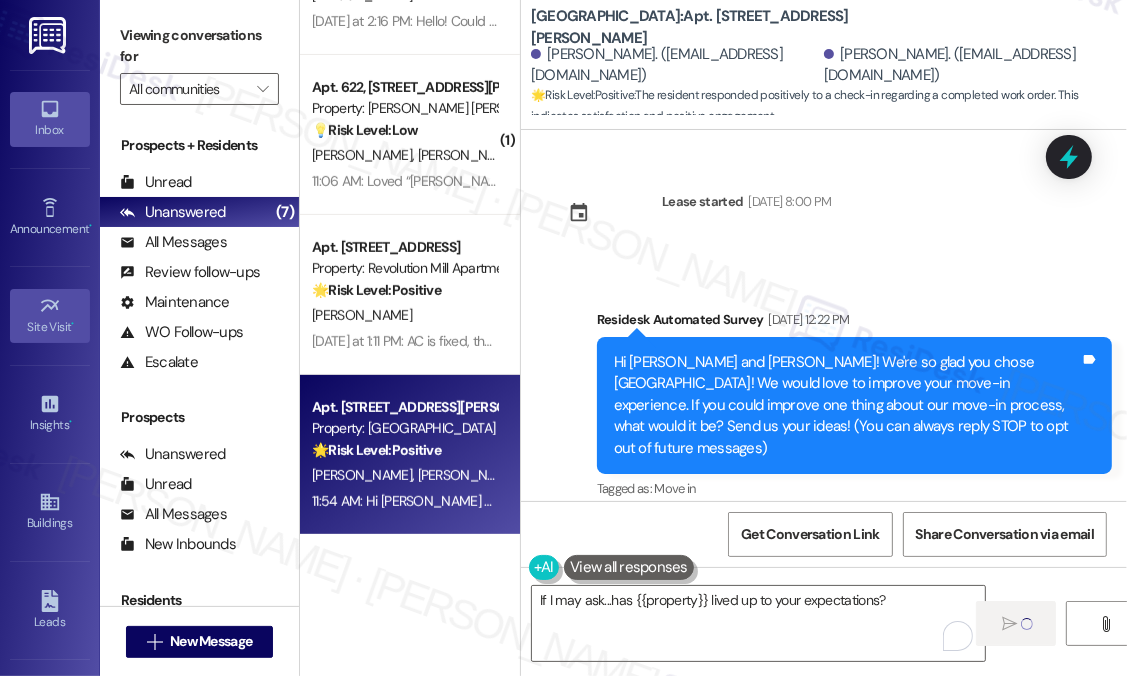 type 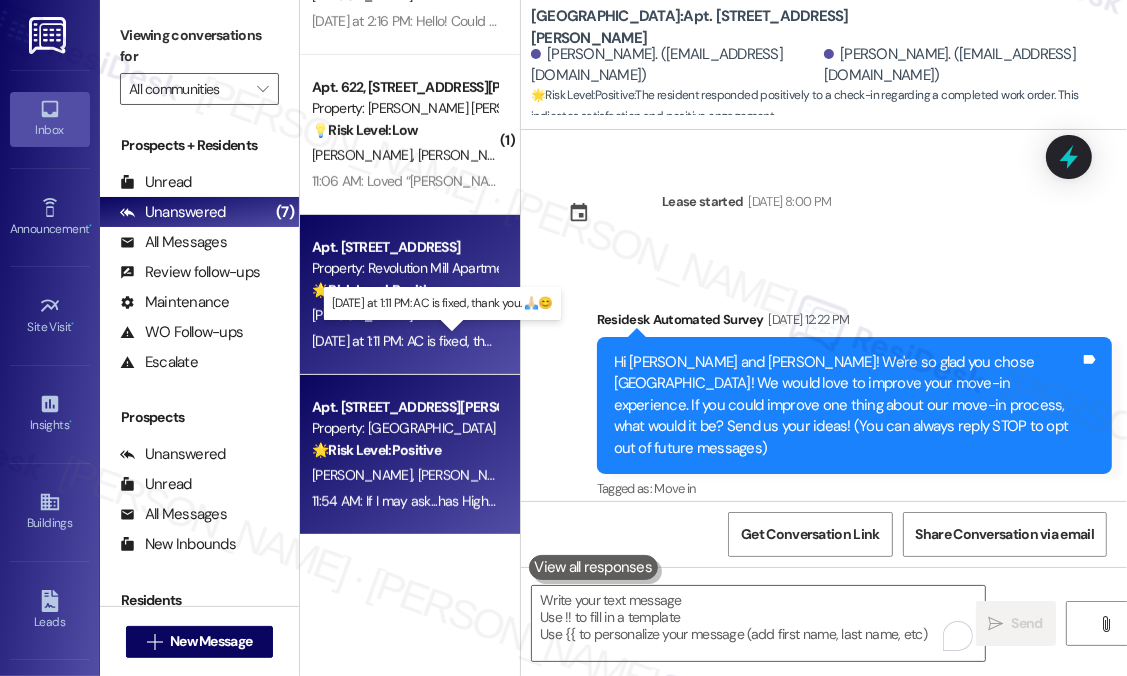 click on "Yesterday at 1:11 PM: AC is fixed, thank you. 🙏🏻😊 Yesterday at 1:11 PM: AC is fixed, thank you. 🙏🏻😊" at bounding box center (440, 341) 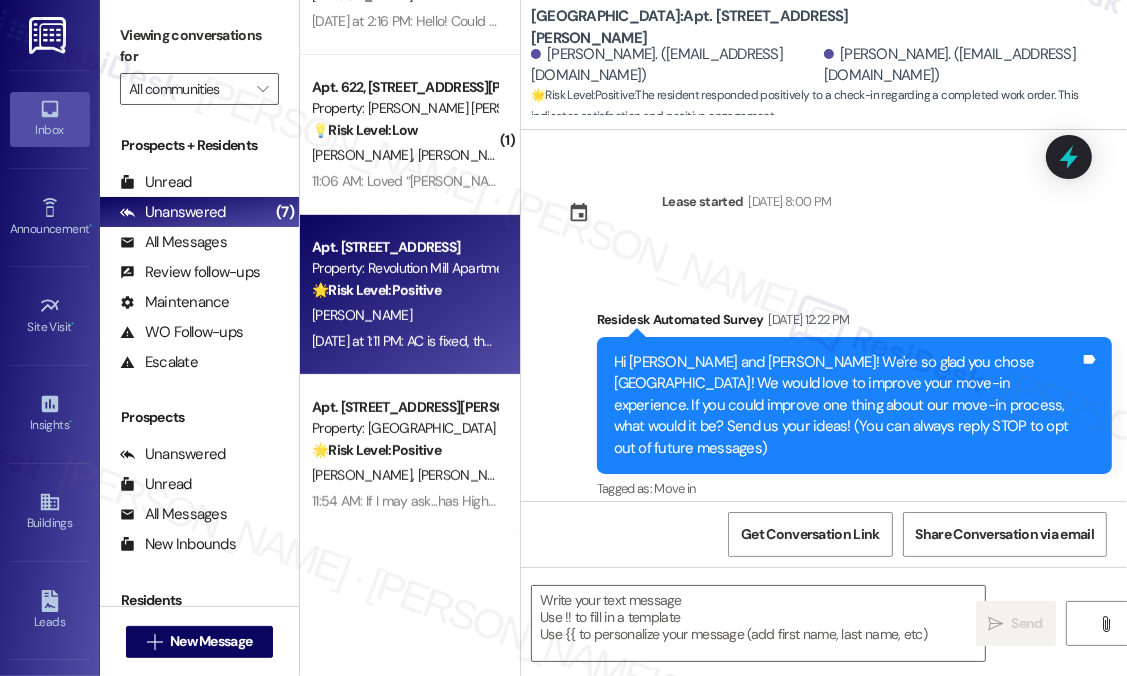 type on "Fetching suggested responses. Please feel free to read through the conversation in the meantime." 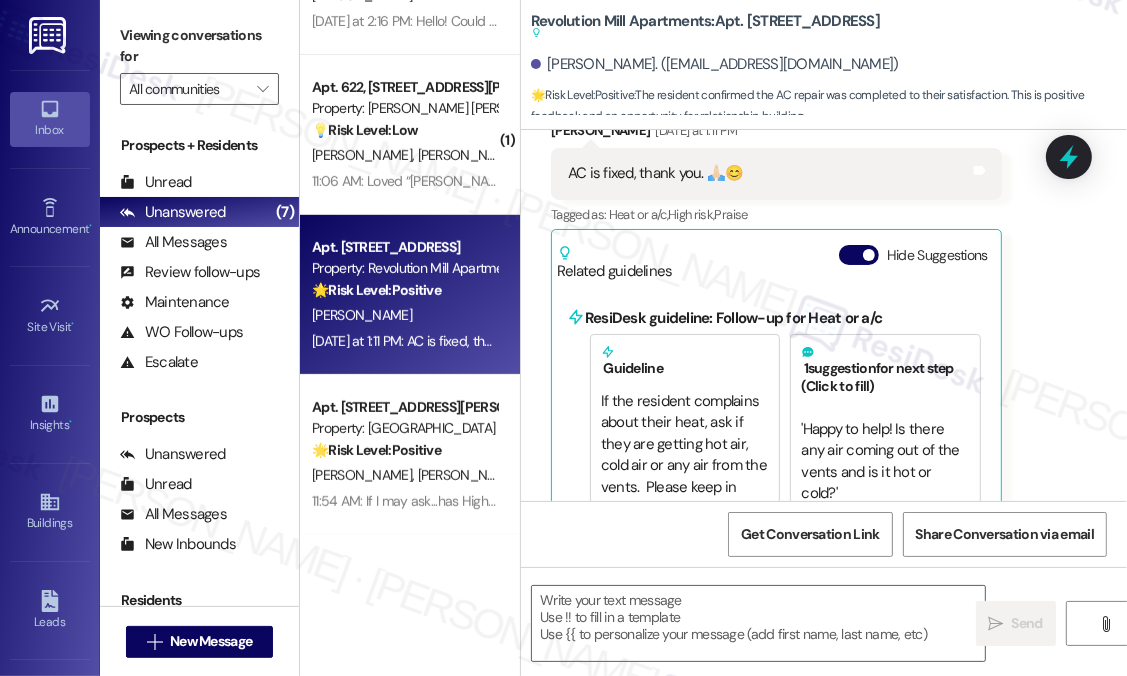 scroll, scrollTop: 1108, scrollLeft: 0, axis: vertical 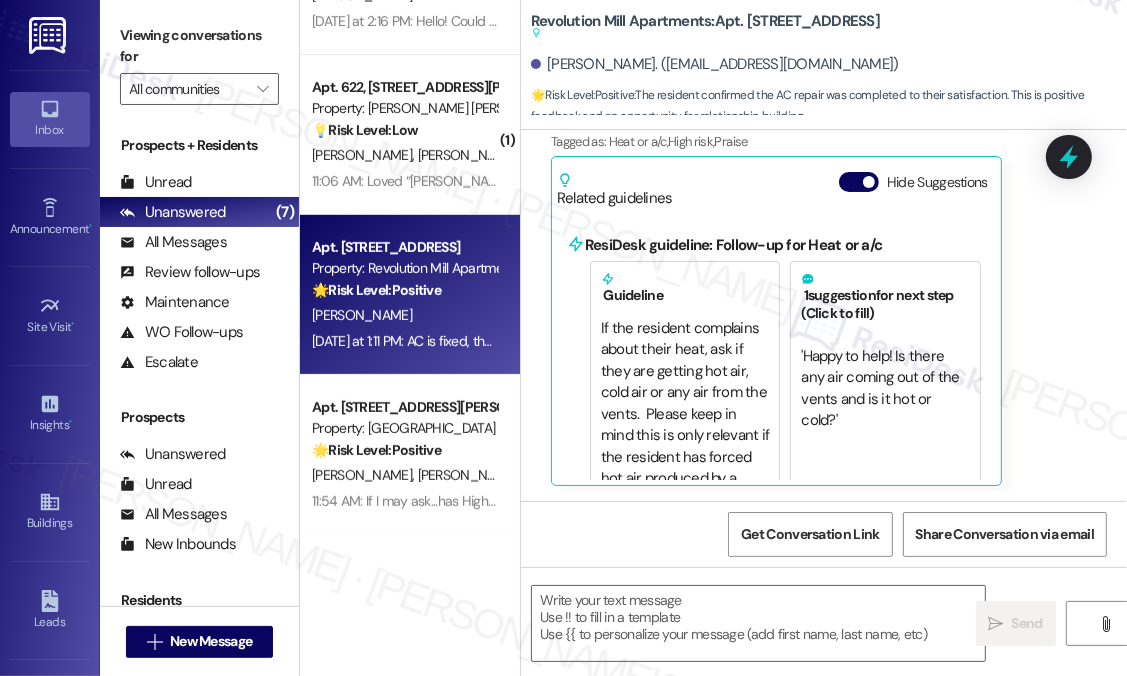 click on "Get Conversation Link Share Conversation via email" at bounding box center (824, 534) 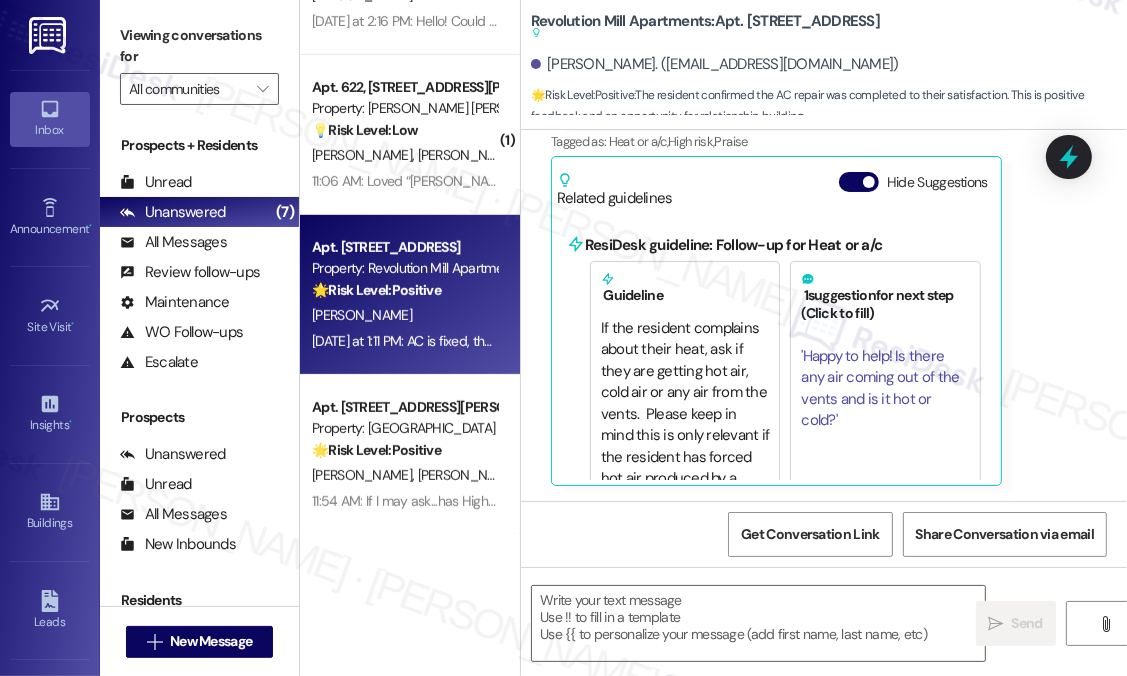 scroll, scrollTop: 808, scrollLeft: 0, axis: vertical 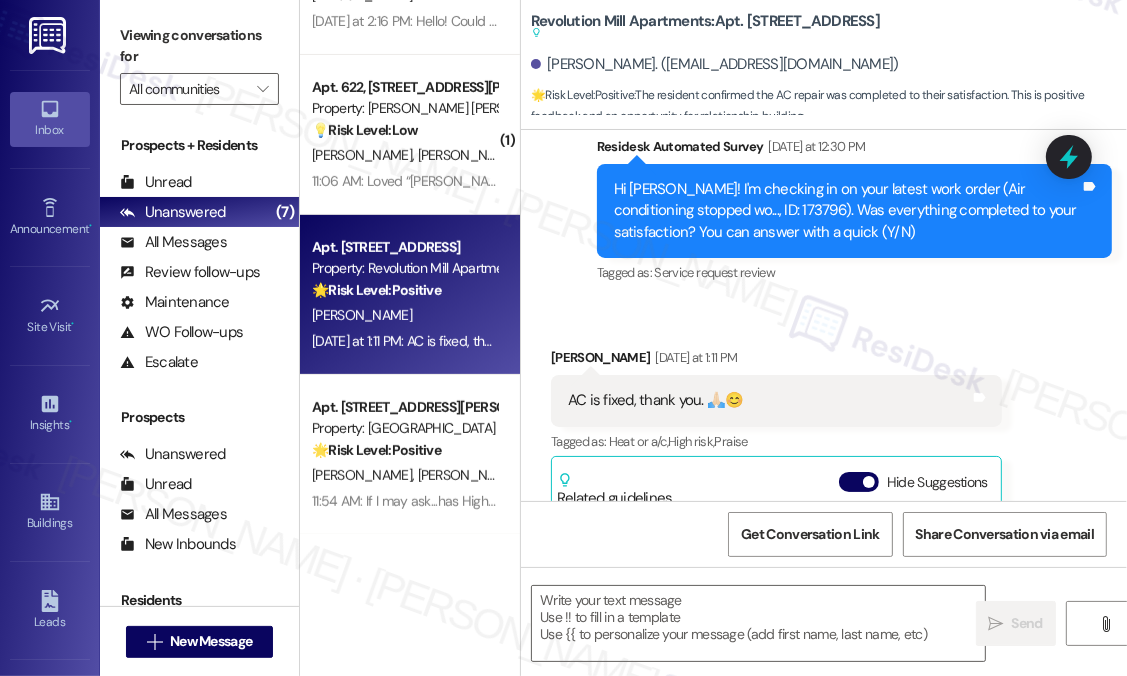 drag, startPoint x: 571, startPoint y: 228, endPoint x: 570, endPoint y: 257, distance: 29.017237 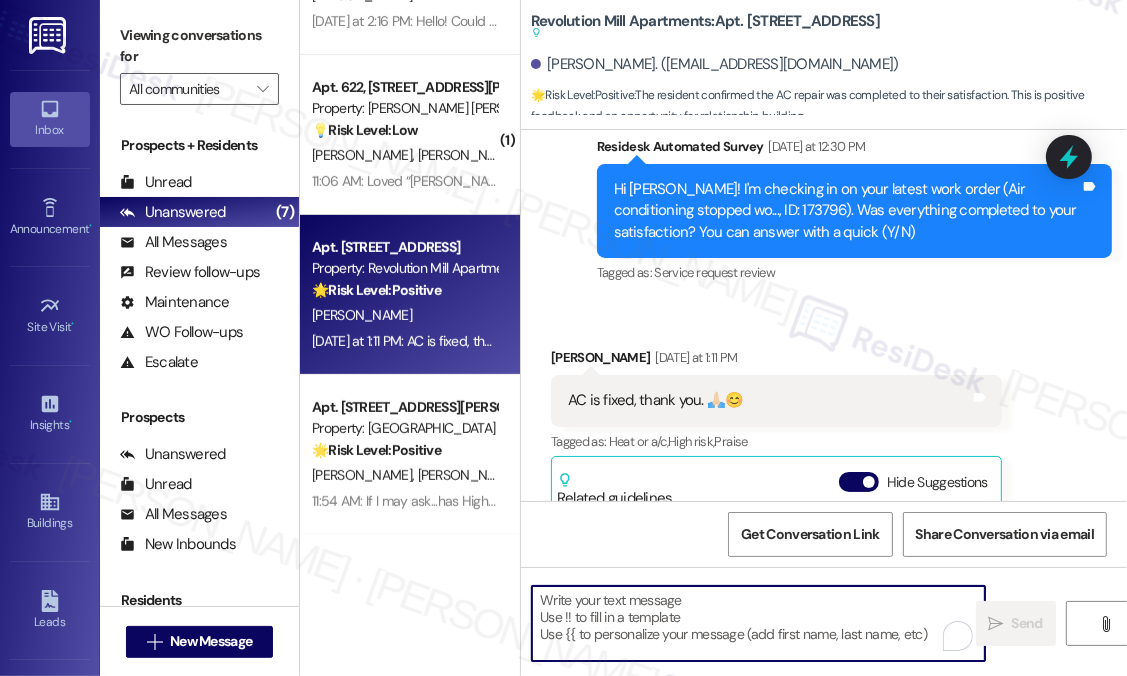 click at bounding box center [758, 623] 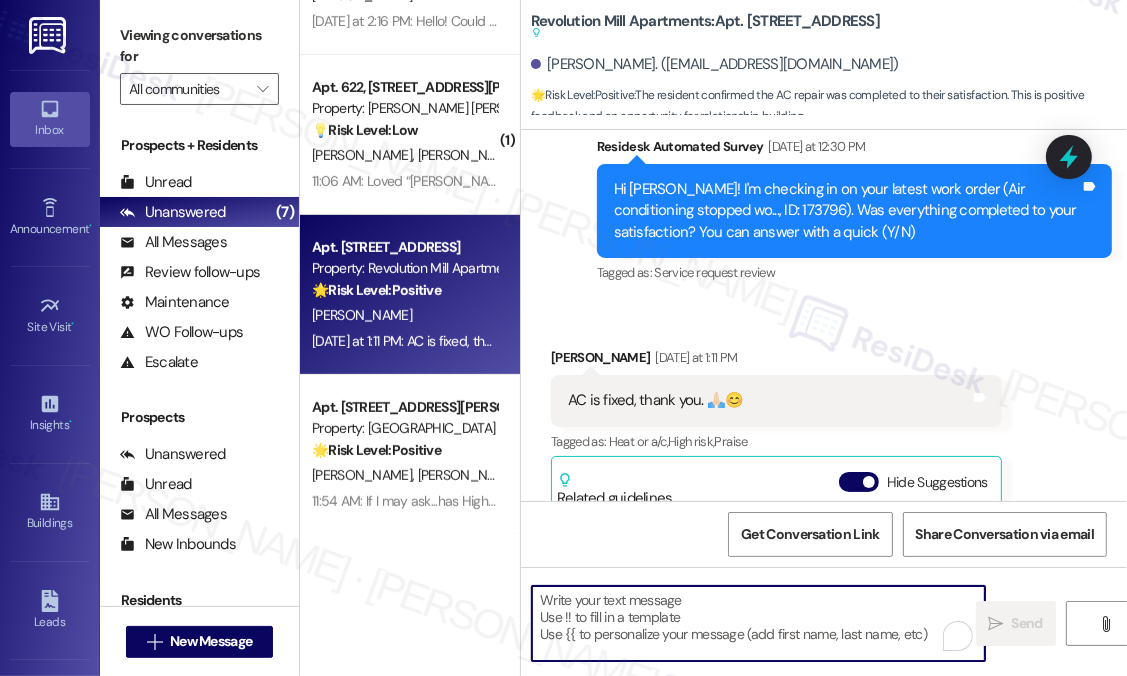 paste on "That’s wonderful to hear! We’re so glad that you’re satisfied with the recent work order completed by our maintenance team. If you ever need anything or have any concerns, please don’t hesitate to reach out." 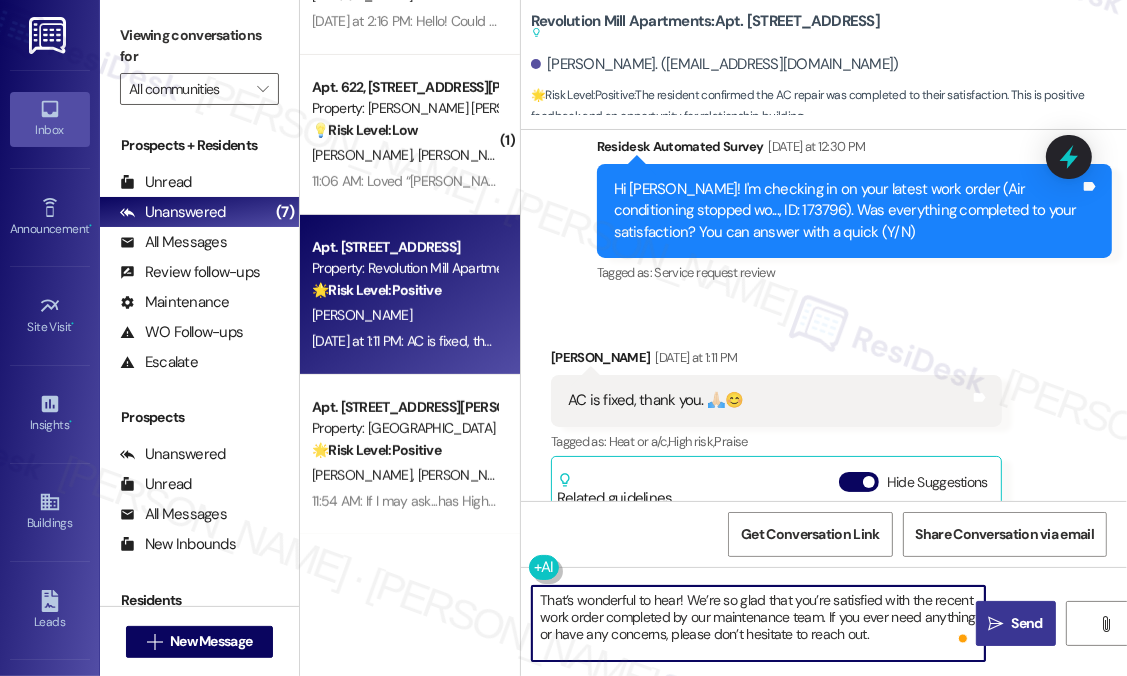 type on "That’s wonderful to hear! We’re so glad that you’re satisfied with the recent work order completed by our maintenance team. If you ever need anything or have any concerns, please don’t hesitate to reach out." 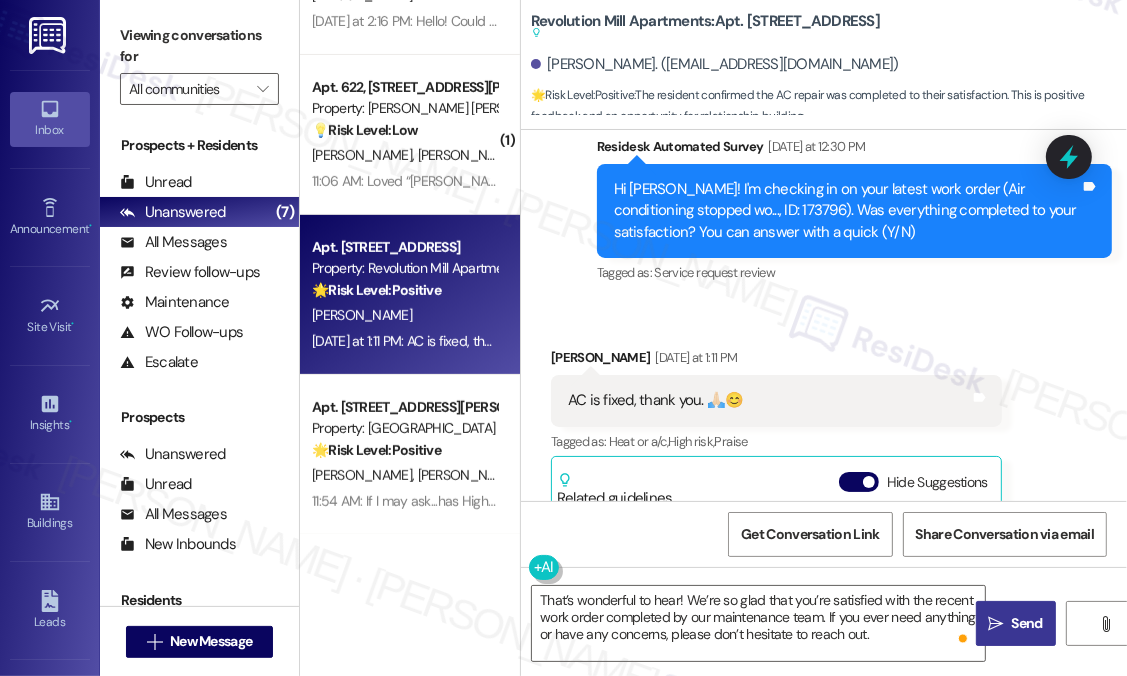 click on "Send" at bounding box center [1027, 623] 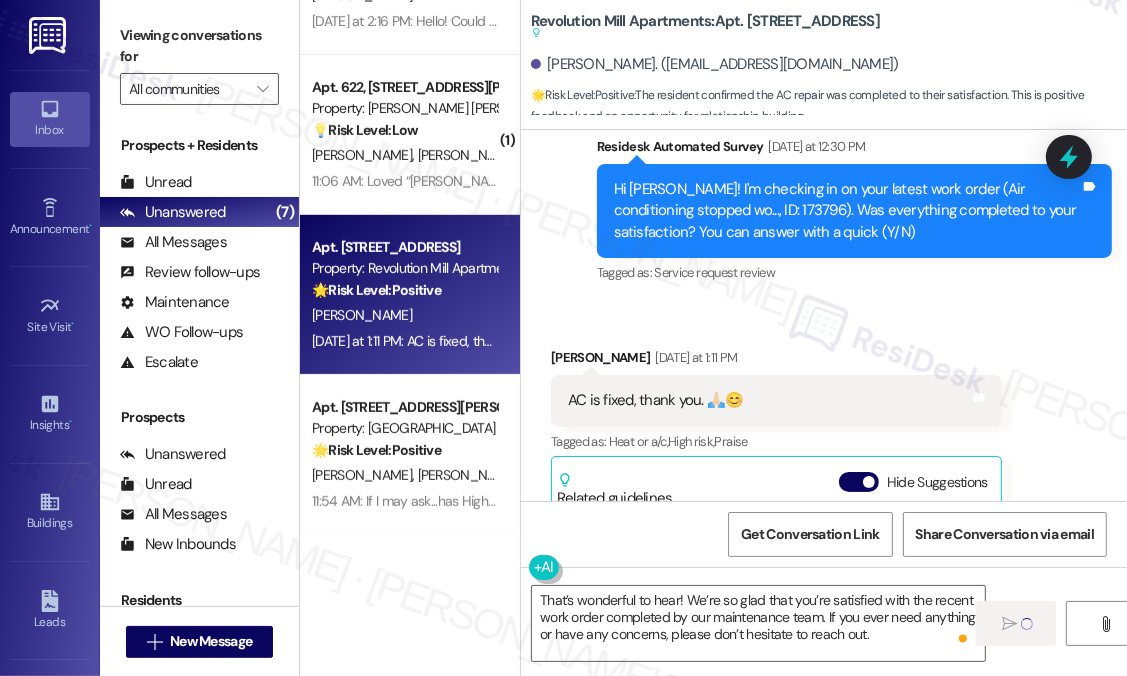 type 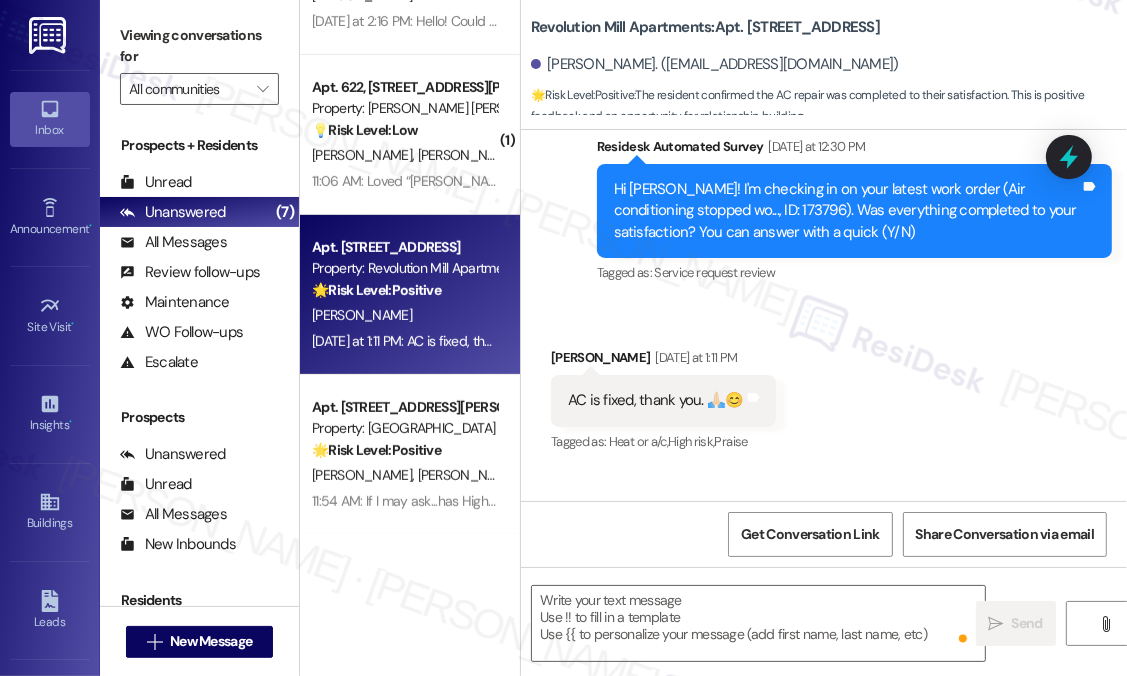 scroll, scrollTop: 961, scrollLeft: 0, axis: vertical 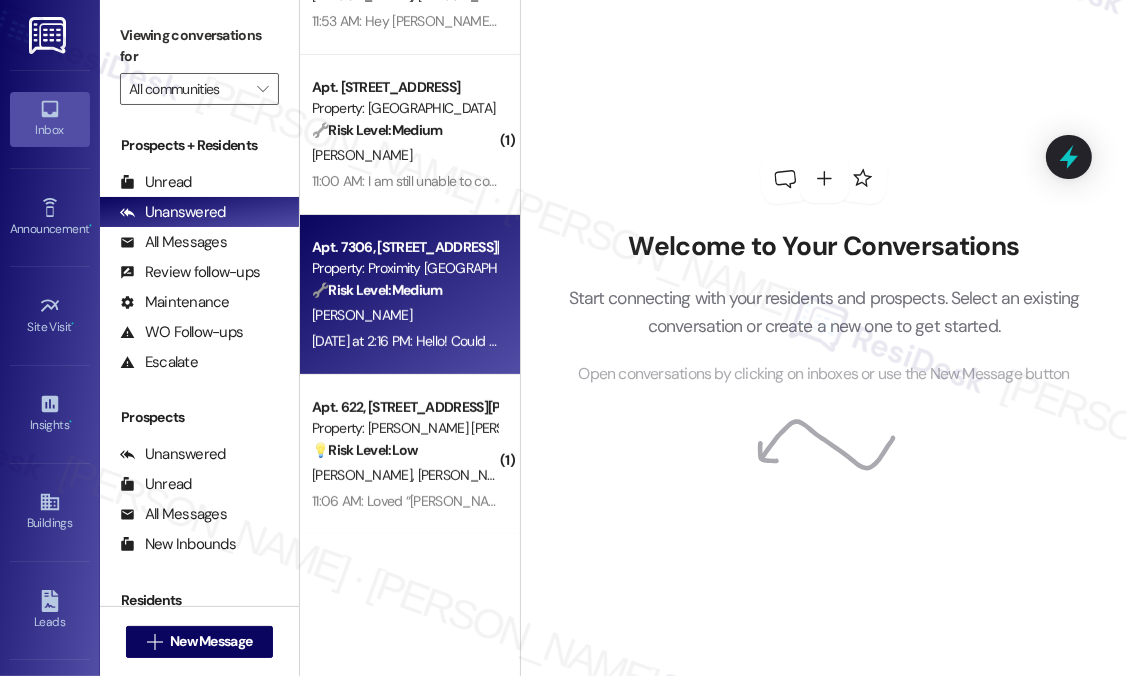 click on "[PERSON_NAME]" at bounding box center (404, 315) 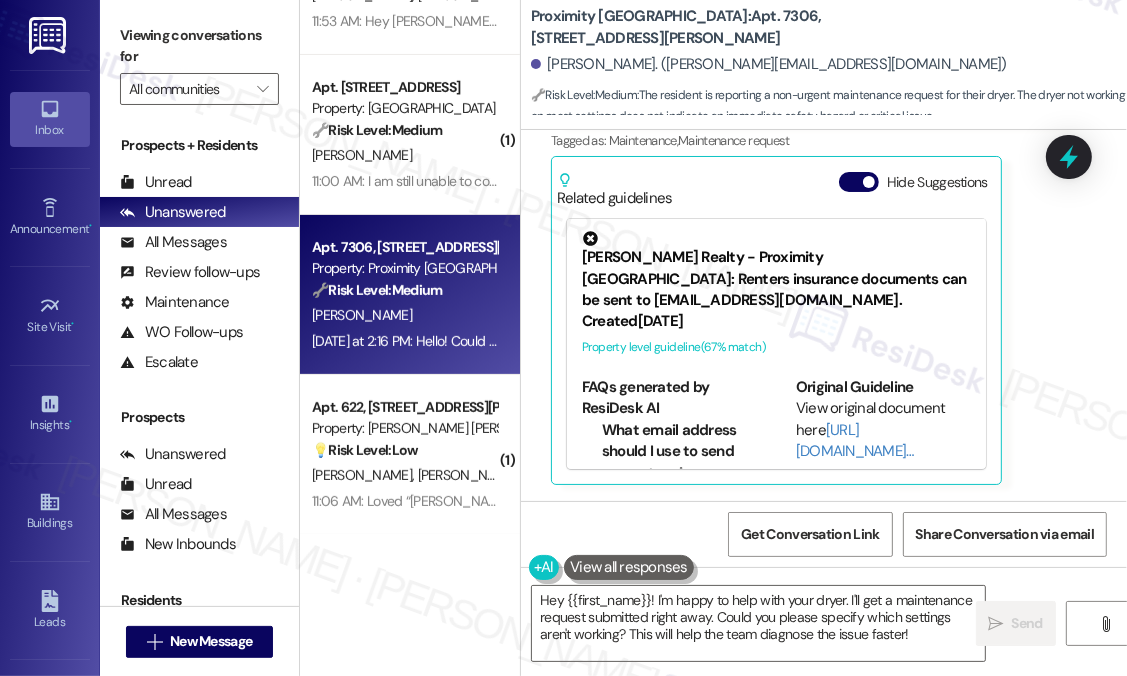scroll, scrollTop: 1906, scrollLeft: 0, axis: vertical 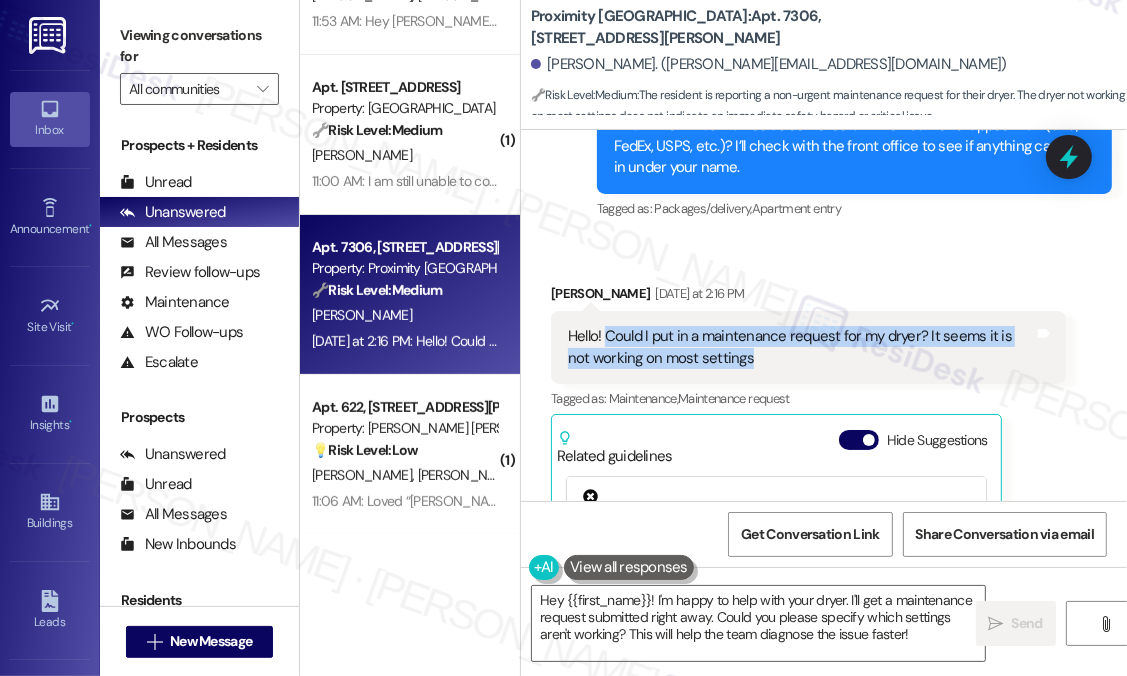 drag, startPoint x: 755, startPoint y: 402, endPoint x: 604, endPoint y: 376, distance: 153.22206 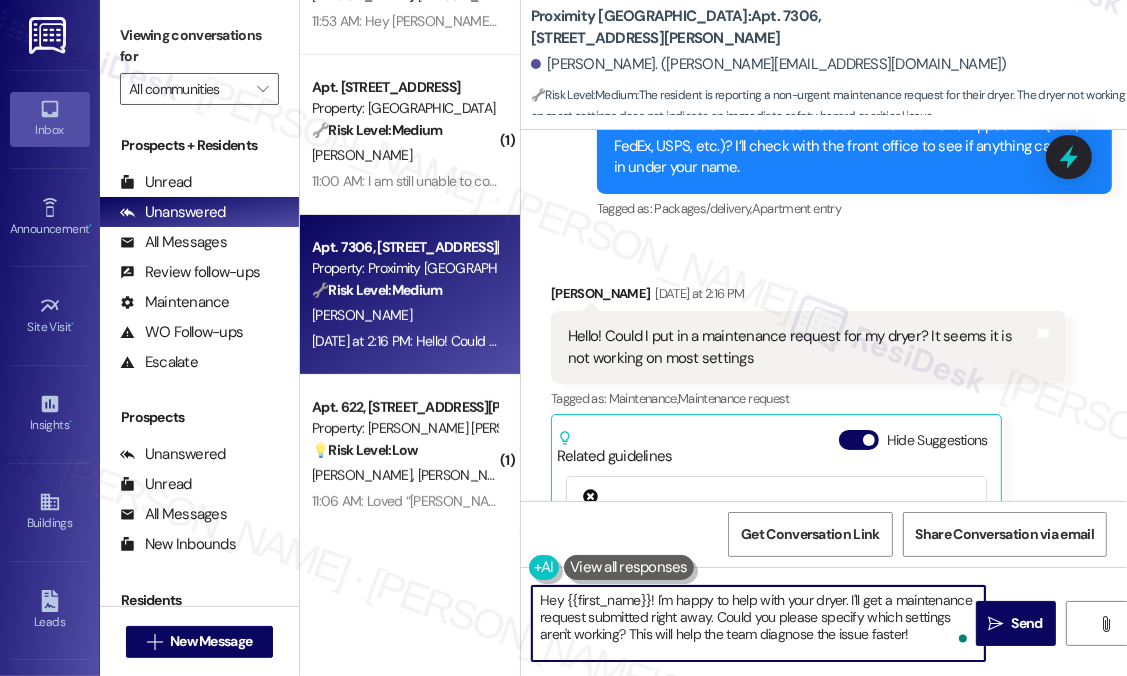 drag, startPoint x: 937, startPoint y: 631, endPoint x: 709, endPoint y: 641, distance: 228.2192 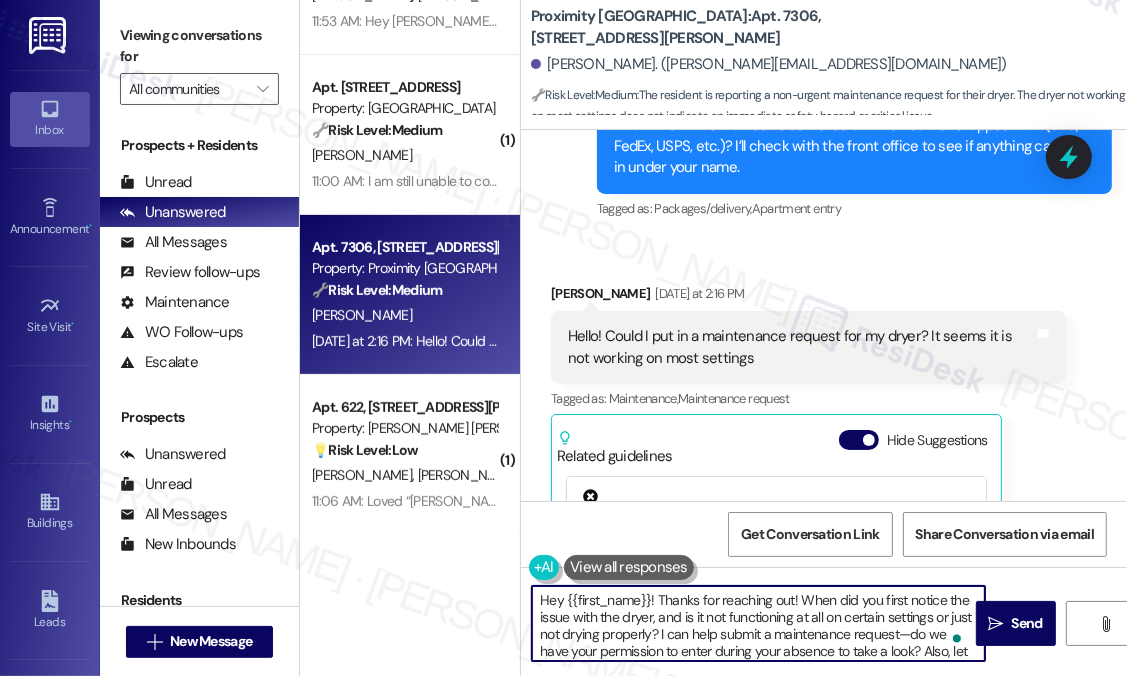 scroll, scrollTop: 16, scrollLeft: 0, axis: vertical 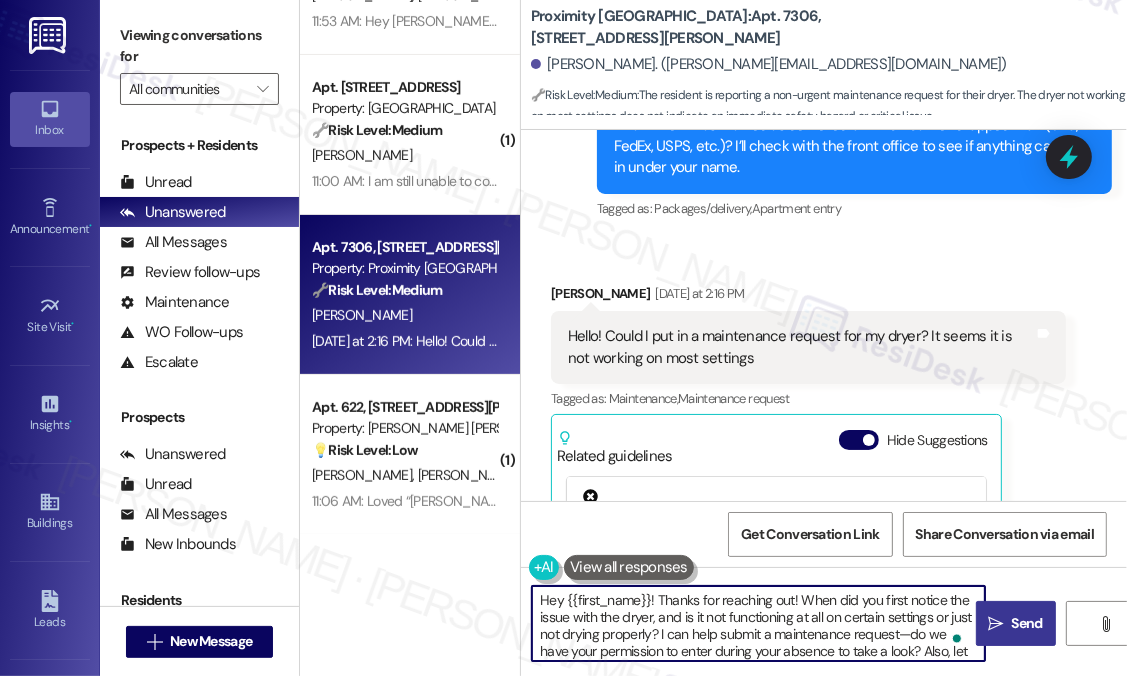 type on "Hey {{first_name}}! Thanks for reaching out! When did you first notice the issue with the dryer, and is it not functioning at all on certain settings or just not drying properly? I can help submit a maintenance request—do we have your permission to enter during your absence to take a look? Also, let us know if there are any pets our maintenance team should be aware of." 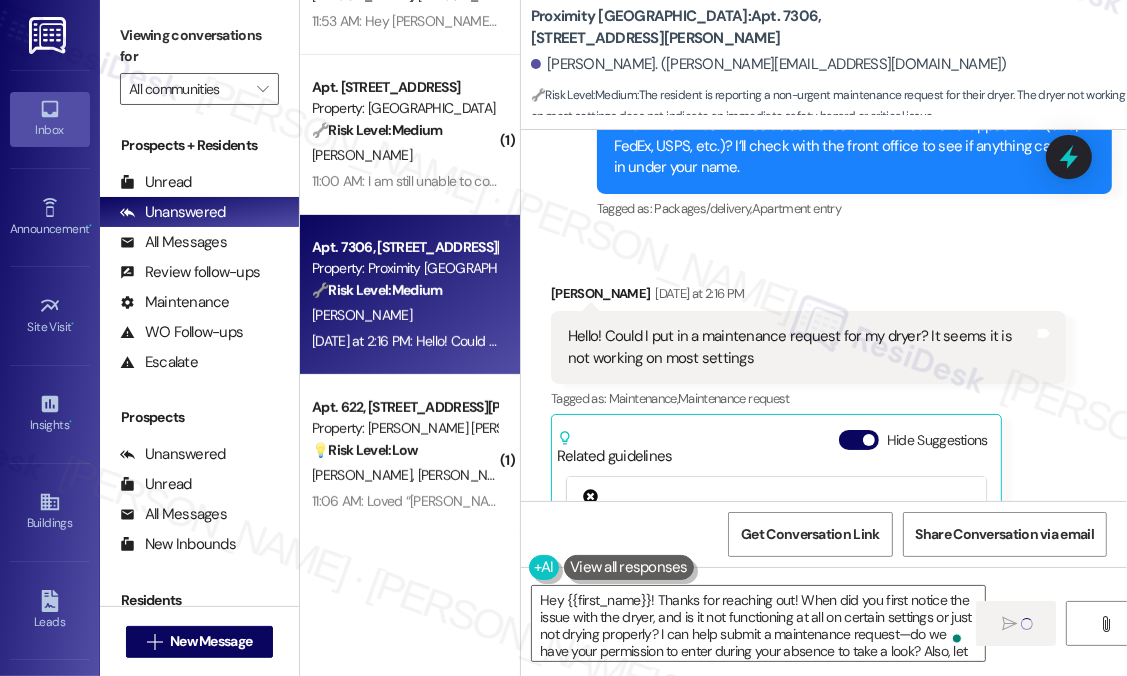 type 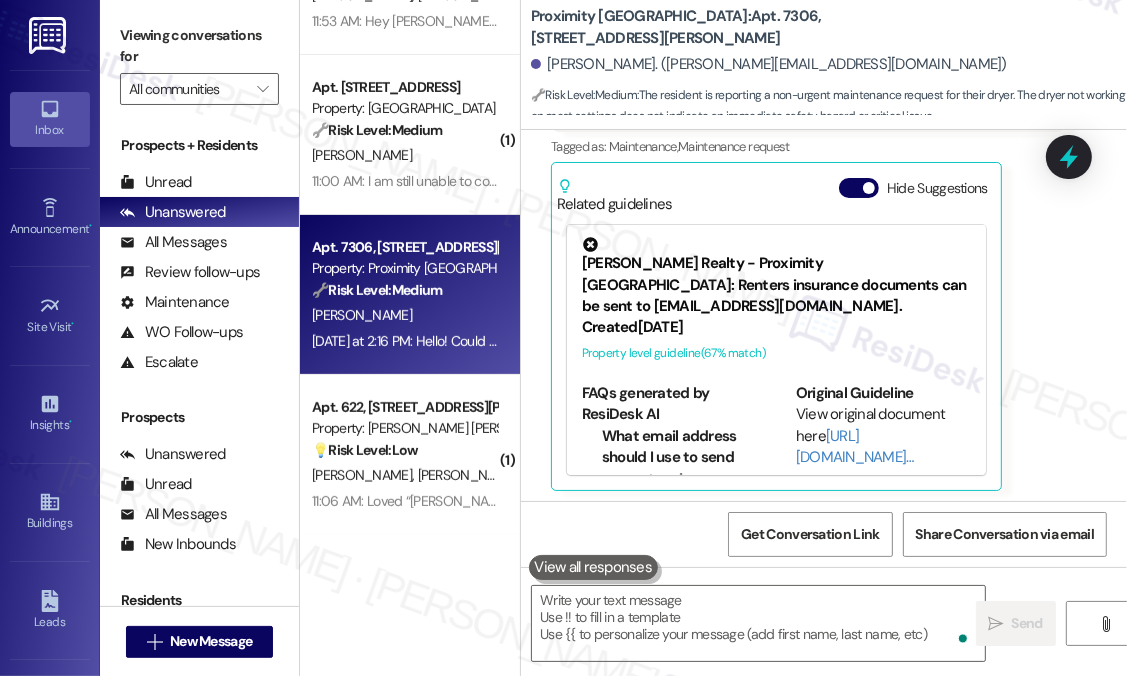 scroll, scrollTop: 2205, scrollLeft: 0, axis: vertical 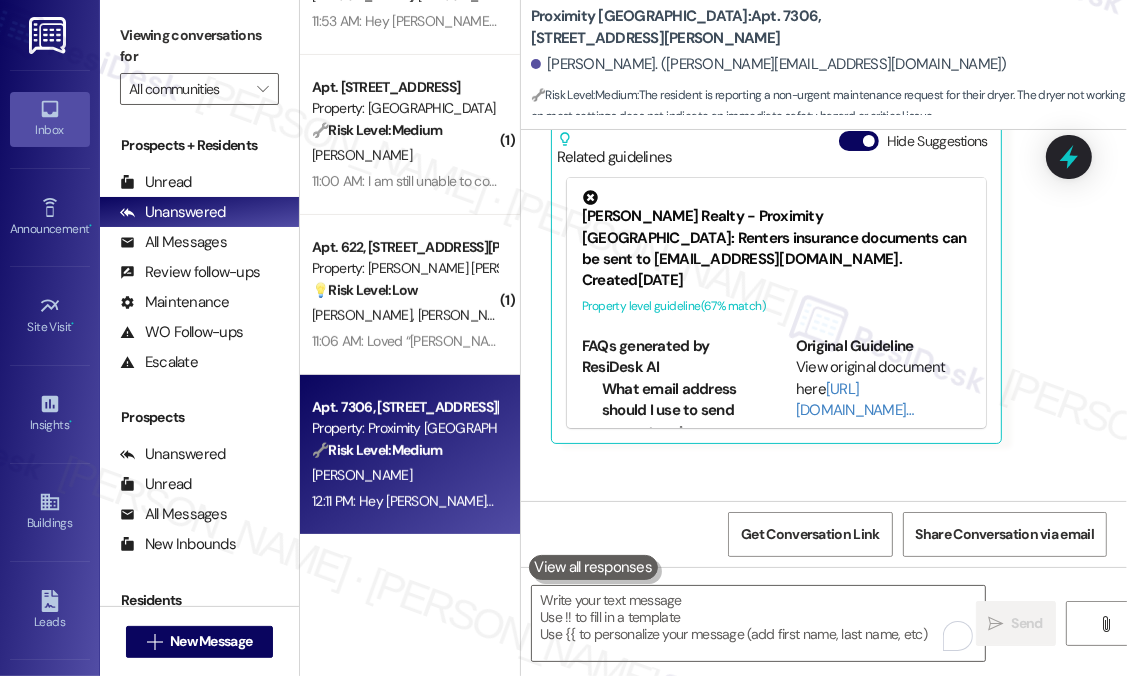 click on "Jacqueline Lamson Yesterday at 2:16 PM Hello!  Could I put in a maintenance request for my dryer?  It seems it is not working on most settings  Tags and notes Tagged as:   Maintenance ,  Click to highlight conversations about Maintenance Maintenance request Click to highlight conversations about Maintenance request  Related guidelines Hide Suggestions Kane Realty - Proximity New Bern: Renters insurance documents can be sent to hello@theproximitynewbern.com.
Created  4 months ago Property level guideline  ( 67 % match) FAQs generated by ResiDesk AI What email address should I use to send my renters insurance documents? You can send your renters insurance documents to hello@theproximitynewbern.com. Is there a specific format I should use when sending my renters insurance documents? The document doesn't specify a format. It's best to send your renters insurance documents as clear, legible attachments to hello@theproximitynewbern.com. Is there a deadline for submitting my renters insurance documents? Created   (" at bounding box center [808, 214] 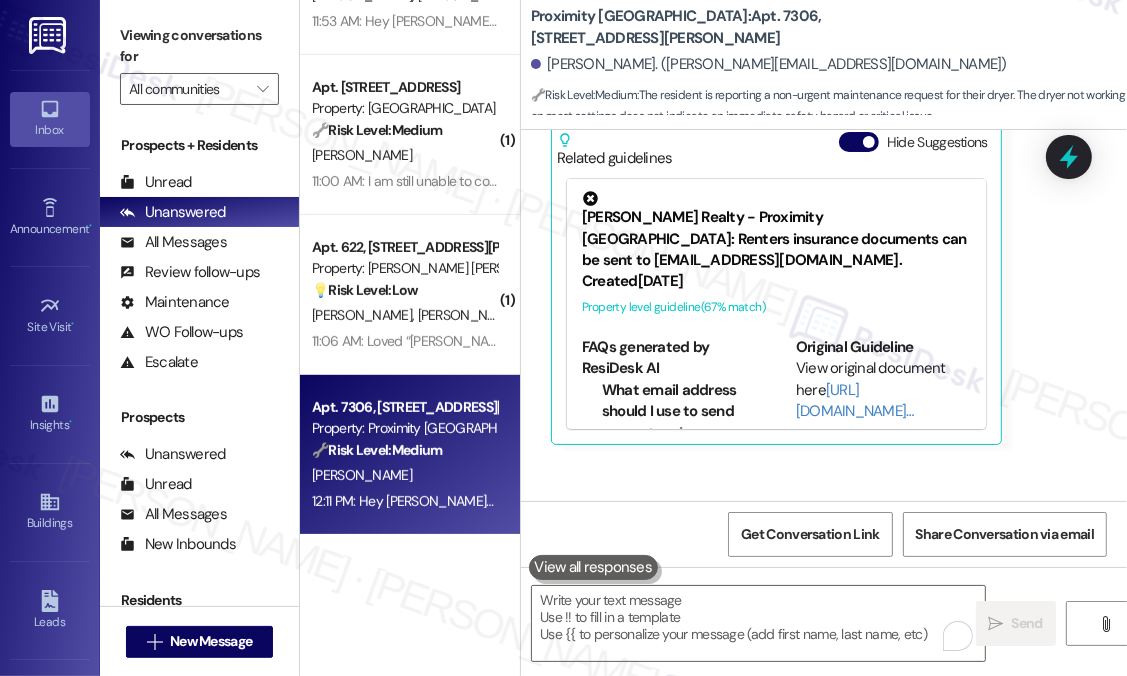 scroll, scrollTop: 2132, scrollLeft: 0, axis: vertical 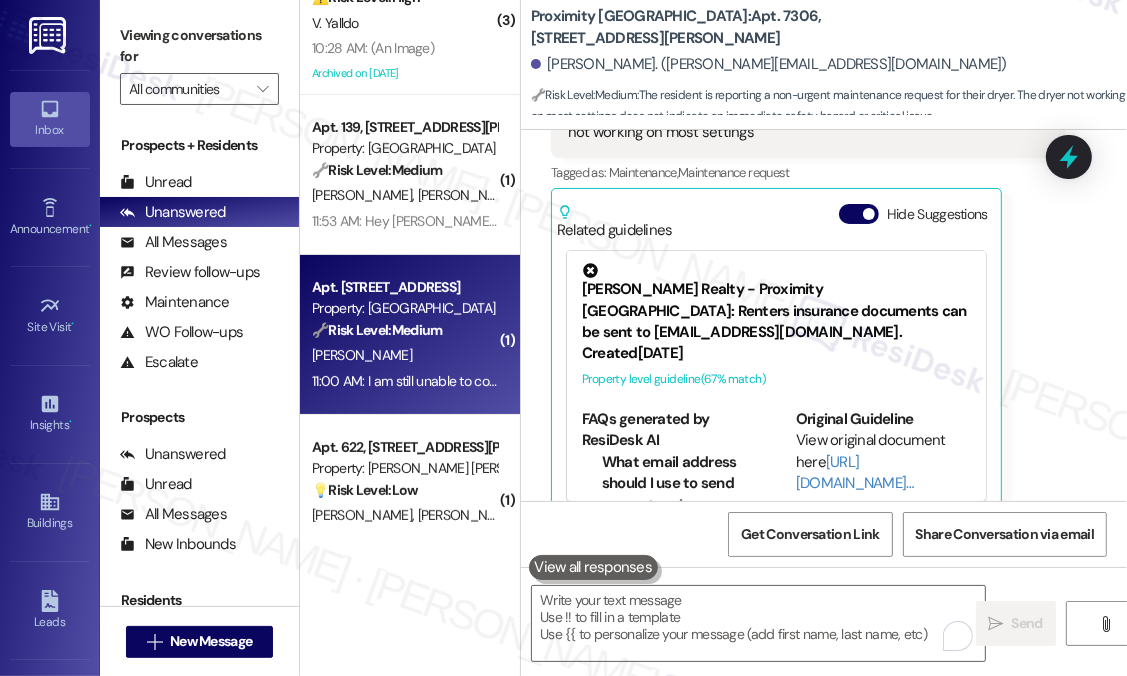 click on "[PERSON_NAME]" at bounding box center (404, 355) 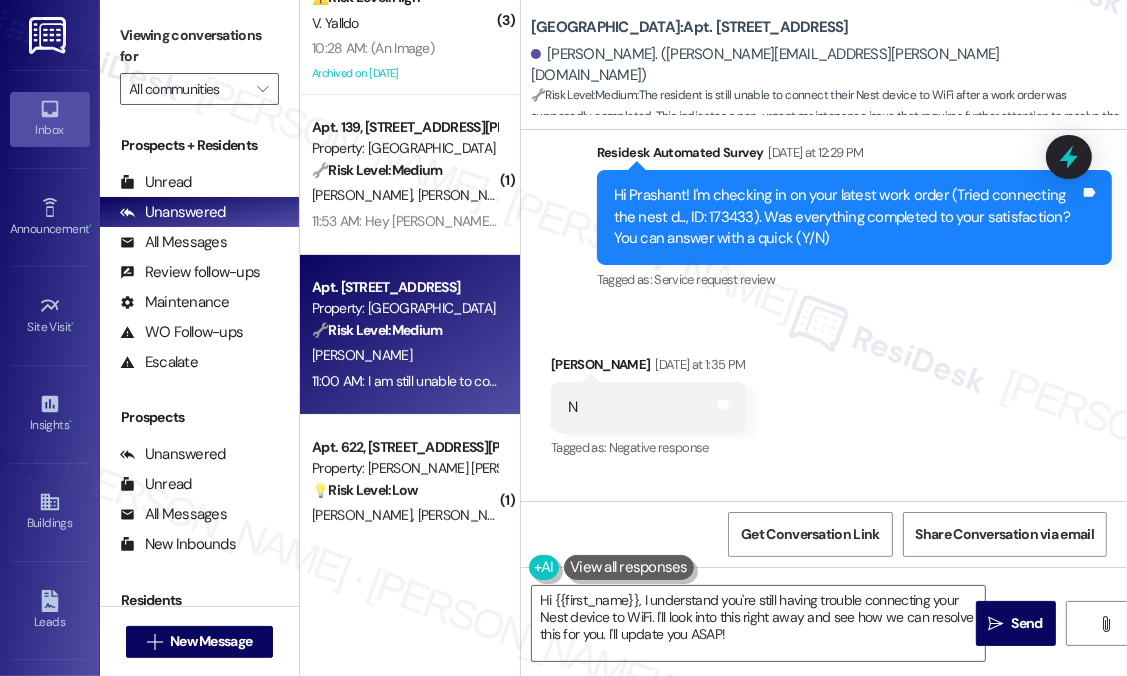 scroll, scrollTop: 1180, scrollLeft: 0, axis: vertical 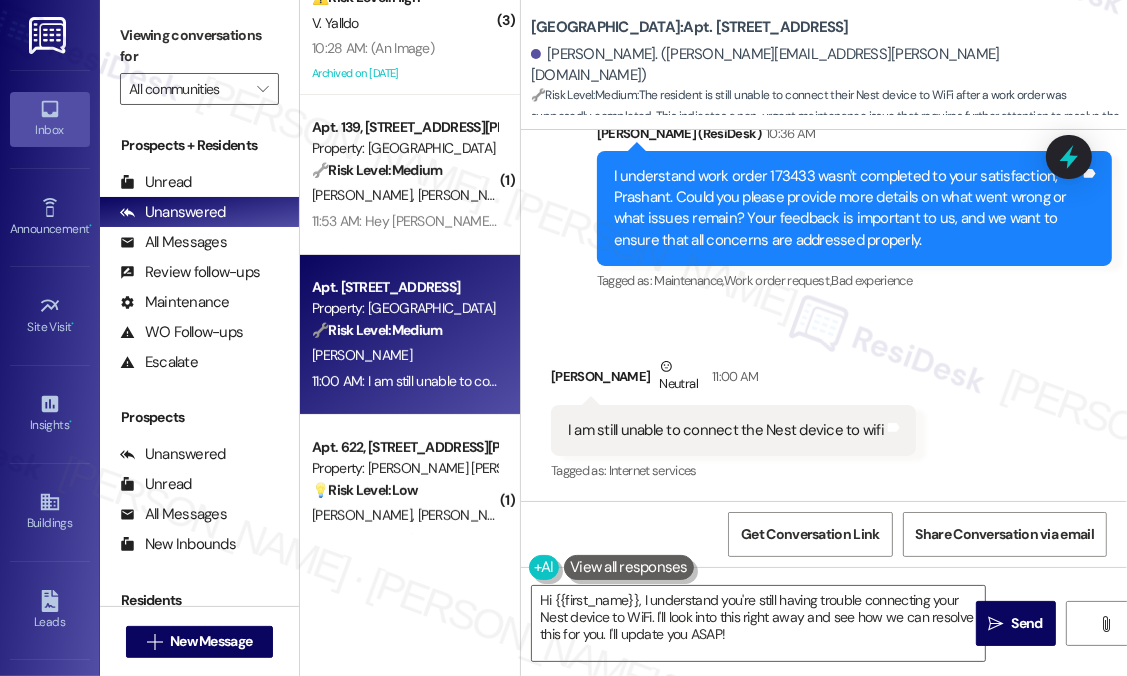 click on "I am still unable to connect the Nest device to wifi" at bounding box center [726, 430] 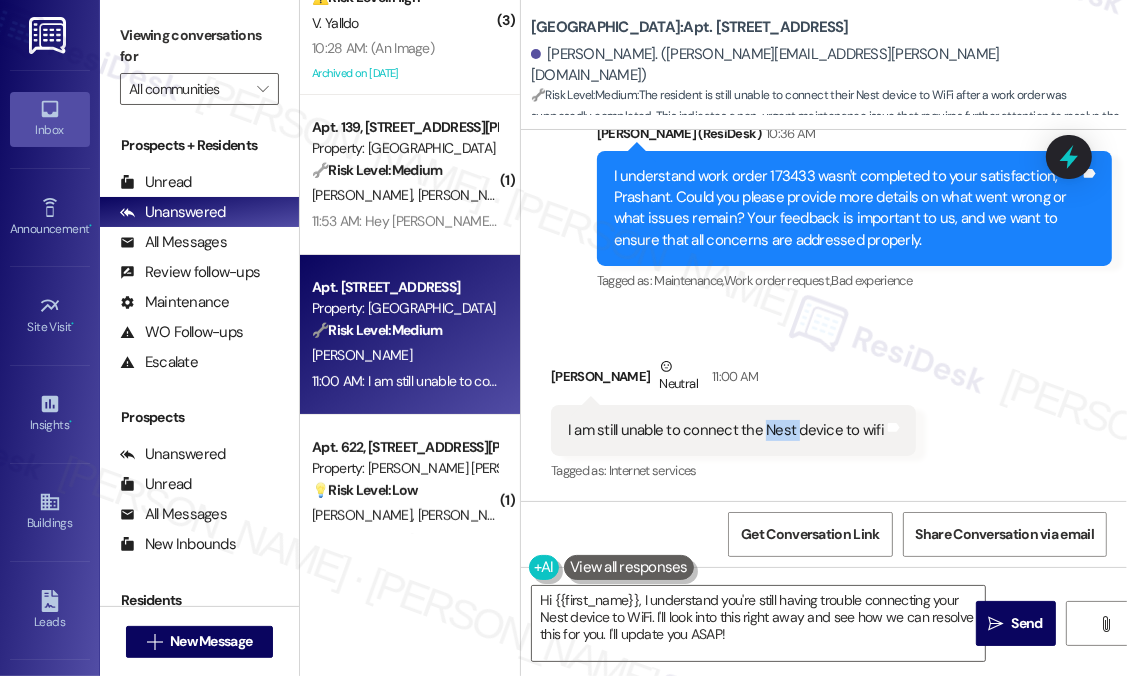 click on "I am still unable to connect the Nest device to wifi" at bounding box center (726, 430) 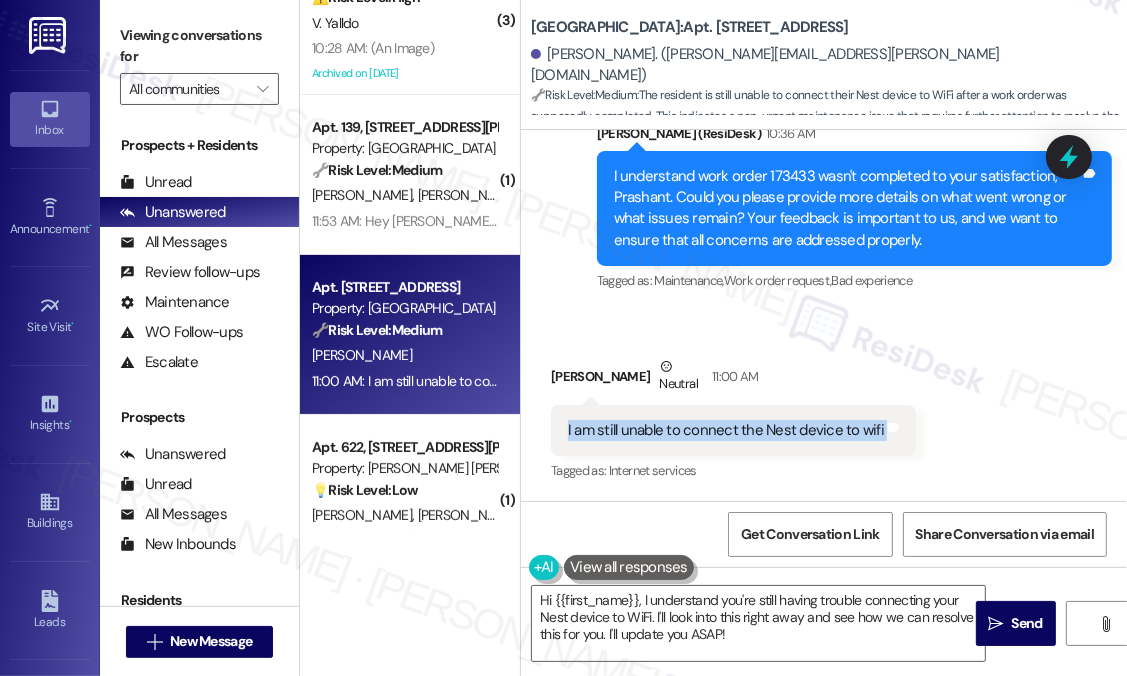 click on "I am still unable to connect the Nest device to wifi" at bounding box center (726, 430) 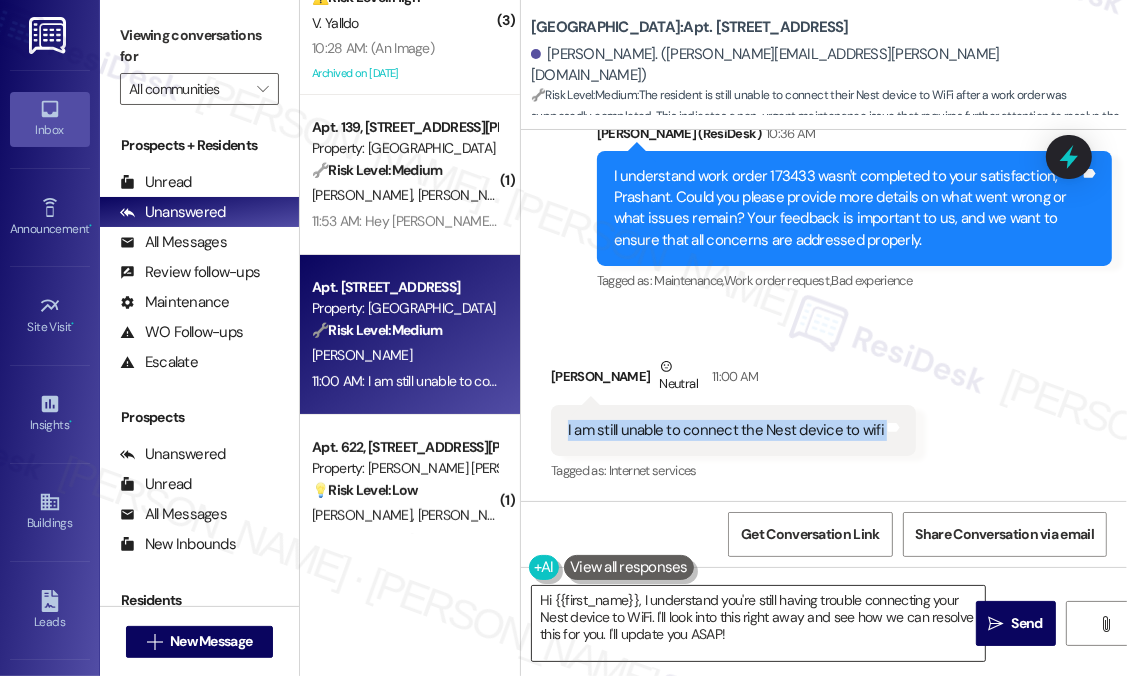 click on "Hi {{first_name}}, I understand you're still having trouble connecting your Nest device to WiFi. I'll look into this right away and see how we can resolve this for you. I'll update you ASAP!" at bounding box center [758, 623] 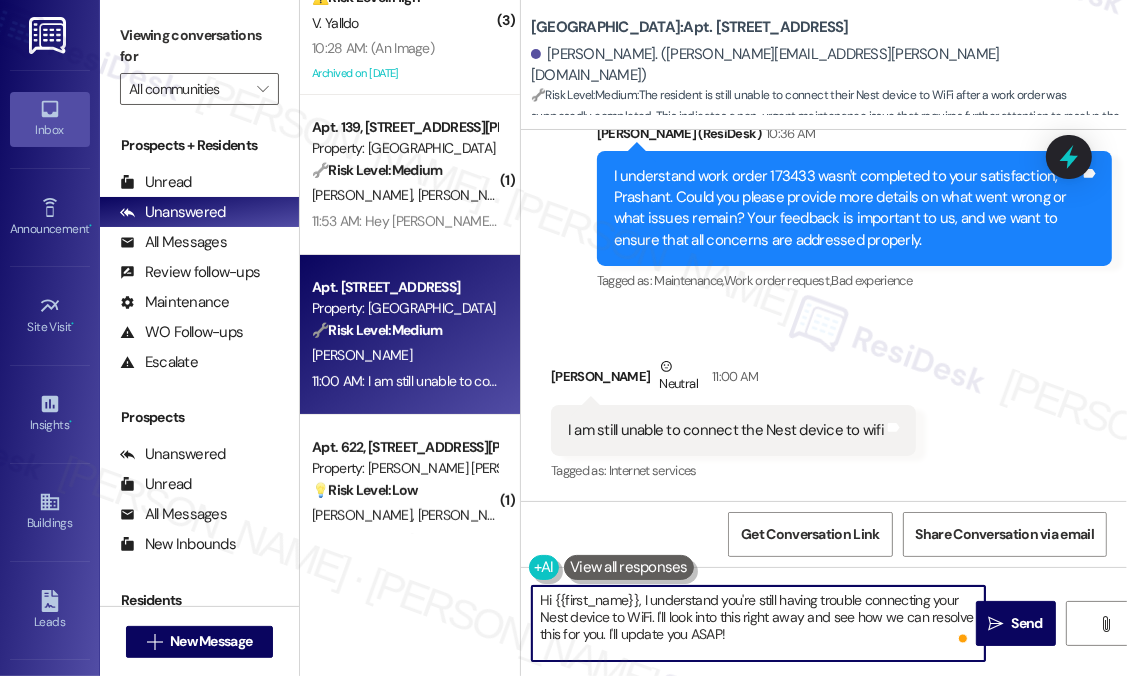 drag, startPoint x: 751, startPoint y: 631, endPoint x: 640, endPoint y: 595, distance: 116.6919 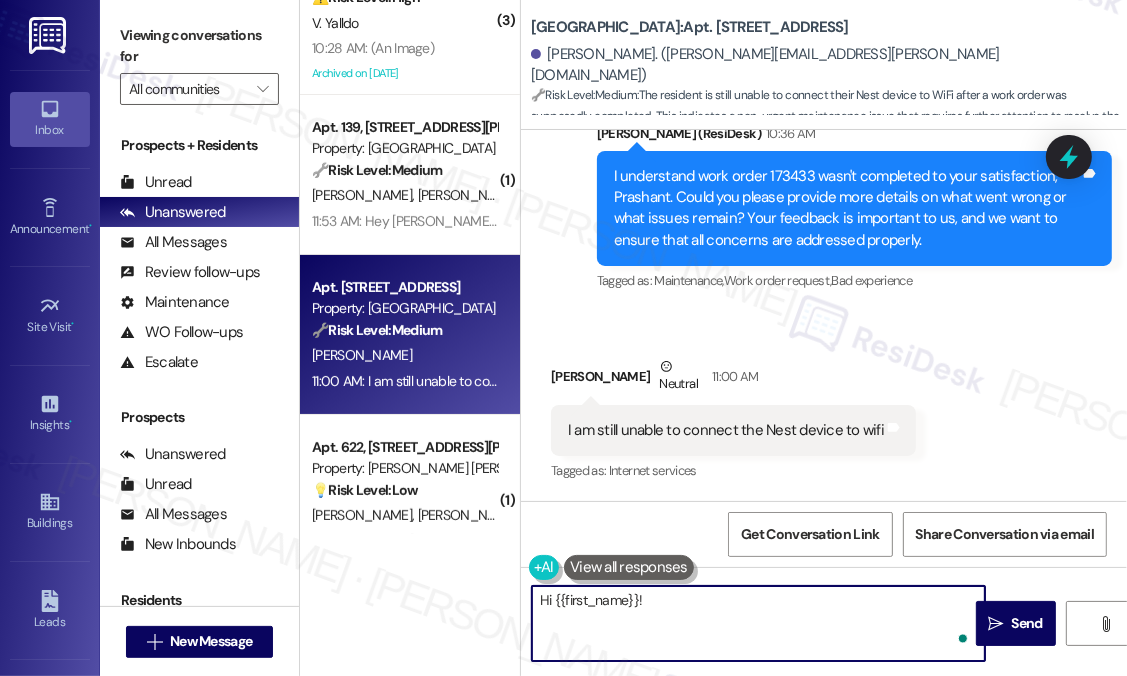 paste on "Thanks for the update. Has the Nest device ever connected to the Wi-Fi successfully, or has this issue been happening since setup? Are you receiving any specific error messages when trying to connect? Let me know so I can help troubleshoot or follow up with the team if needed." 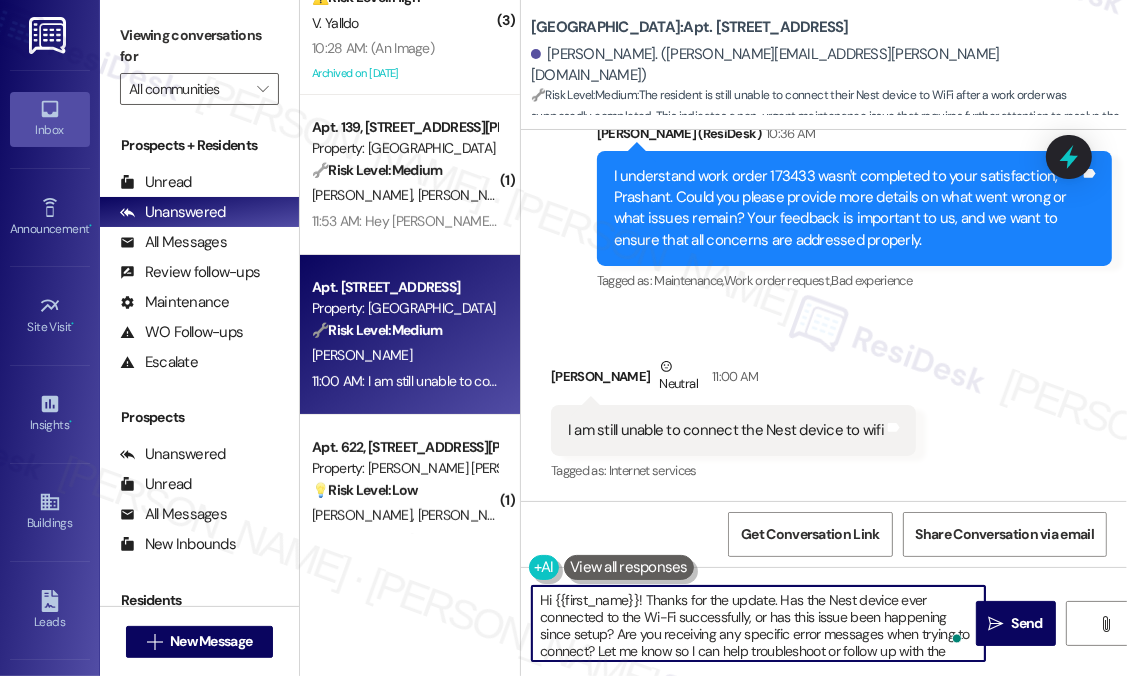 scroll, scrollTop: 16, scrollLeft: 0, axis: vertical 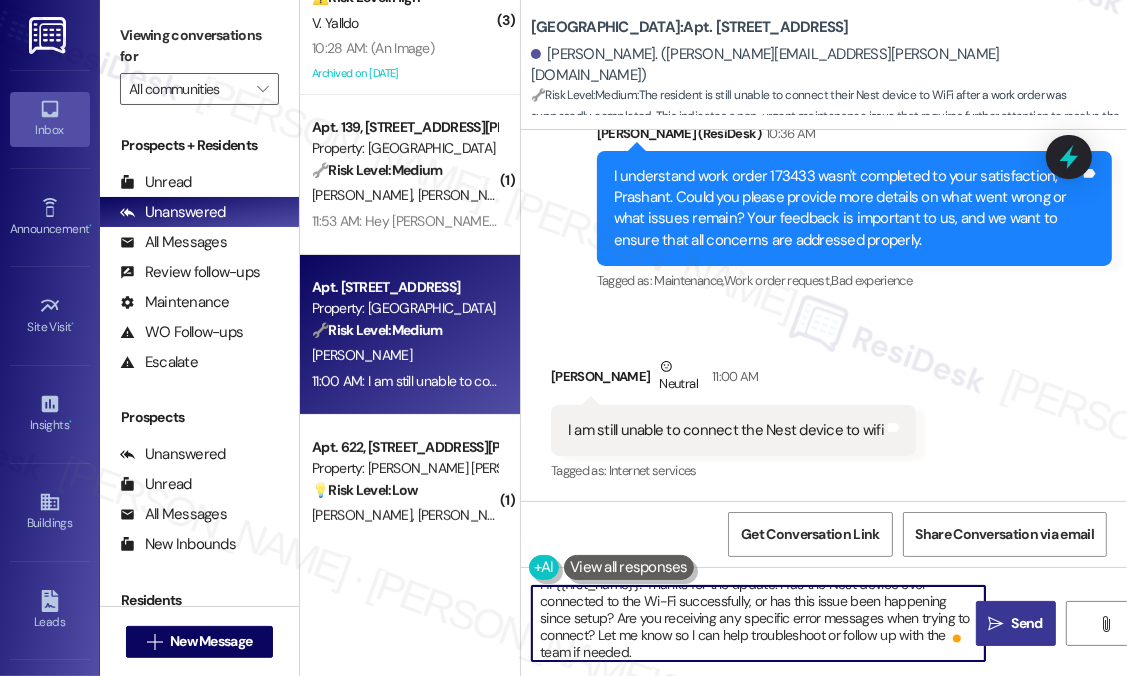 type on "Hi {{first_name}}! Thanks for the update. Has the Nest device ever connected to the Wi-Fi successfully, or has this issue been happening since setup? Are you receiving any specific error messages when trying to connect? Let me know so I can help troubleshoot or follow up with the team if needed." 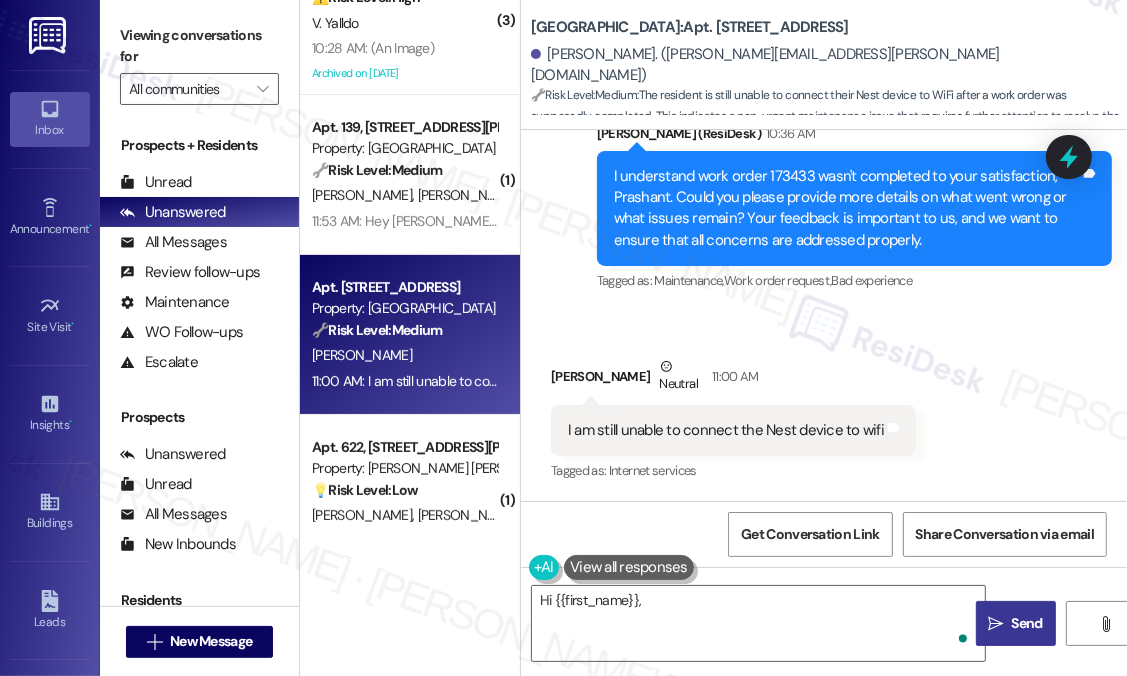 scroll, scrollTop: 0, scrollLeft: 0, axis: both 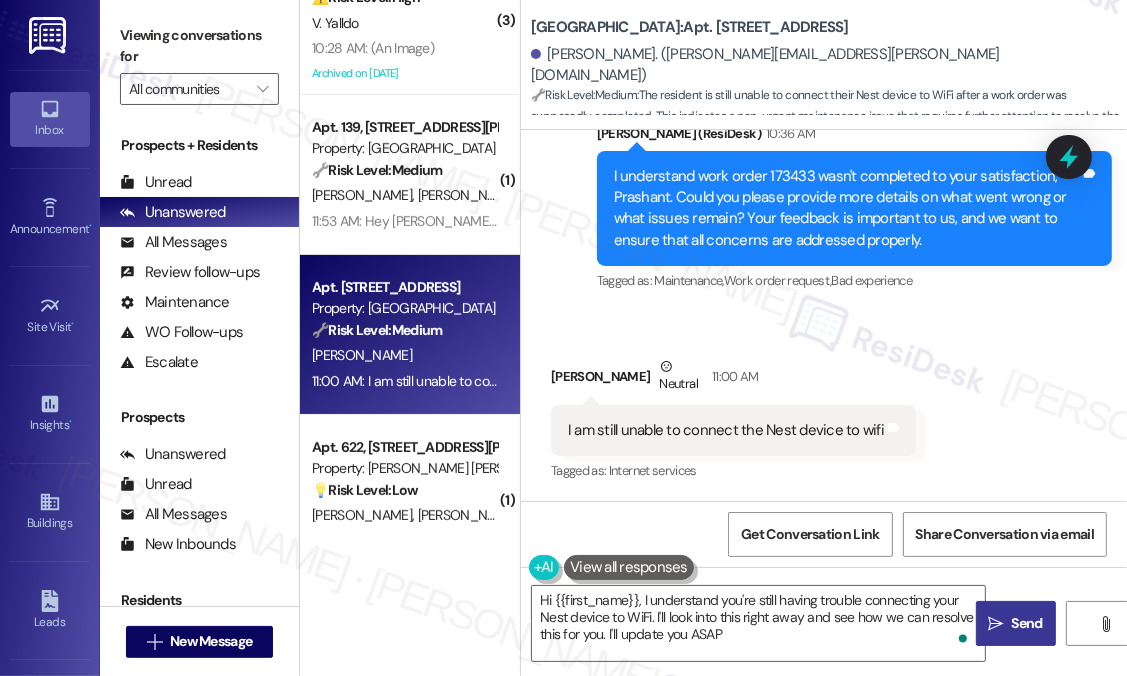 type on "Hi {{first_name}}, I understand you're still having trouble connecting your Nest device to WiFi. I'll look into this right away and see how we can resolve this for you. I'll update you ASAP!" 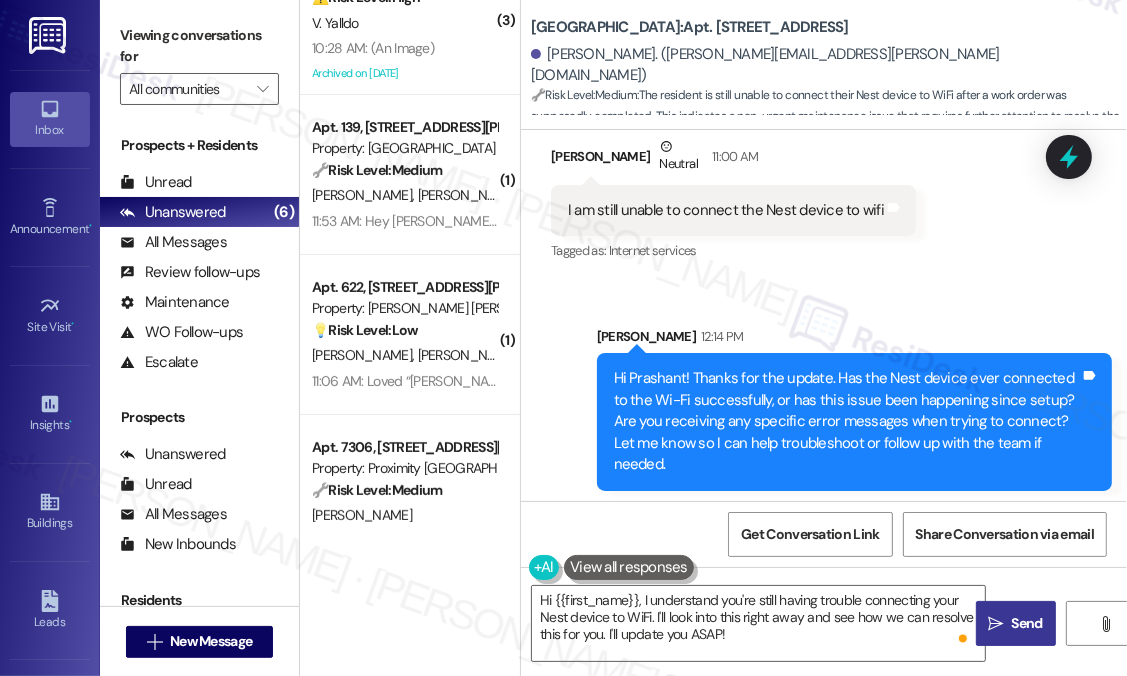 scroll, scrollTop: 1544, scrollLeft: 0, axis: vertical 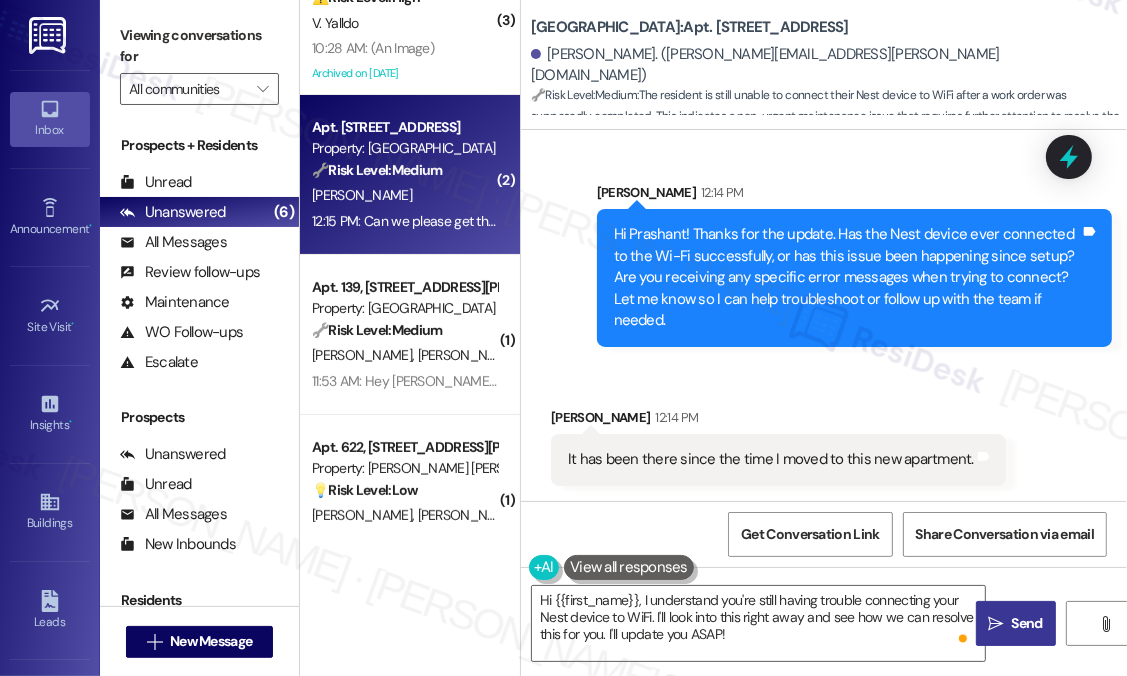 click on "Received via SMS Prashant Gulia 12:14 PM It has been there since the time I moved to this new apartment. Tags and notes Received via SMS Prashant Gulia 12:15 PM Can we please get this fixed, since it has already been a month. Tags and notes" at bounding box center [824, 501] 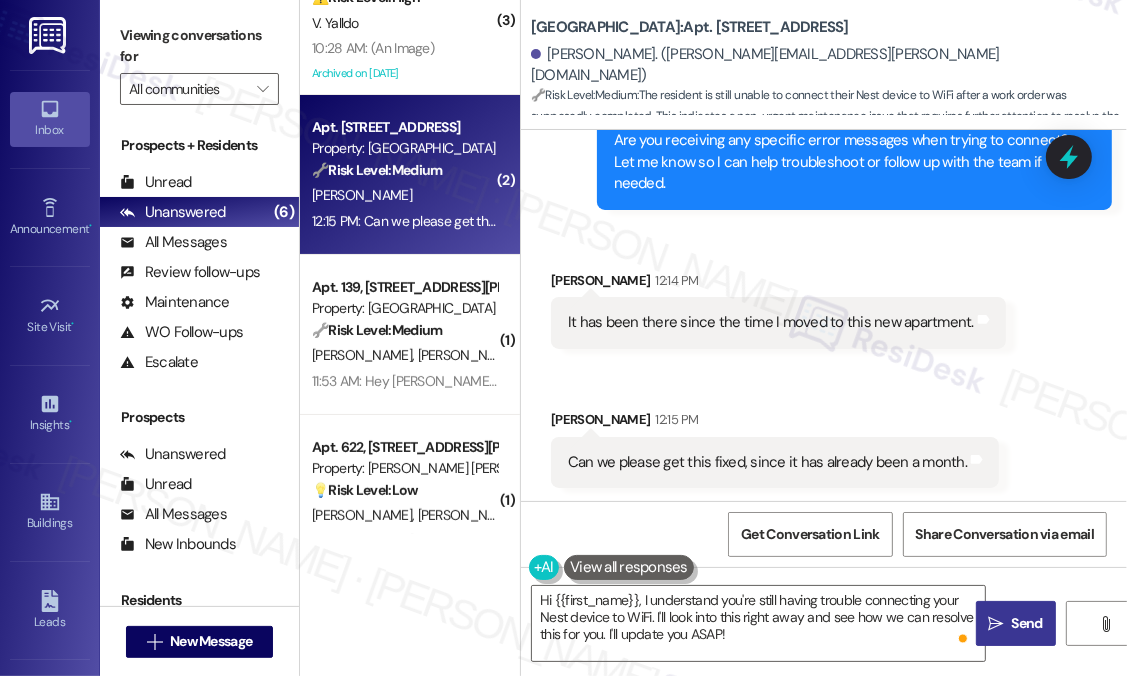 scroll, scrollTop: 1684, scrollLeft: 0, axis: vertical 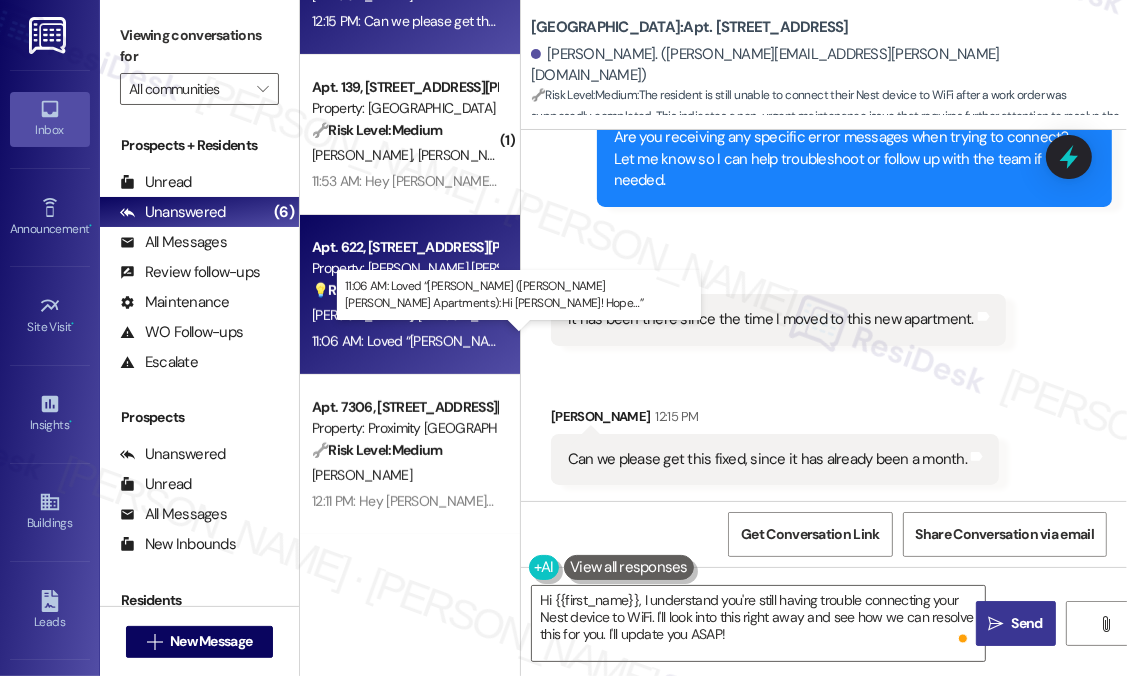 click on "11:06 AM: Loved “Sarah (Venable Durham Apartments): Hi Leslie! Hope…” 11:06 AM: Loved “Sarah (Venable Durham Apartments): Hi Leslie! Hope…”" at bounding box center [640, 341] 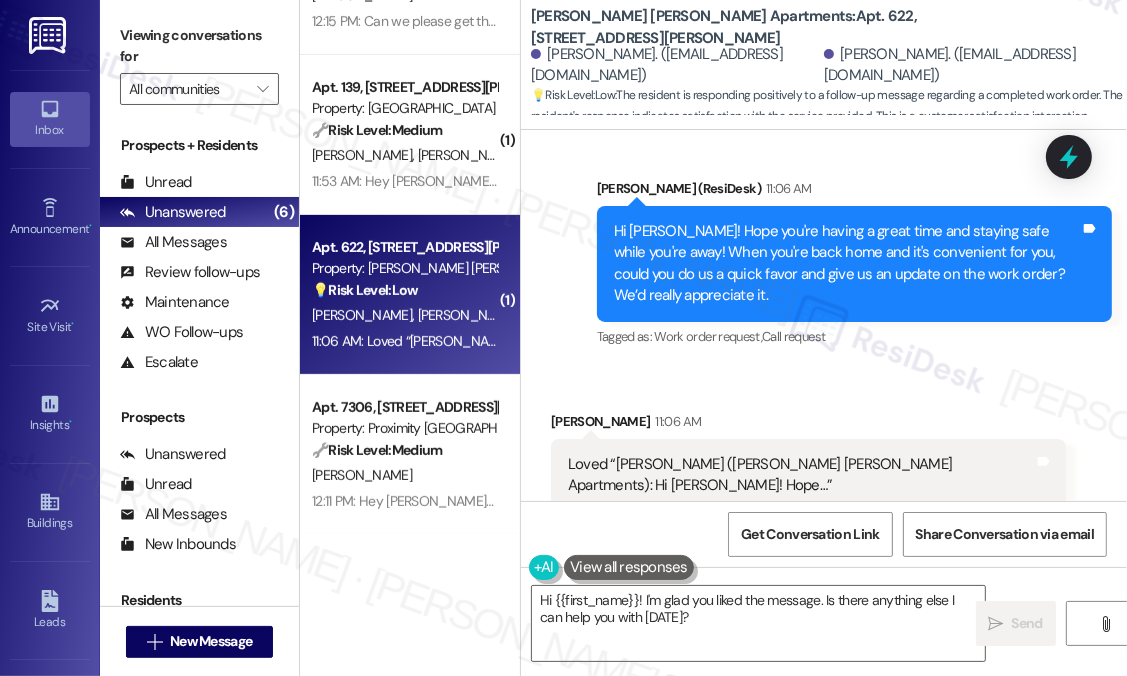 scroll, scrollTop: 968, scrollLeft: 0, axis: vertical 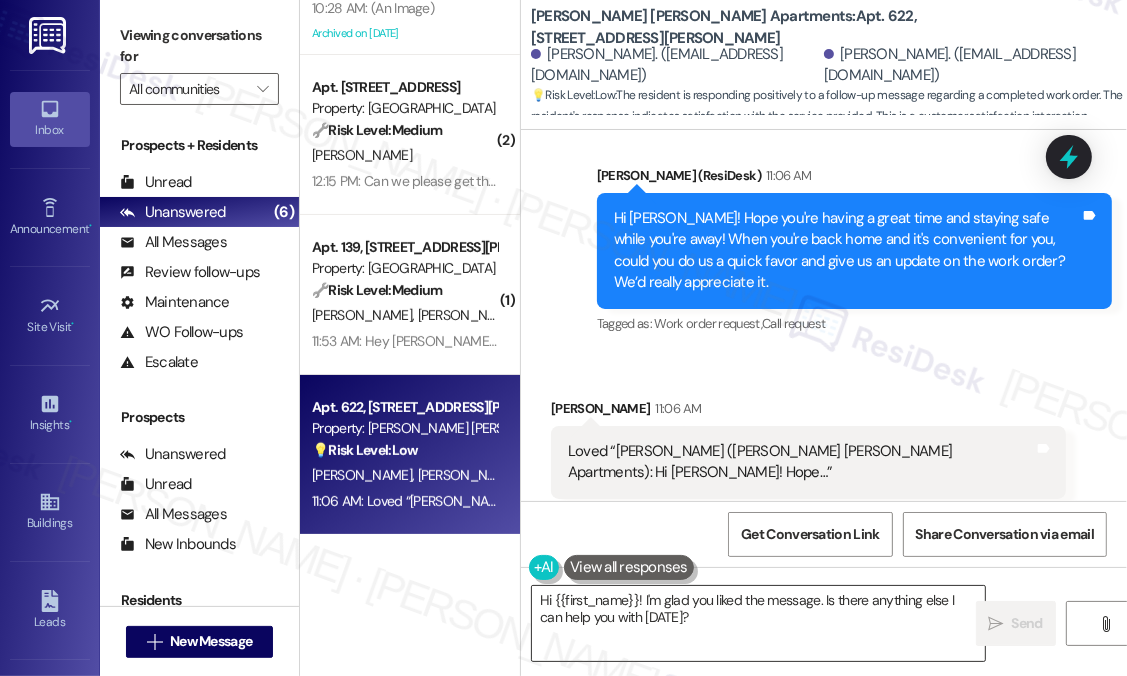 click on "Hi {{first_name}}! I'm glad you liked the message. Is there anything else I can help you with today?" at bounding box center [758, 623] 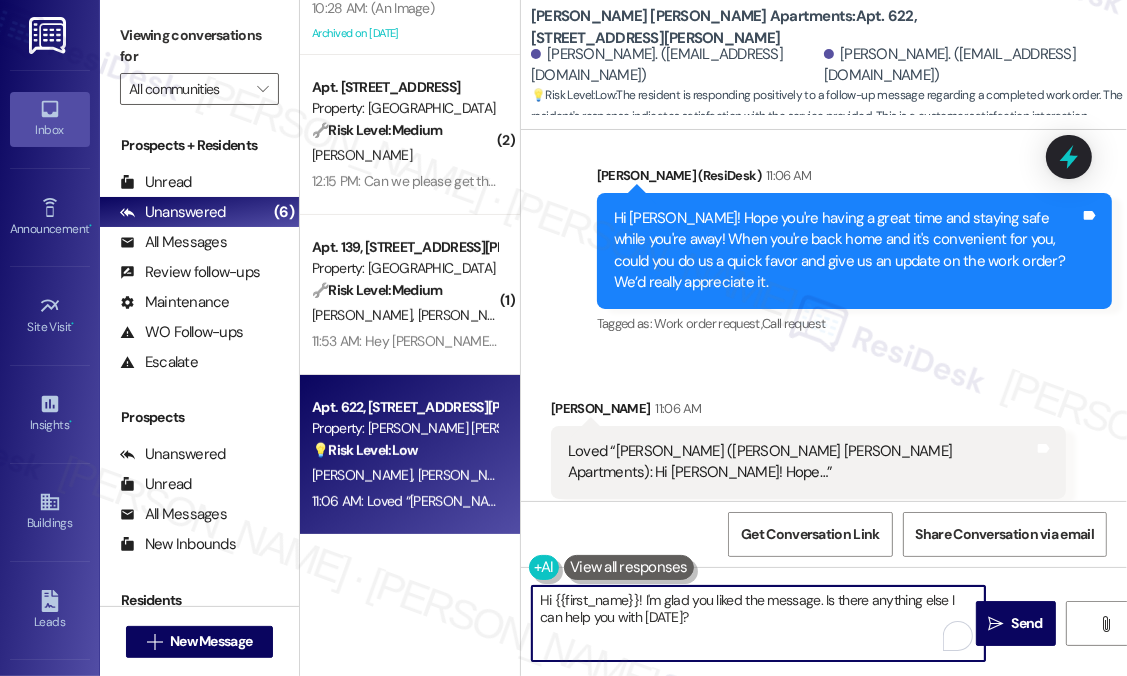 click on "Hi {{first_name}}! I'm glad you liked the message. Is there anything else I can help you with today?" at bounding box center (758, 623) 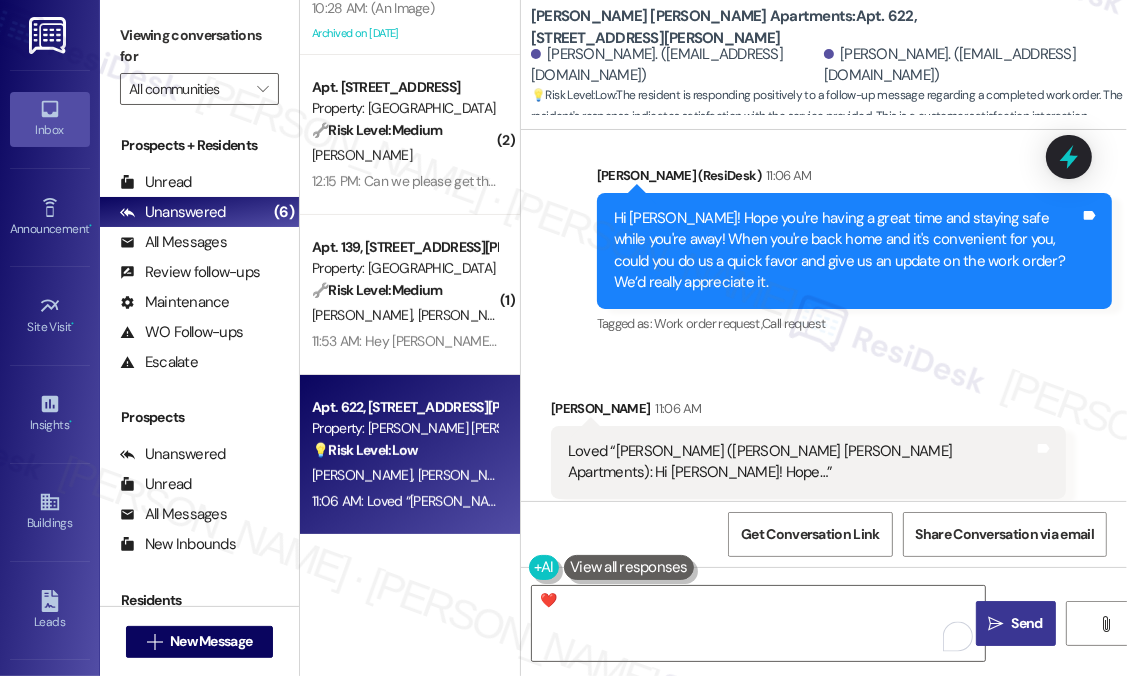 click on " Send" at bounding box center [1015, 623] 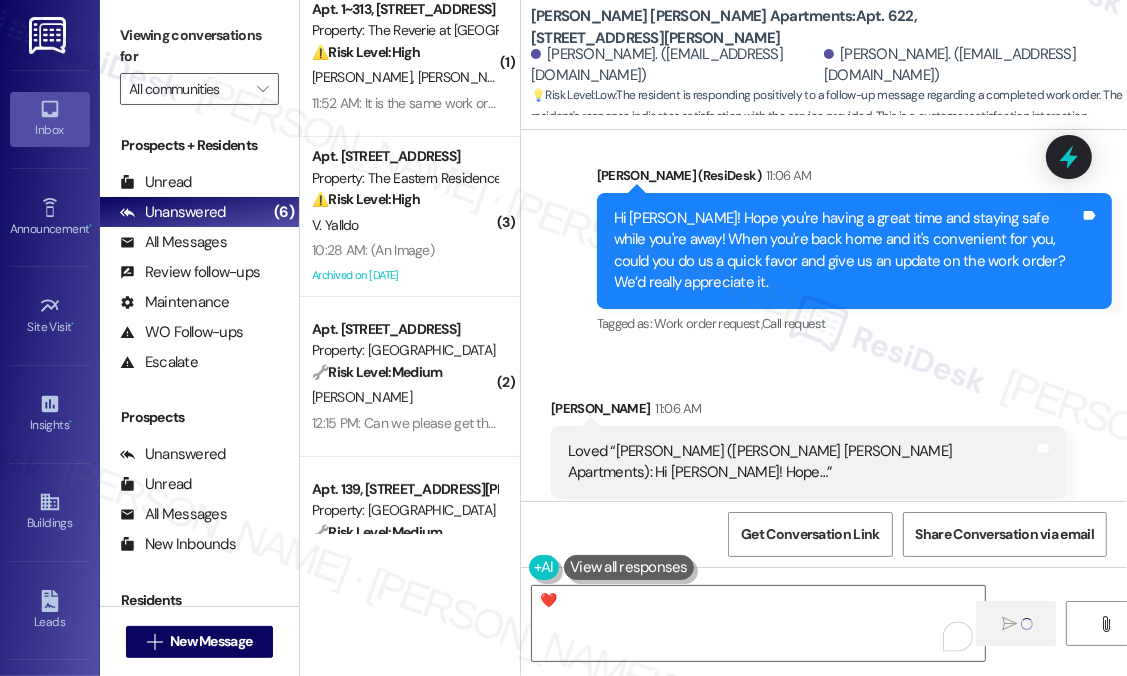 scroll, scrollTop: 0, scrollLeft: 0, axis: both 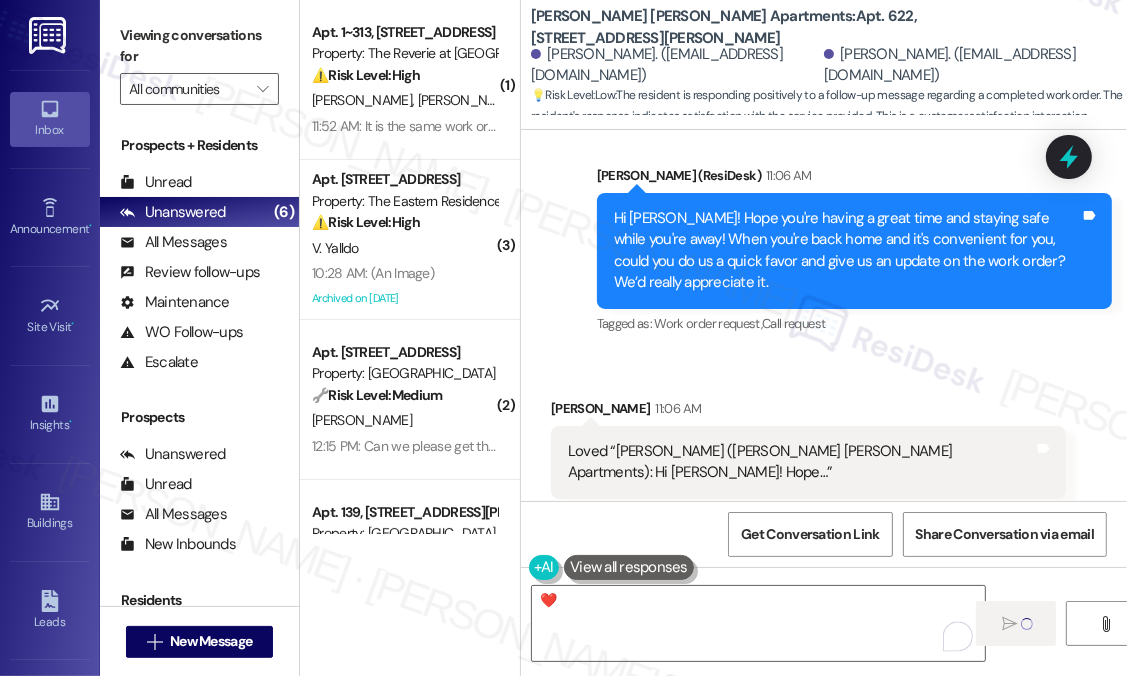 type on "Fetching suggested responses. Please feel free to read through the conversation in the meantime." 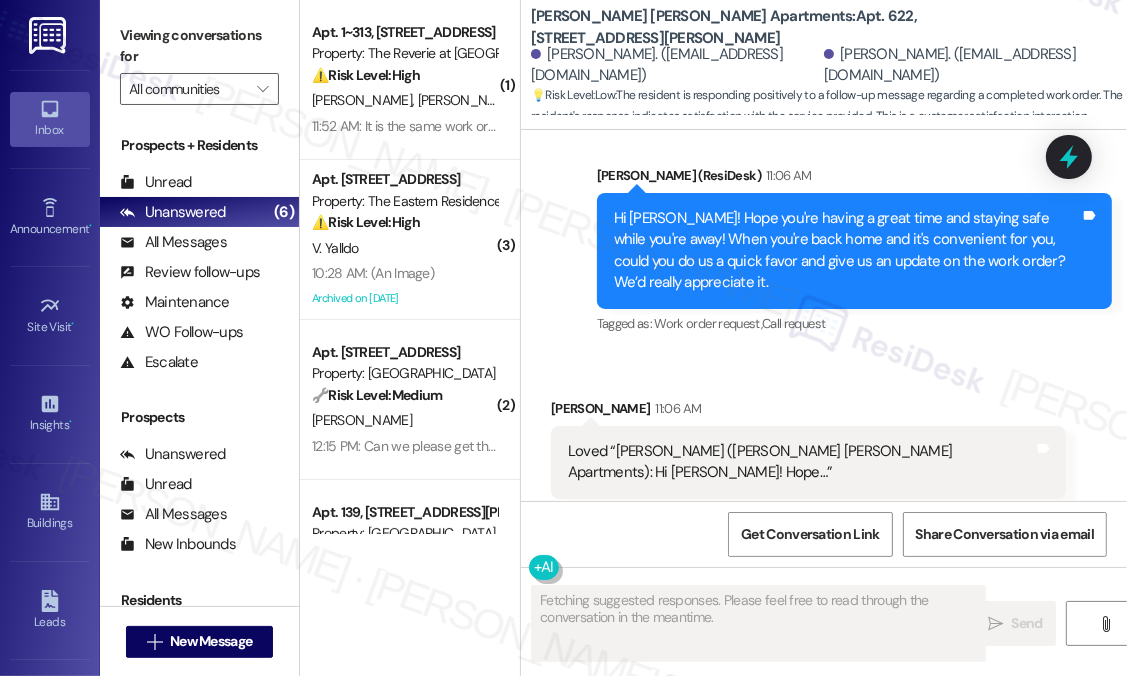 scroll, scrollTop: 968, scrollLeft: 0, axis: vertical 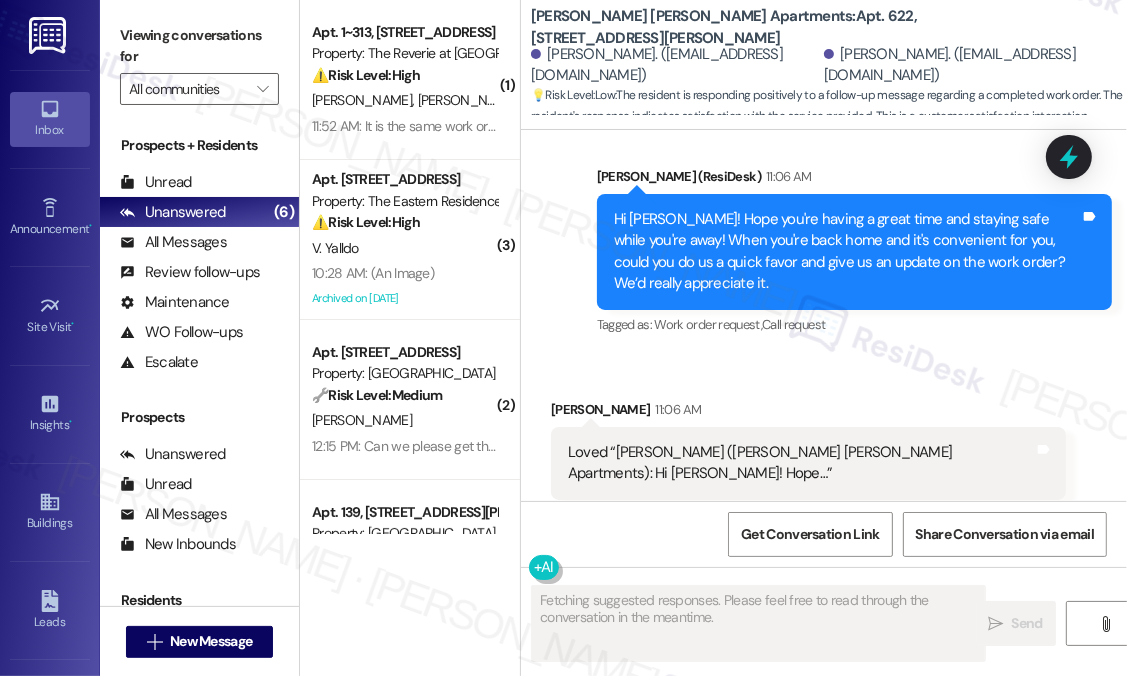 type 